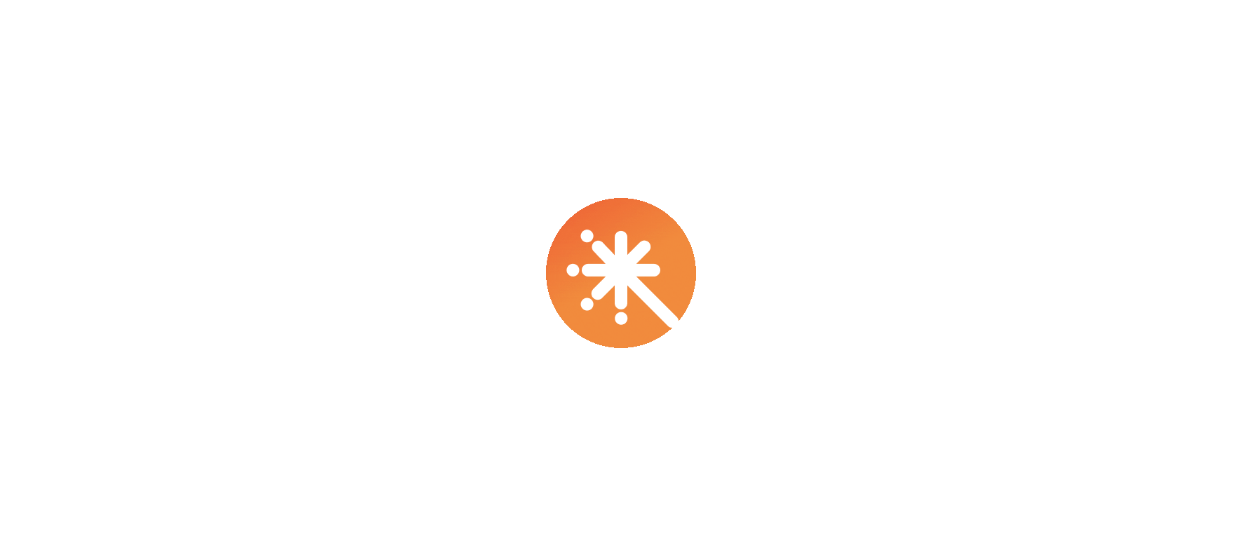 scroll, scrollTop: 0, scrollLeft: 0, axis: both 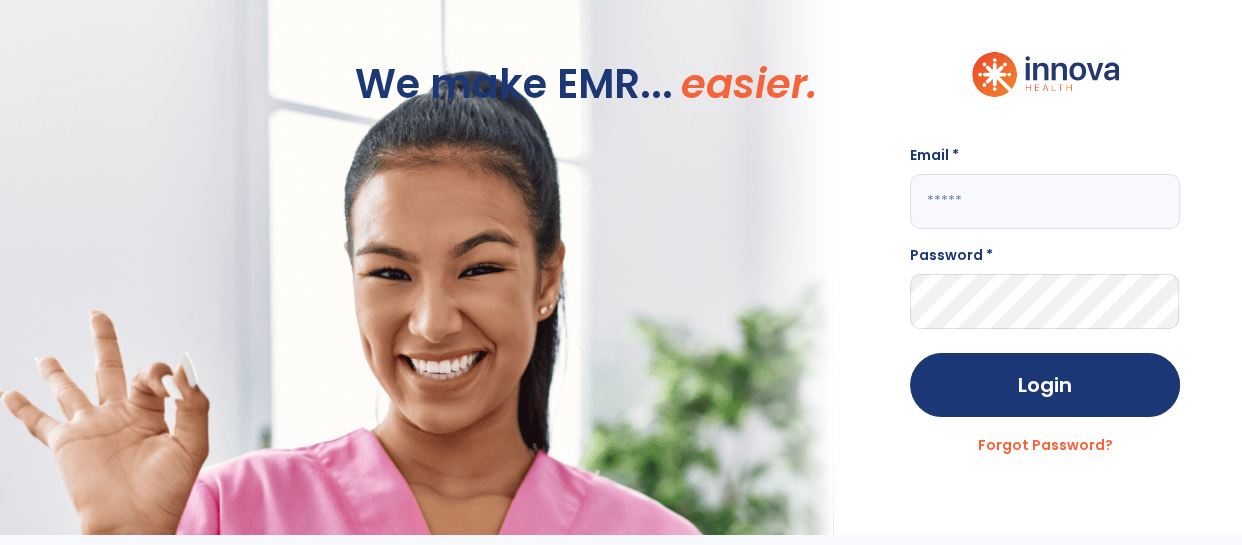 click 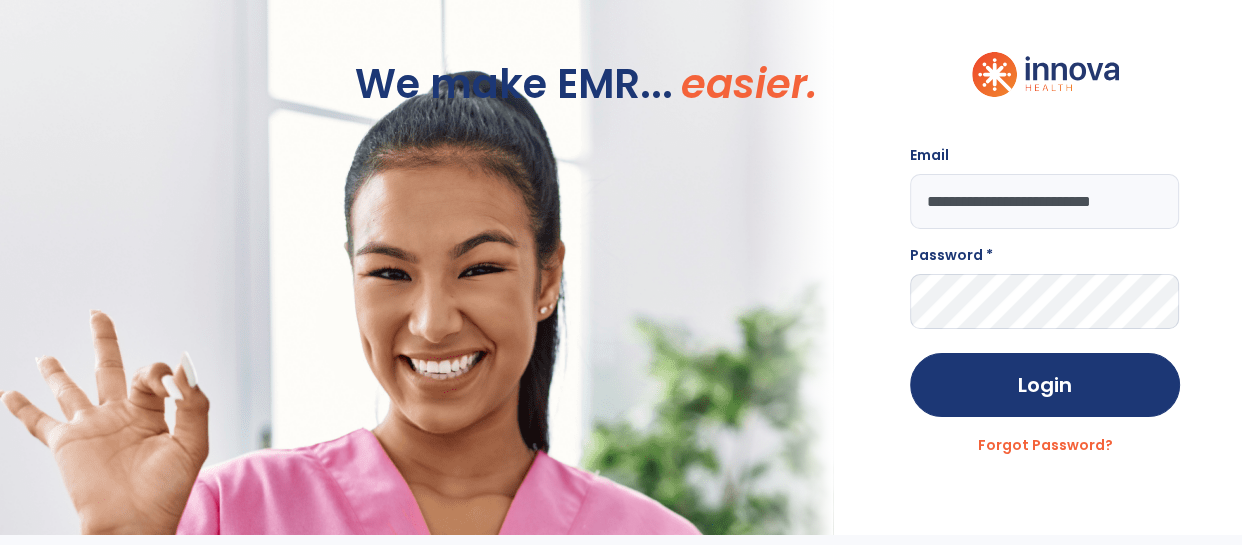 scroll, scrollTop: 0, scrollLeft: 27, axis: horizontal 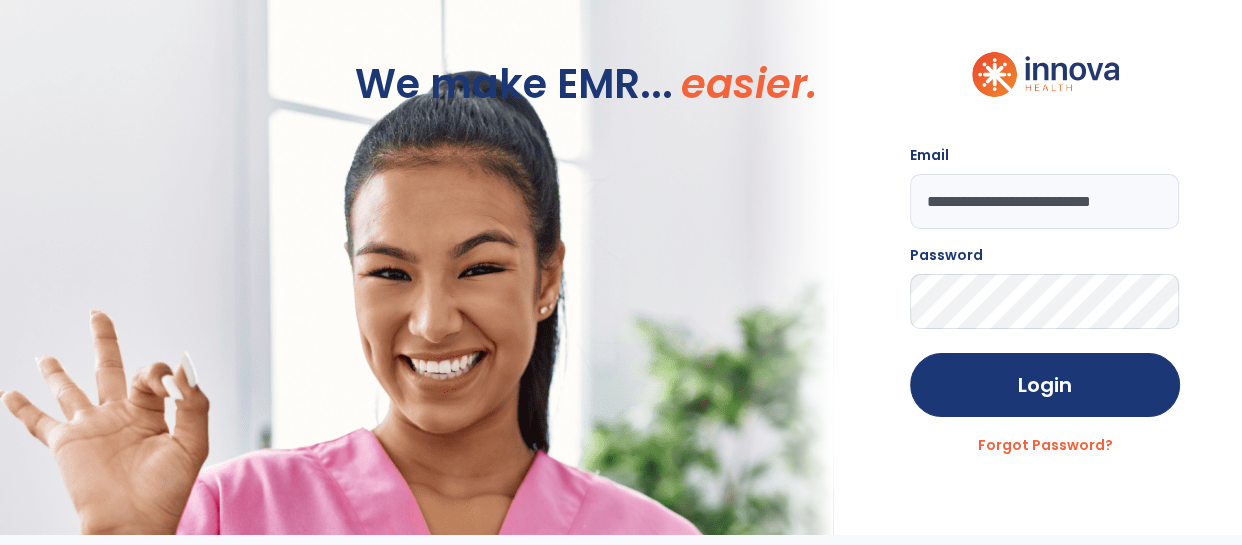 click on "Login" 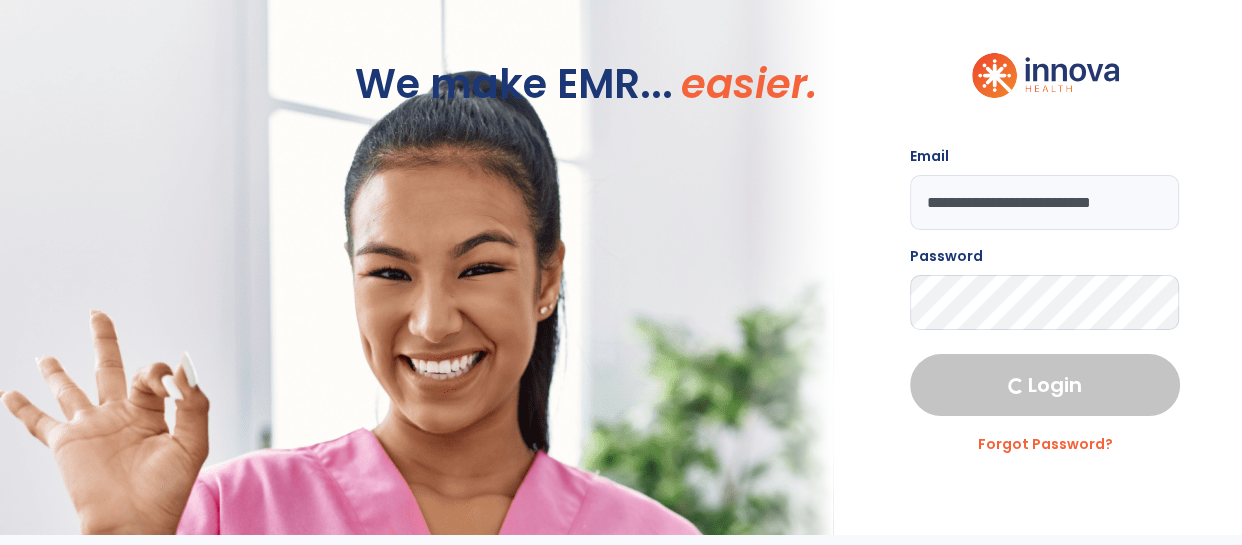 select on "****" 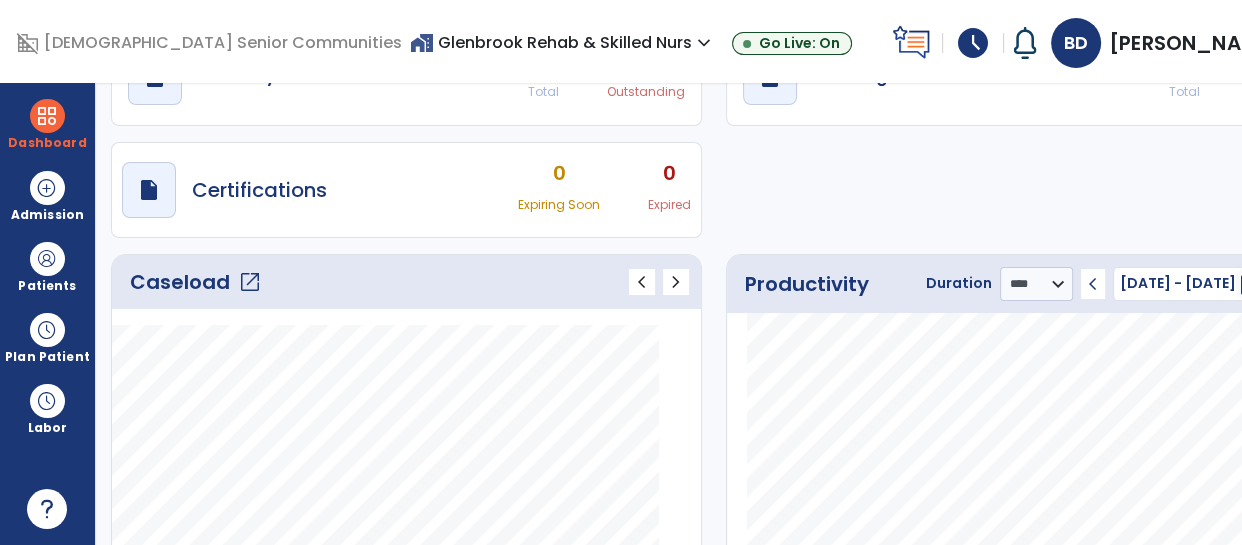 scroll, scrollTop: 116, scrollLeft: 0, axis: vertical 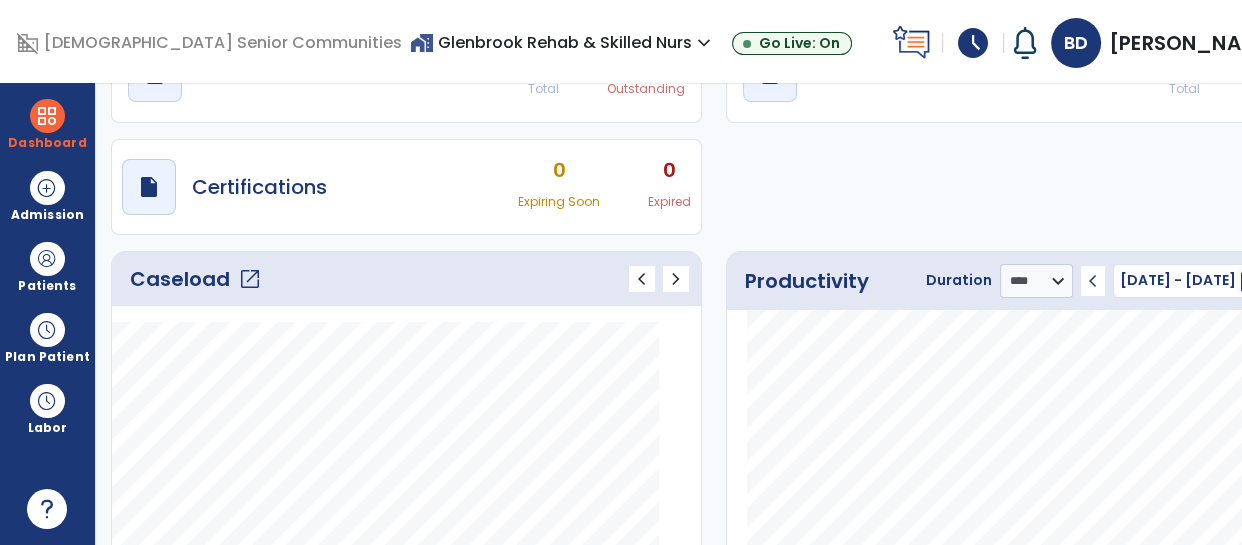 click on "Caseload   open_in_new" 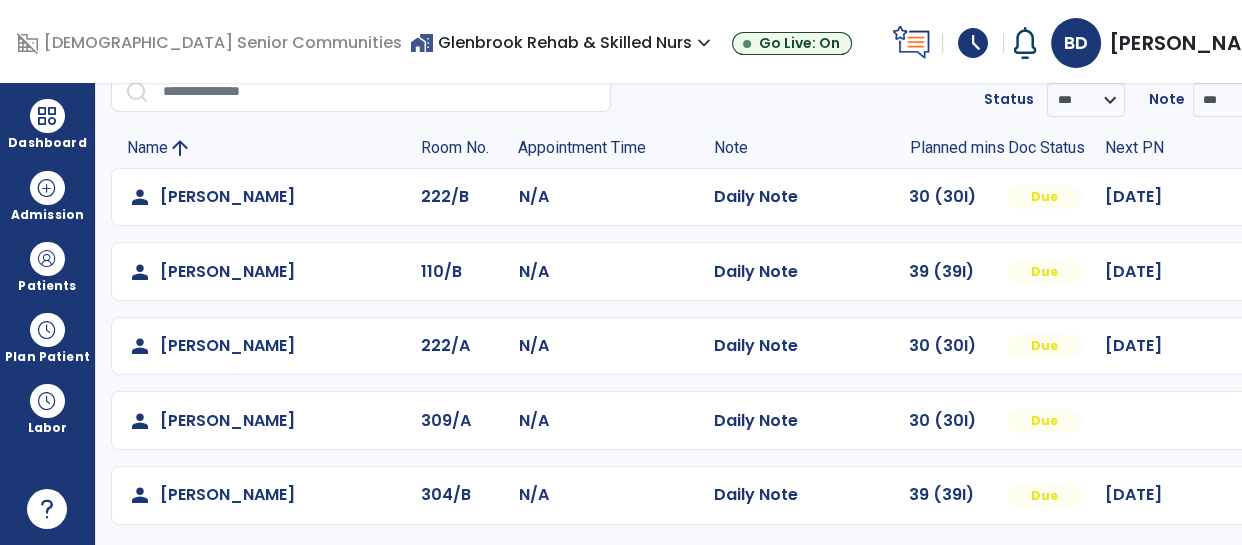 scroll, scrollTop: 0, scrollLeft: 0, axis: both 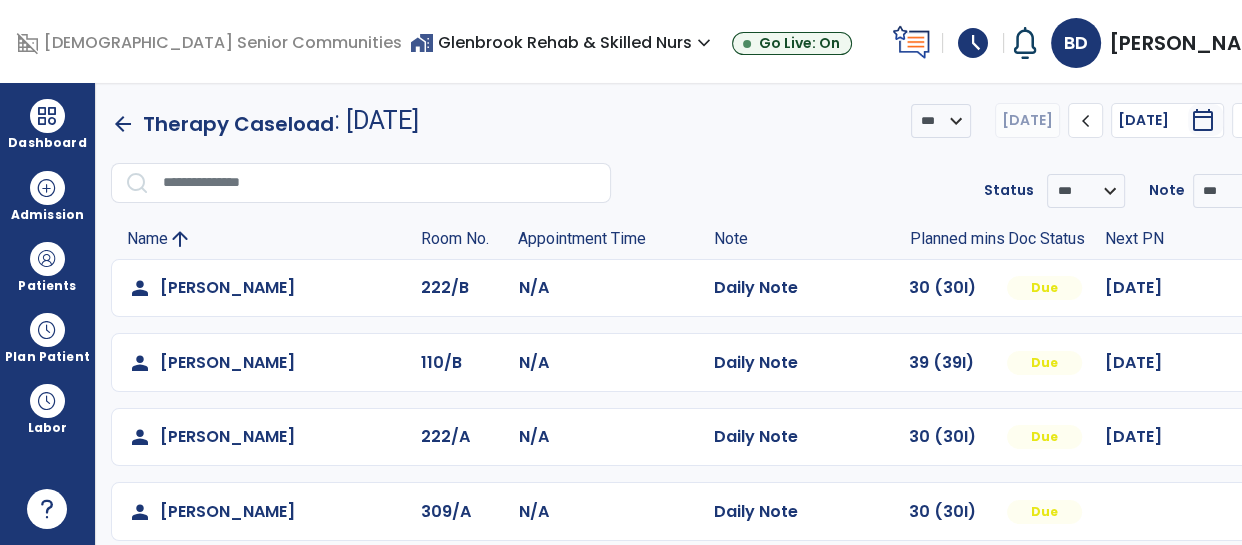 click on "expand_more" at bounding box center (704, 43) 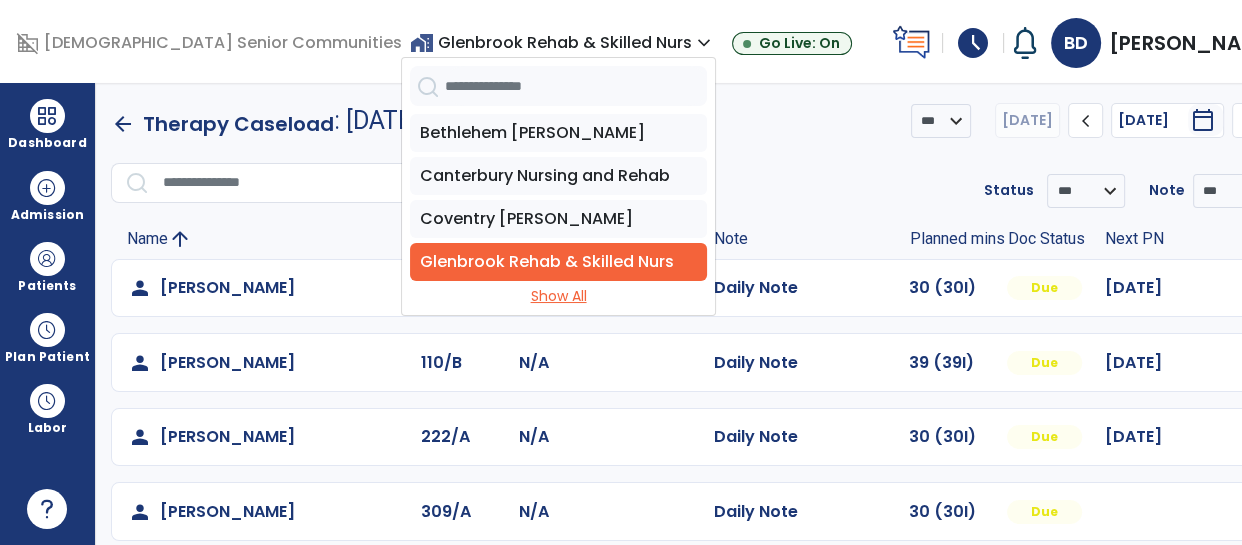 click on "Show All" at bounding box center (558, 296) 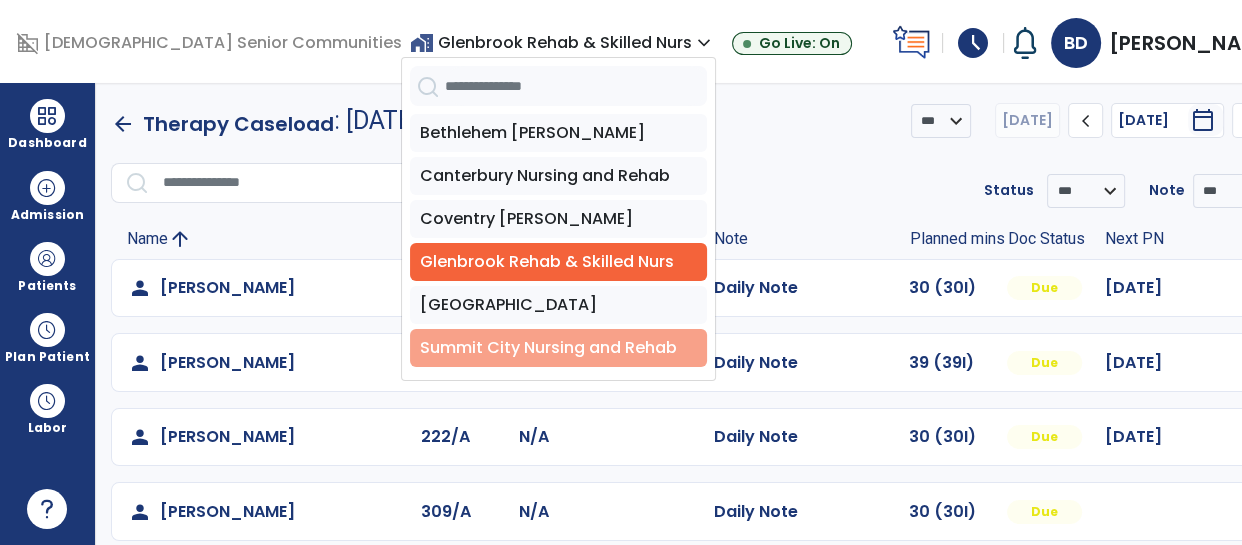 click on "Summit City Nursing and Rehab" at bounding box center [558, 348] 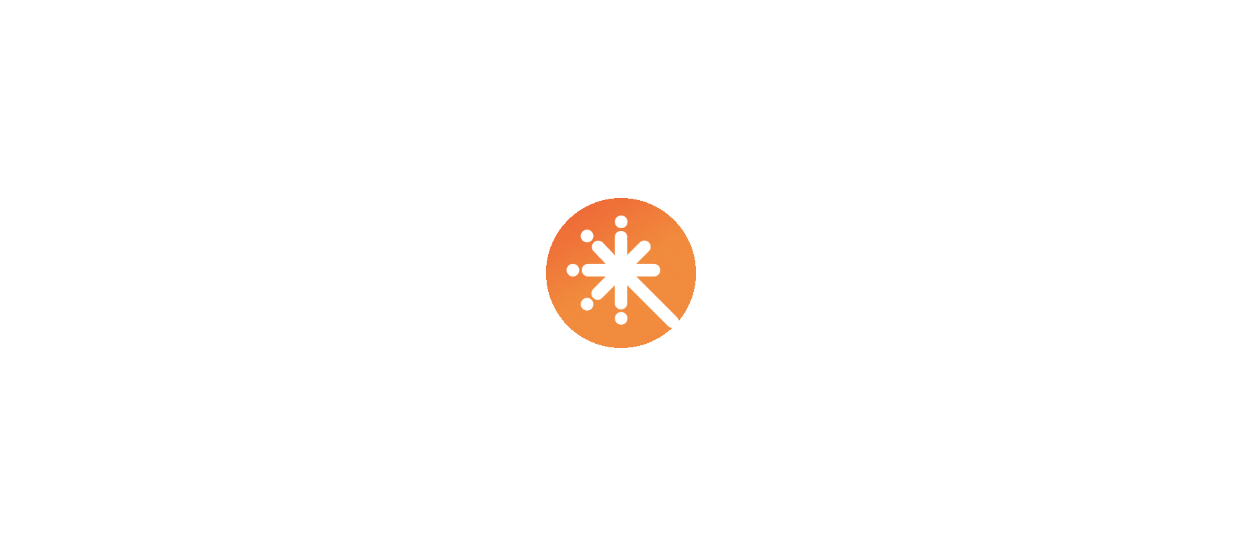 scroll, scrollTop: 0, scrollLeft: 0, axis: both 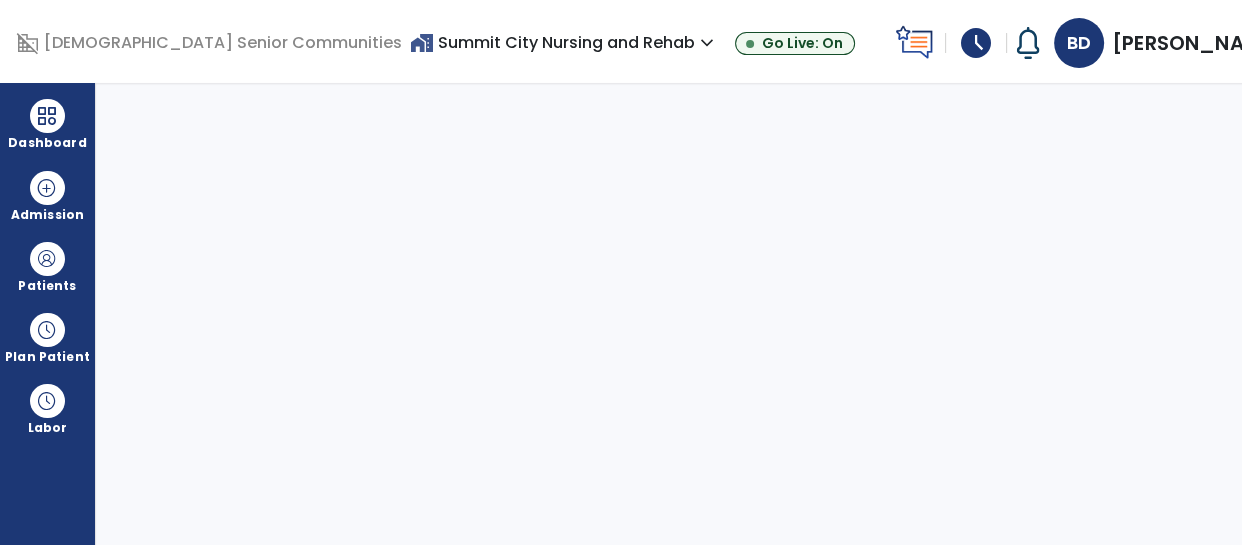 select on "****" 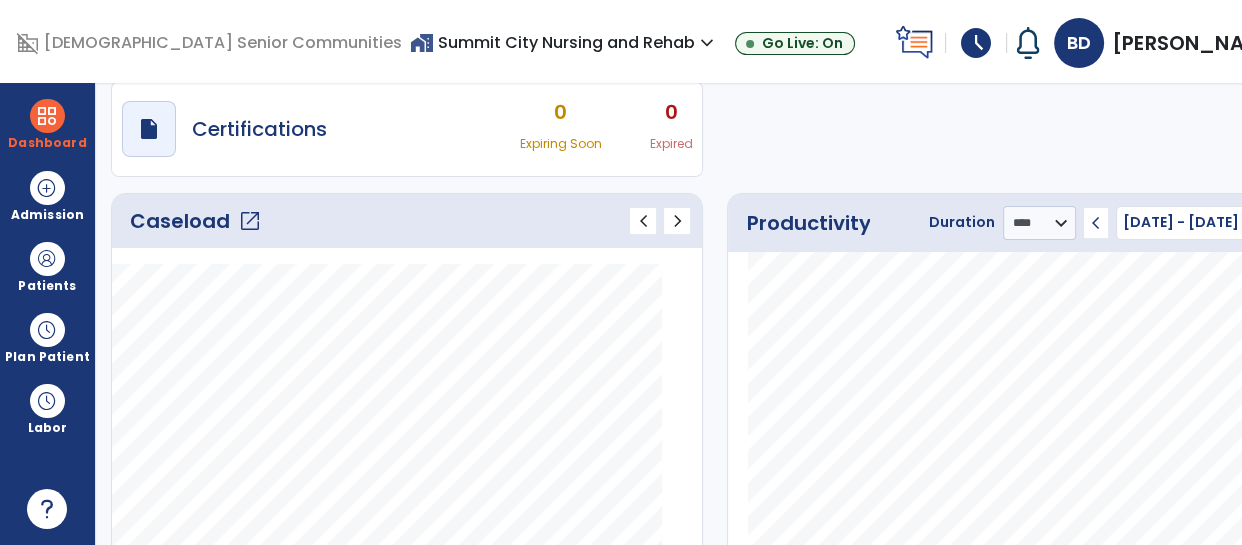 scroll, scrollTop: 173, scrollLeft: 0, axis: vertical 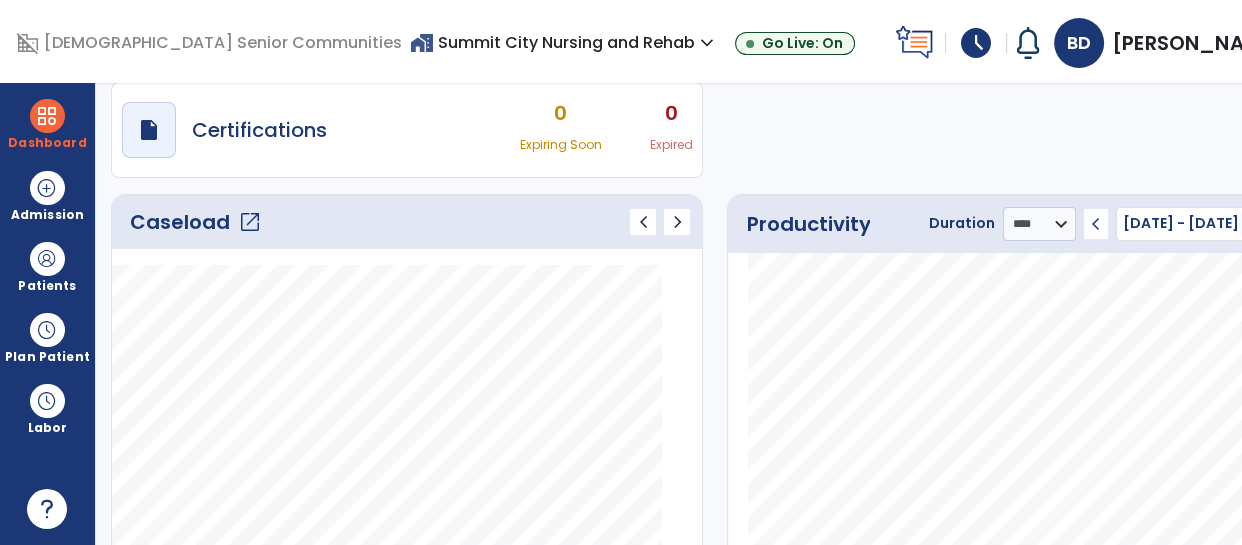 click on "Caseload   open_in_new" 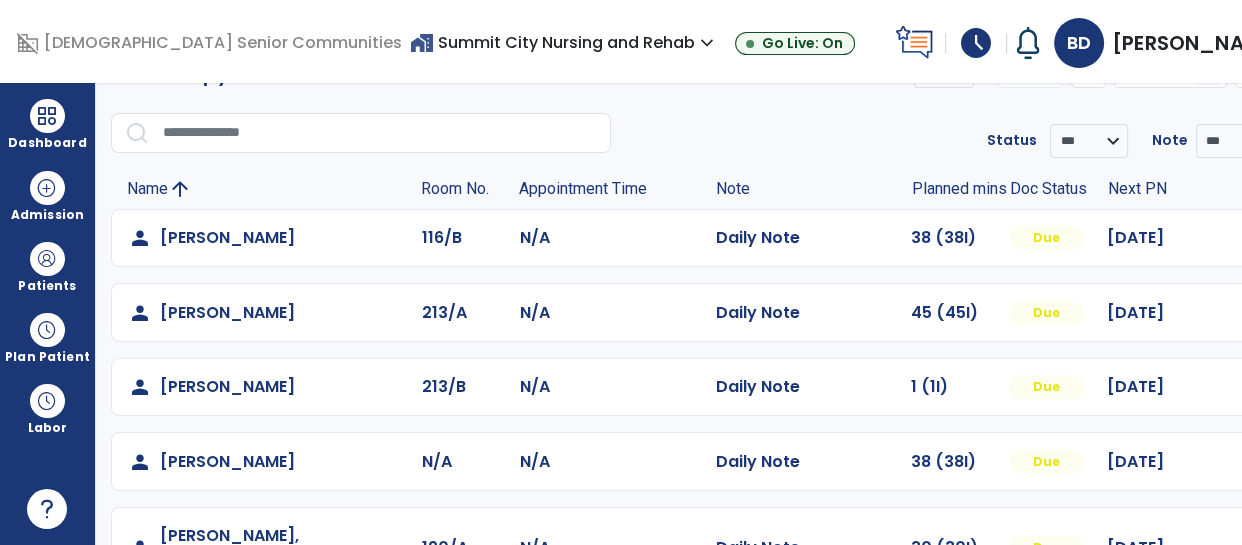 scroll, scrollTop: 193, scrollLeft: 0, axis: vertical 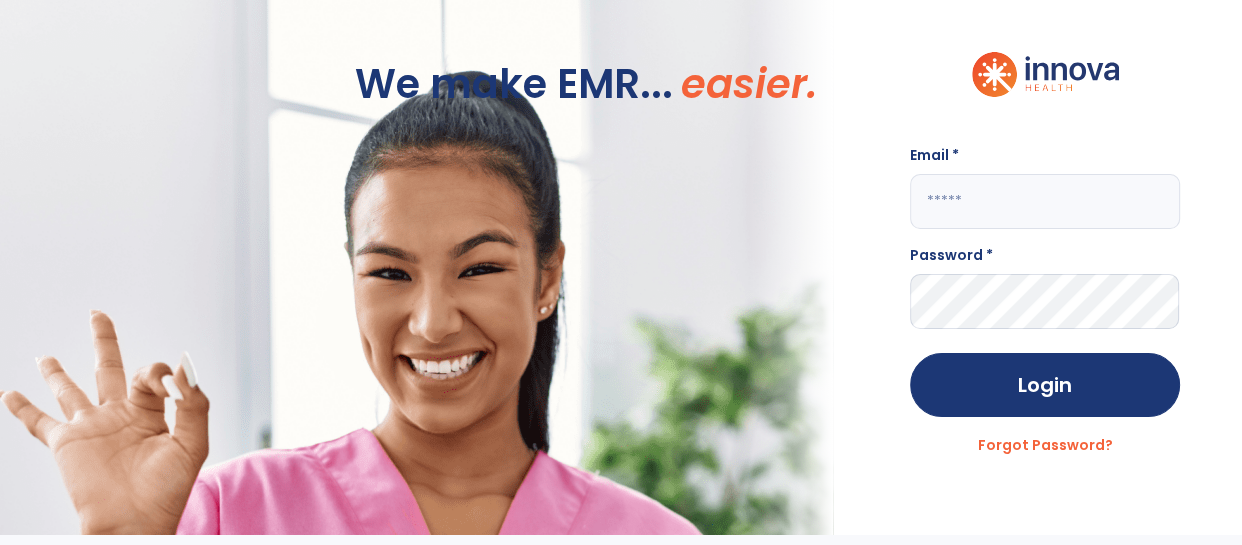 click 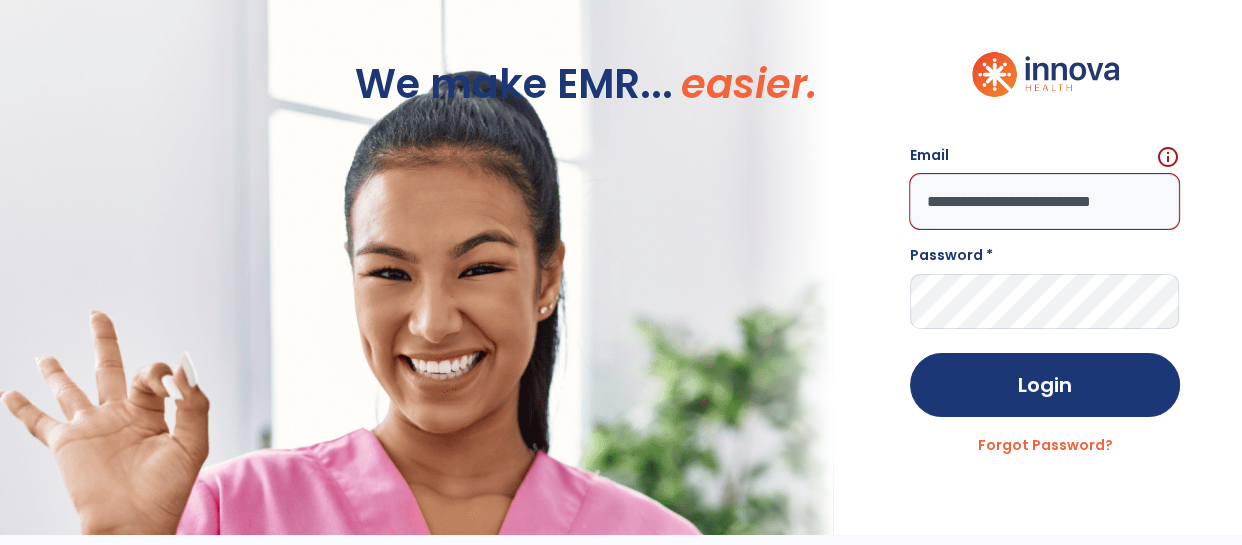 scroll, scrollTop: 0, scrollLeft: 27, axis: horizontal 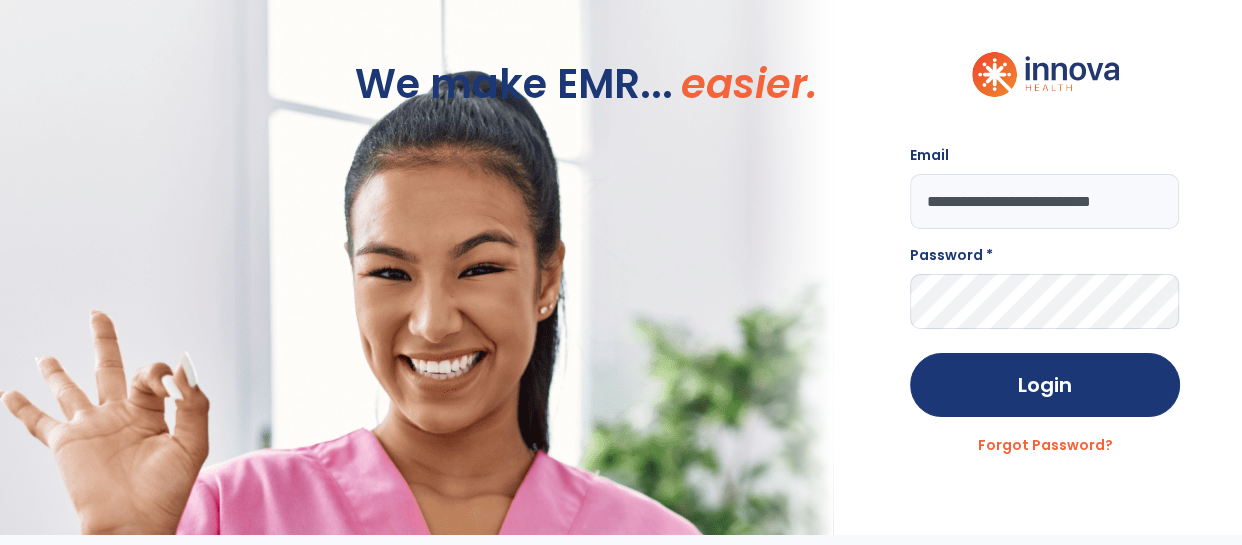 type on "**********" 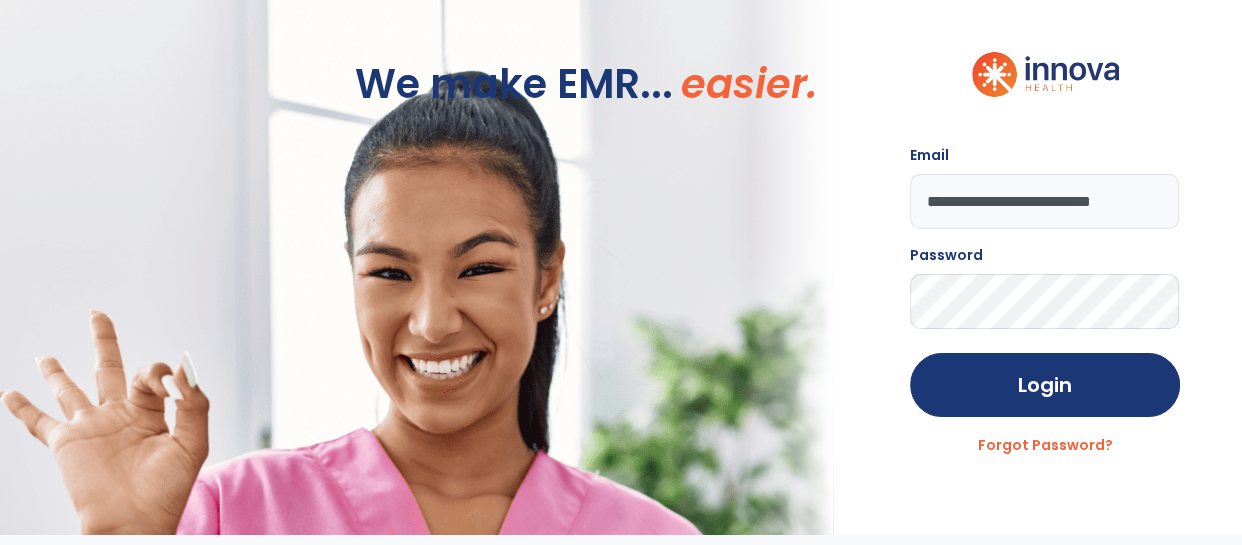 click on "Login" 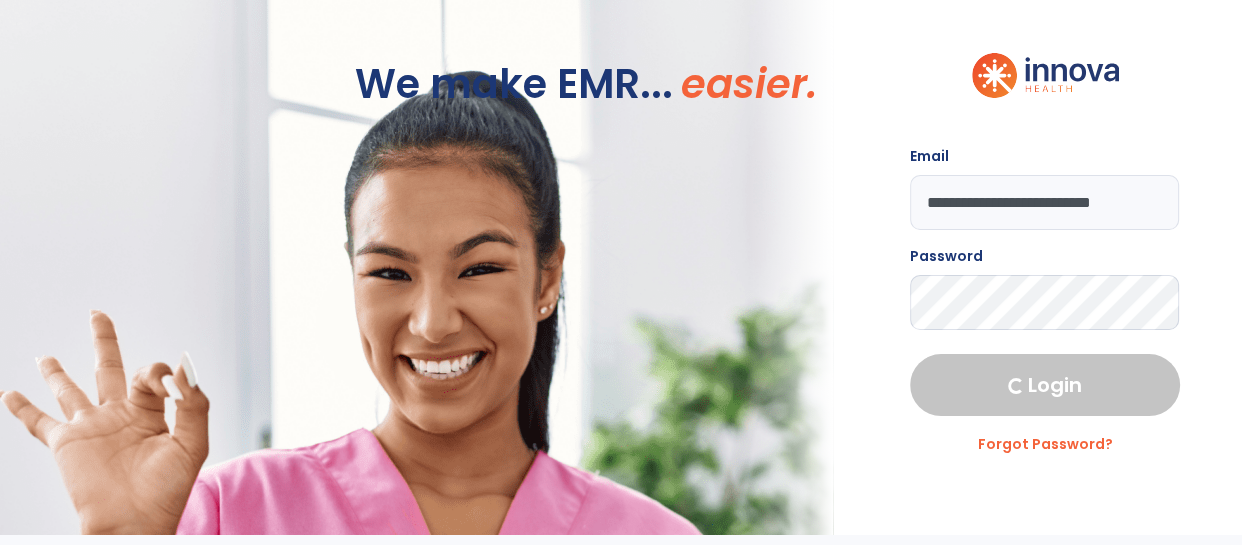 select on "****" 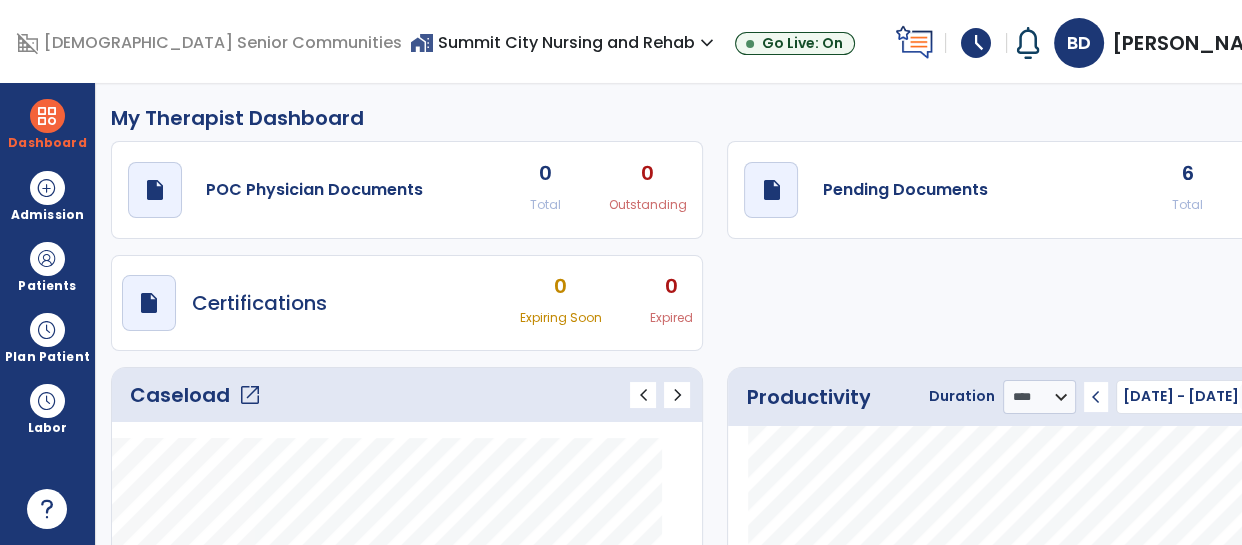 click on "Caseload   open_in_new" 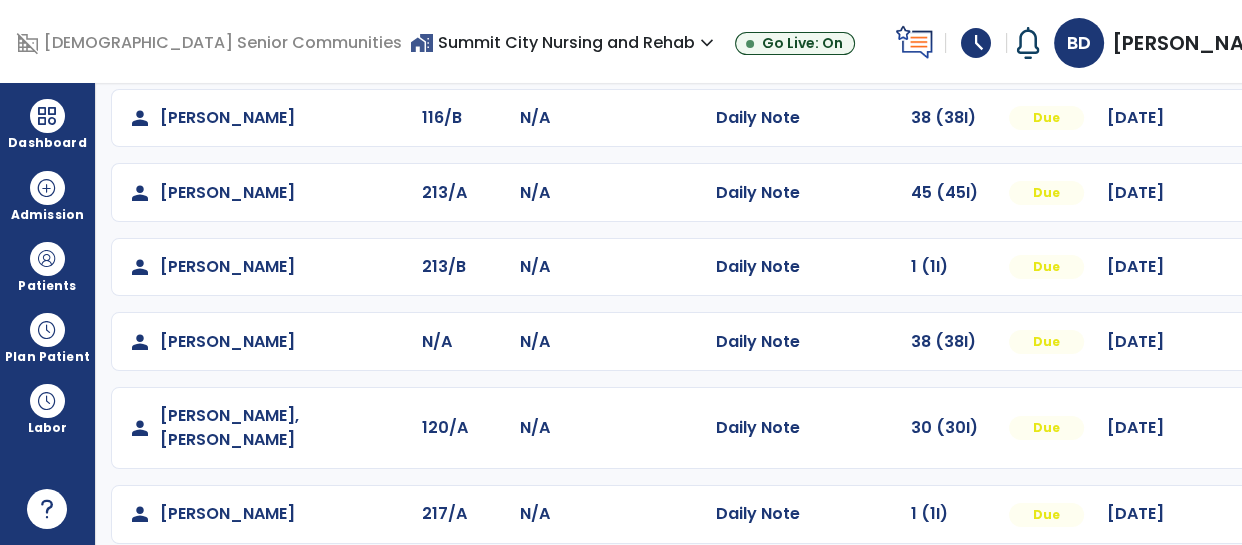 scroll, scrollTop: 193, scrollLeft: 0, axis: vertical 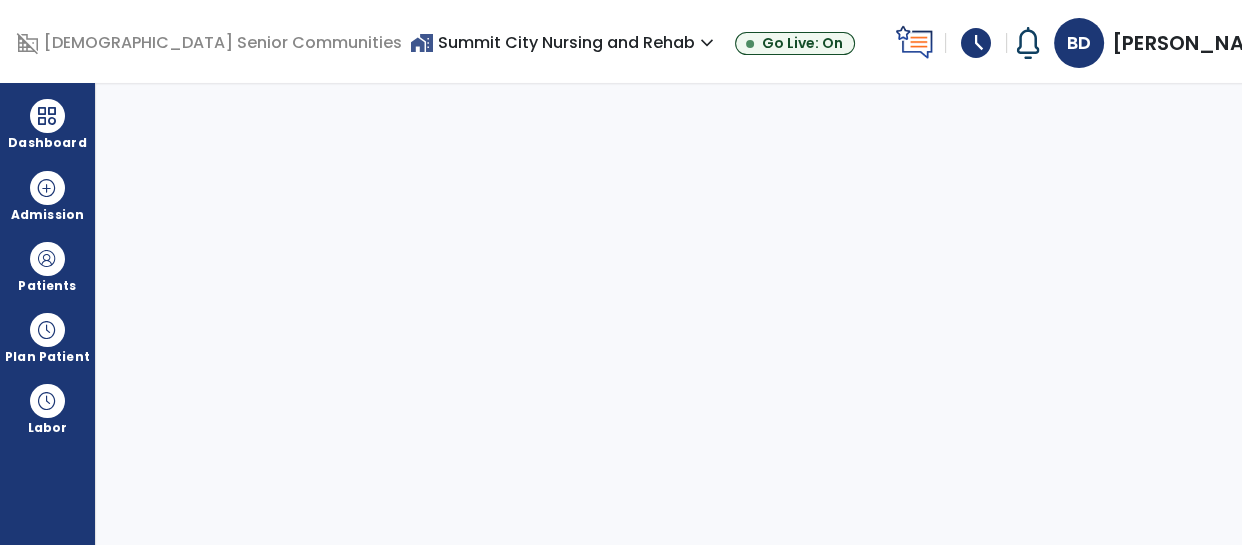 select on "****" 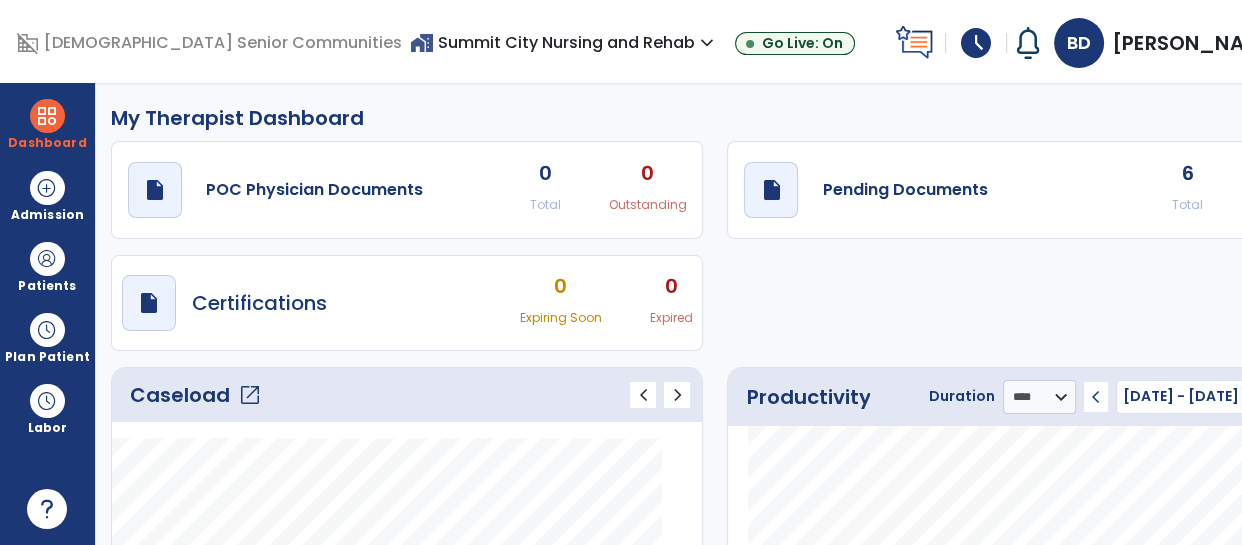 click on "Caseload   open_in_new" 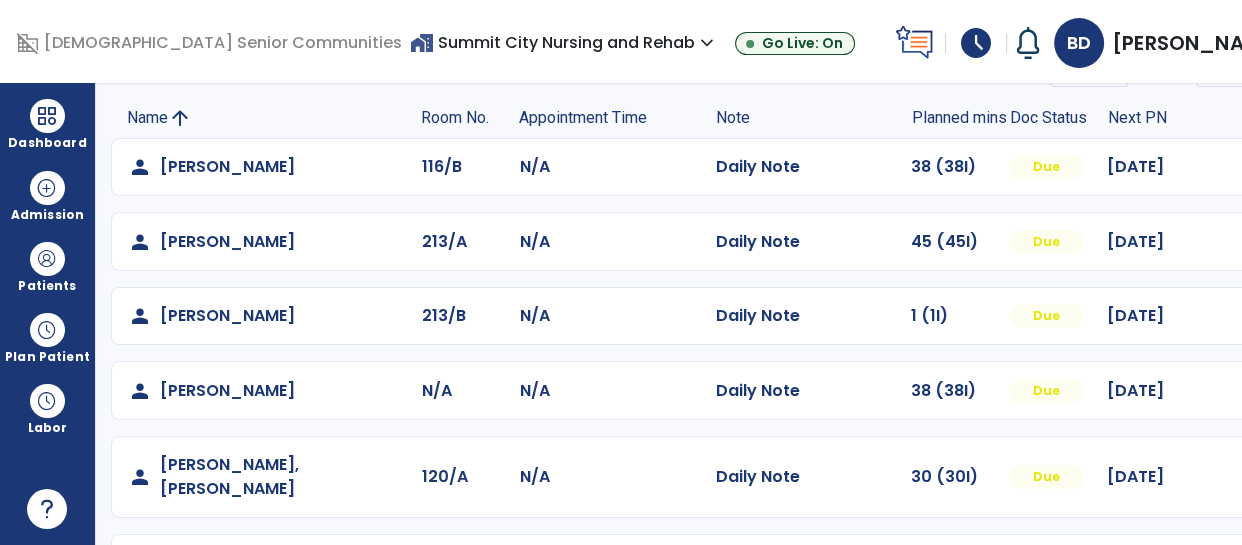 scroll, scrollTop: 130, scrollLeft: 0, axis: vertical 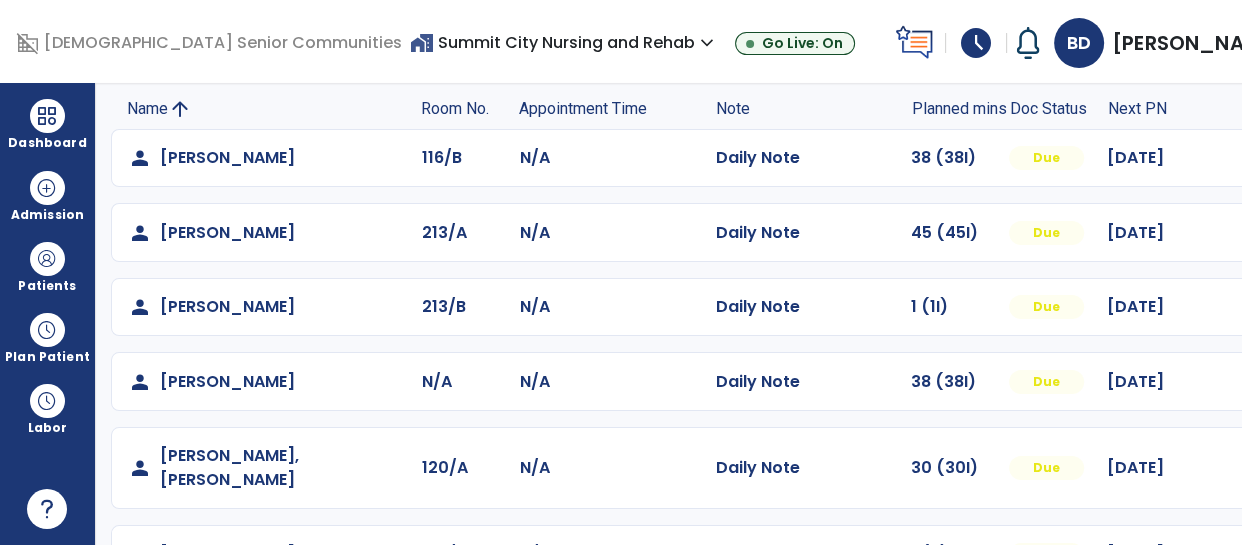click at bounding box center [1262, 158] 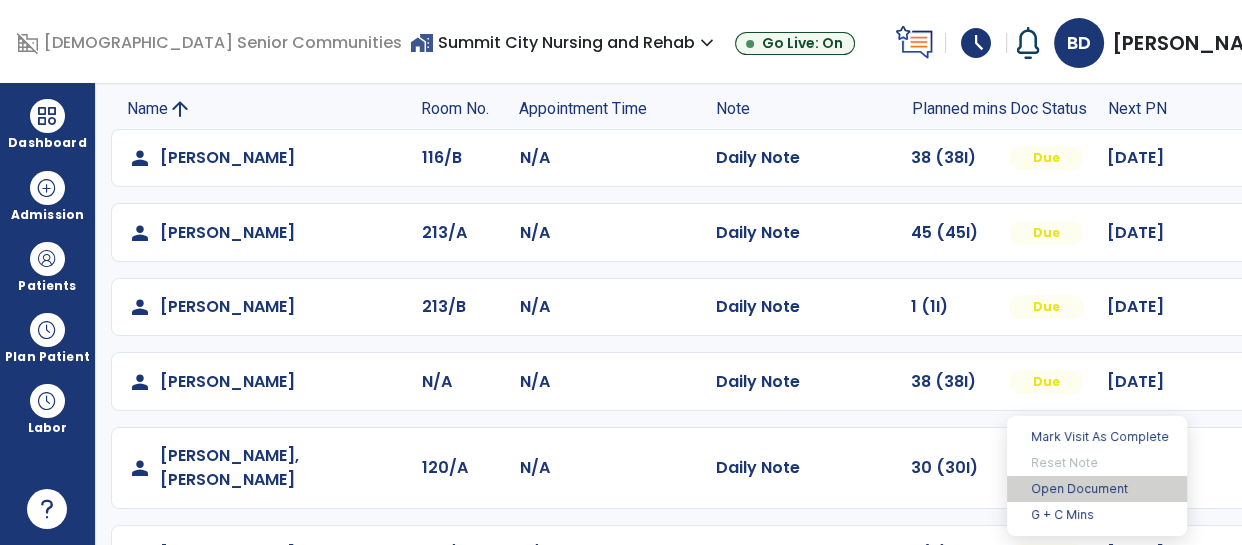 click on "Open Document" at bounding box center [1097, 489] 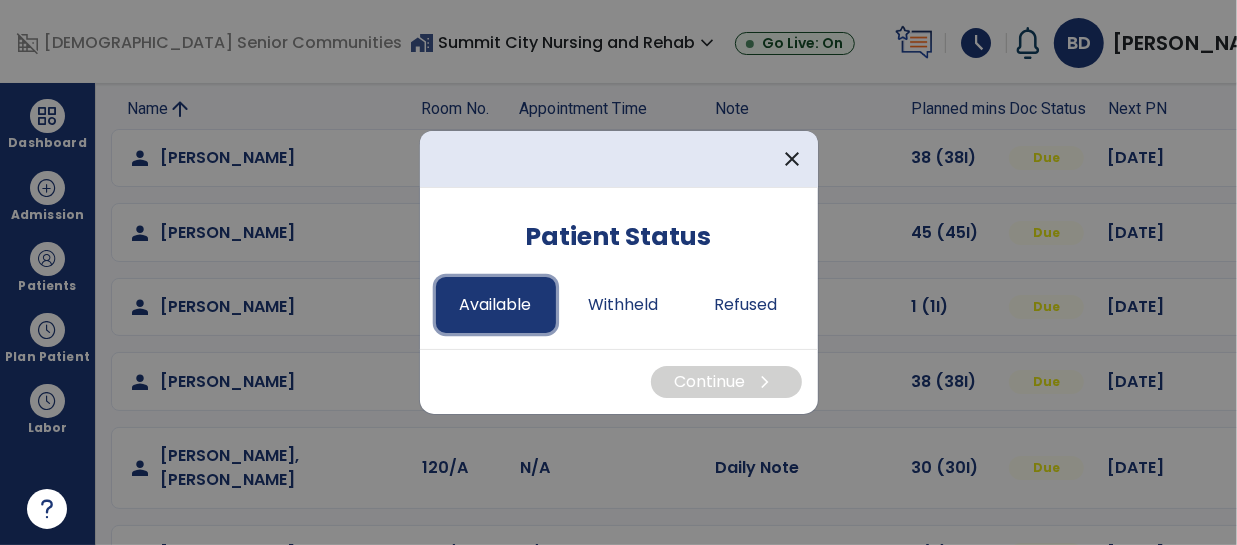 click on "Available" at bounding box center (496, 305) 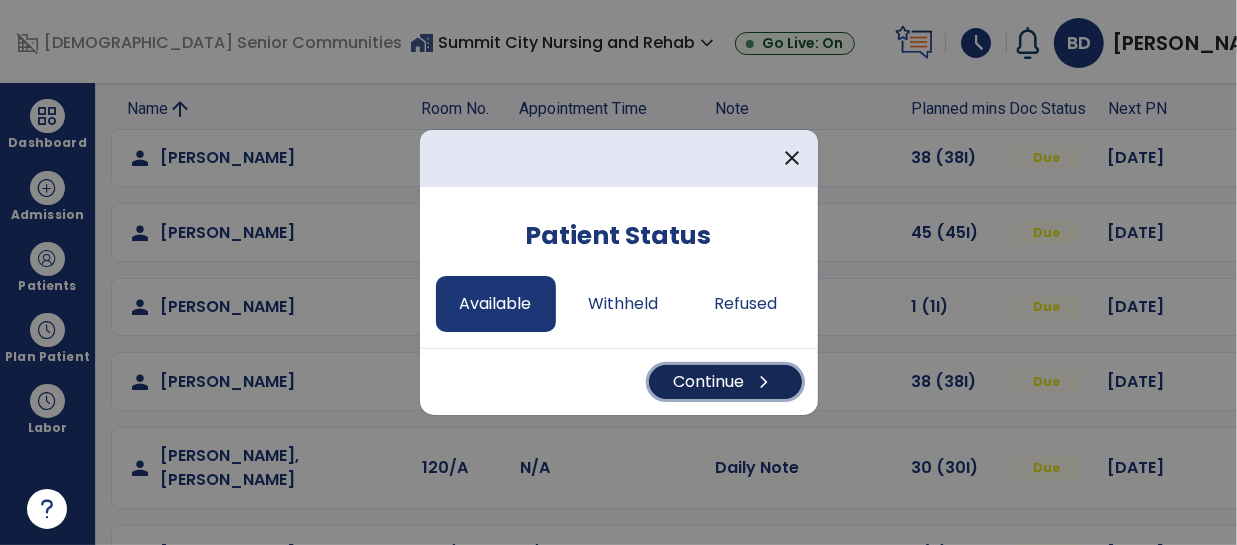 click on "Continue   chevron_right" at bounding box center (725, 382) 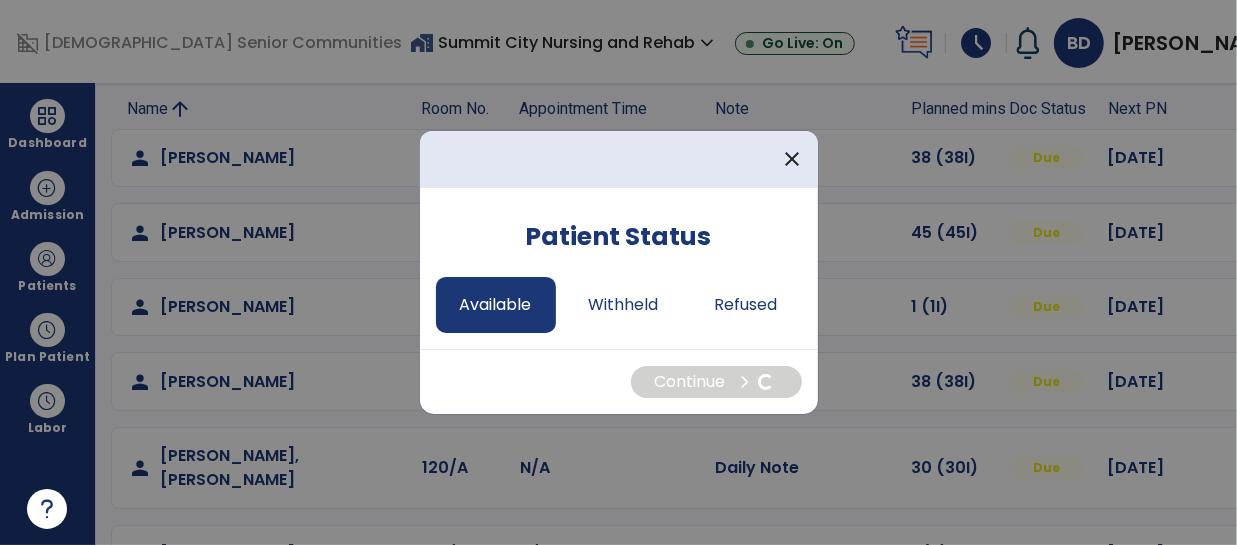 select on "*" 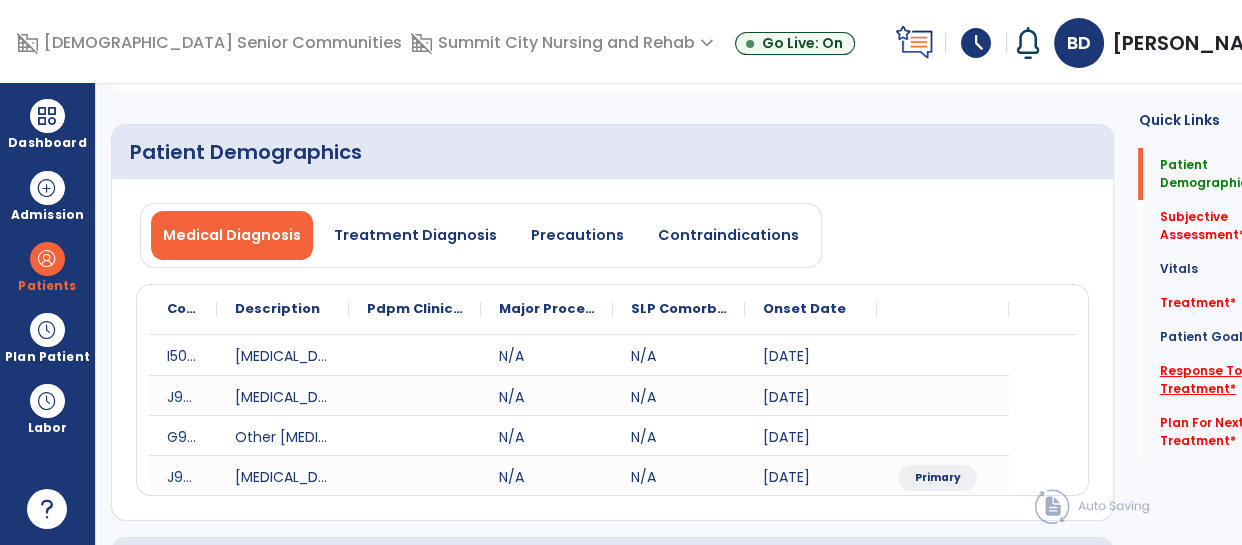click on "Response To Treatment   *" 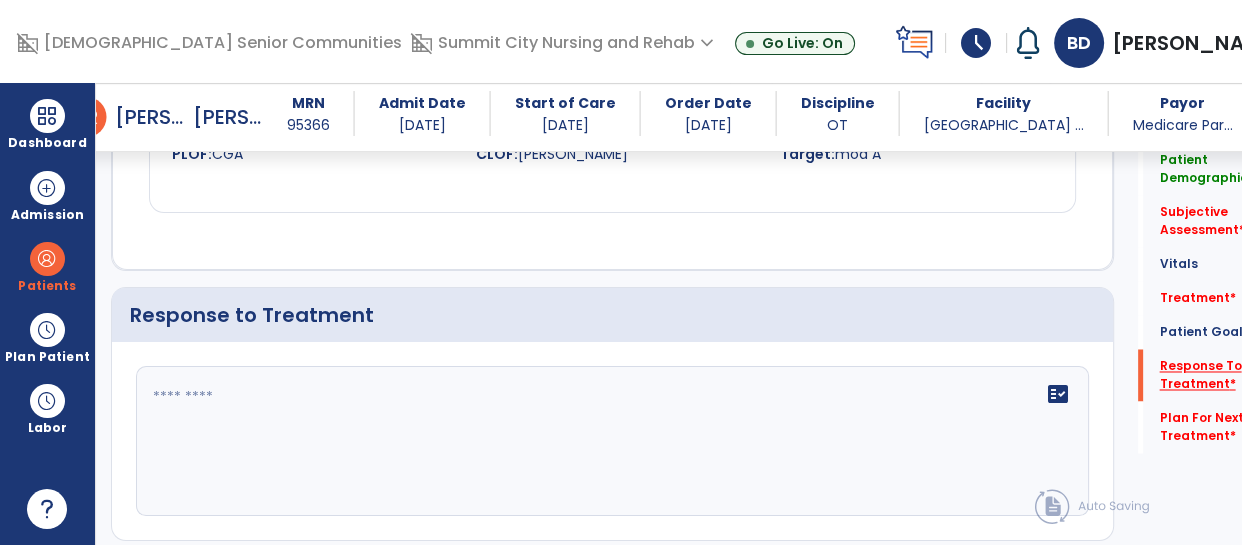 scroll, scrollTop: 3229, scrollLeft: 0, axis: vertical 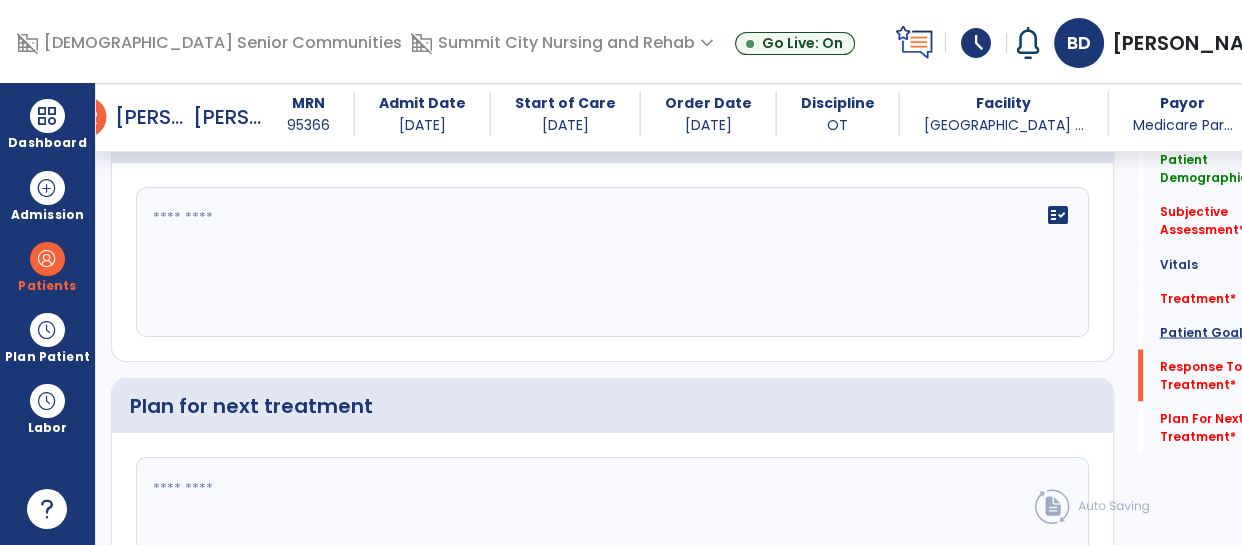 click on "Patient Goals" 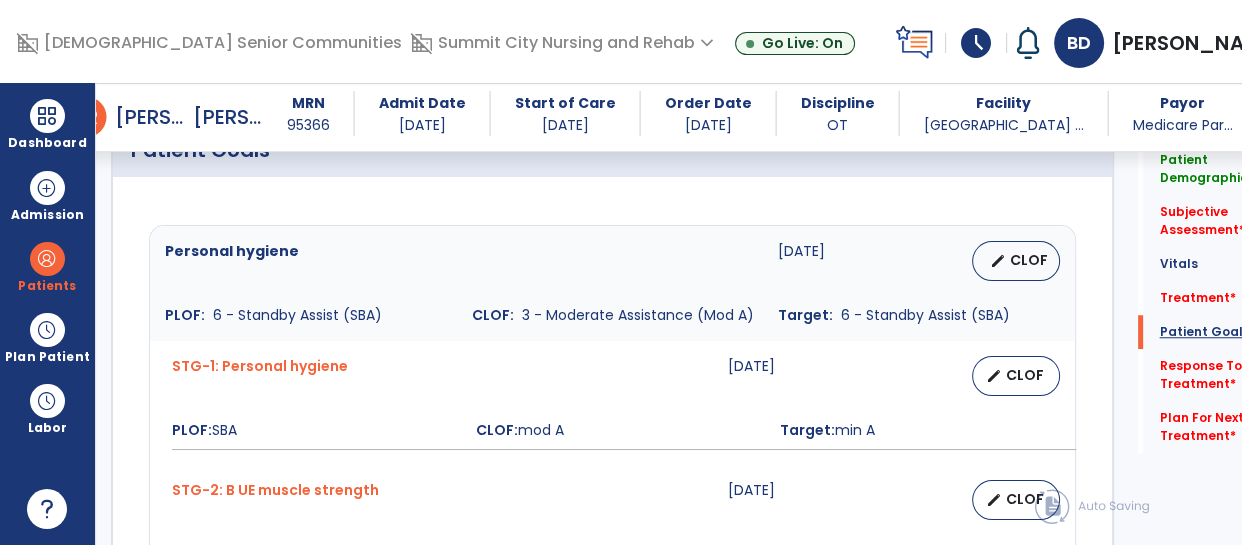 scroll, scrollTop: 1512, scrollLeft: 0, axis: vertical 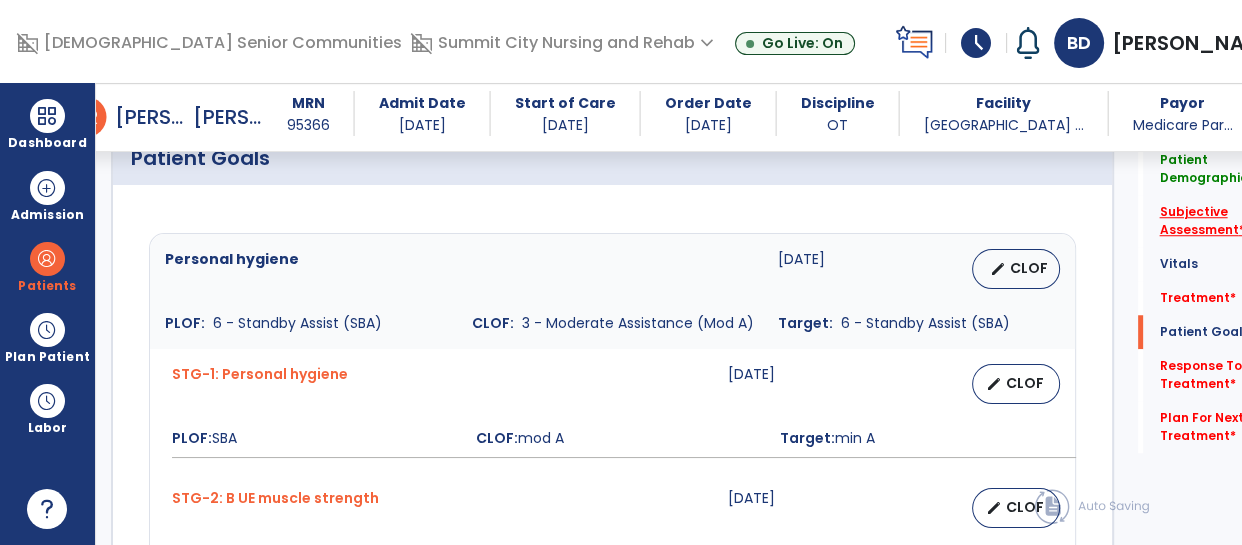 click on "Subjective Assessment   *" 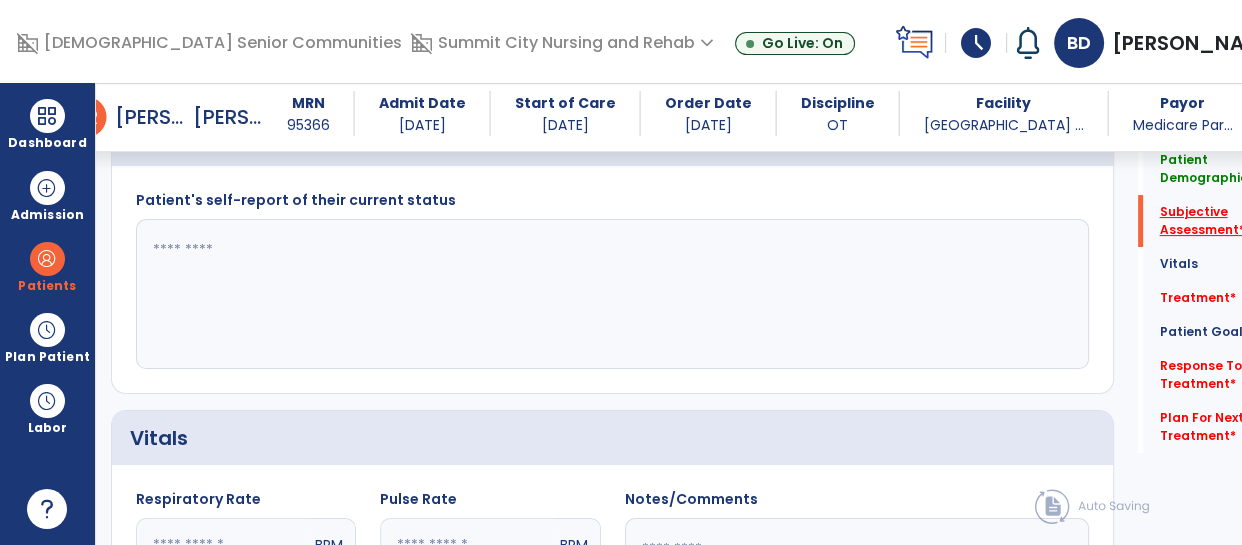 scroll, scrollTop: 474, scrollLeft: 0, axis: vertical 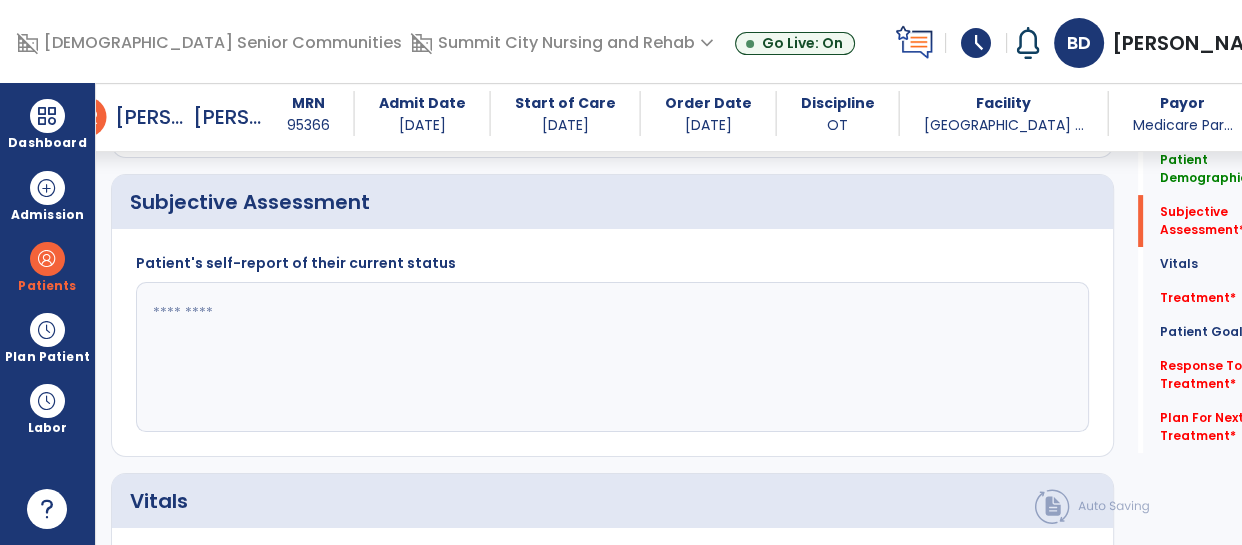 click 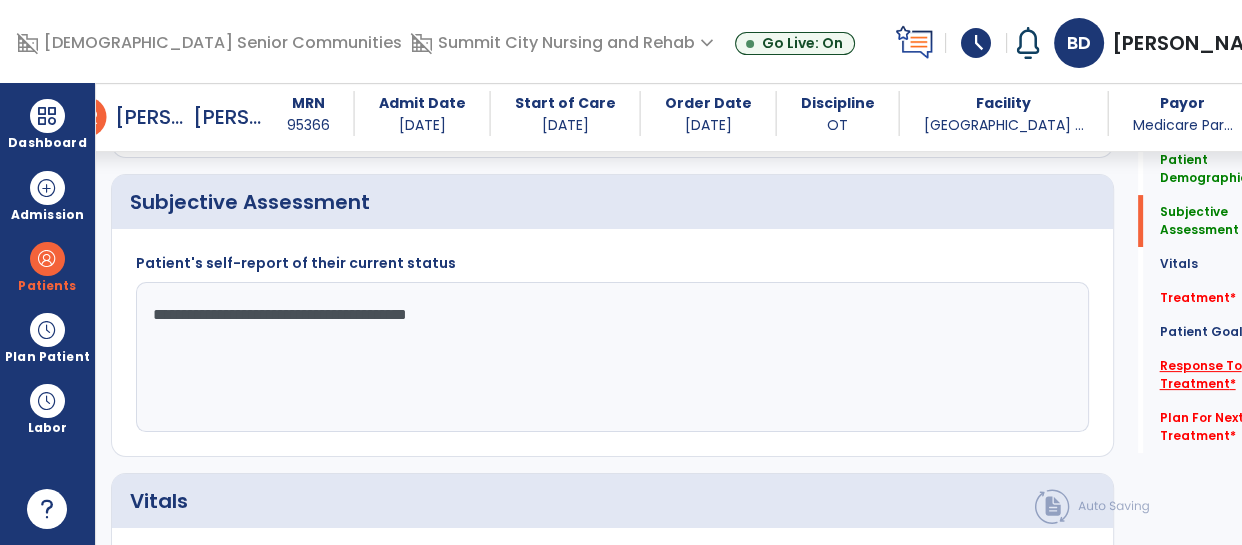 type on "**********" 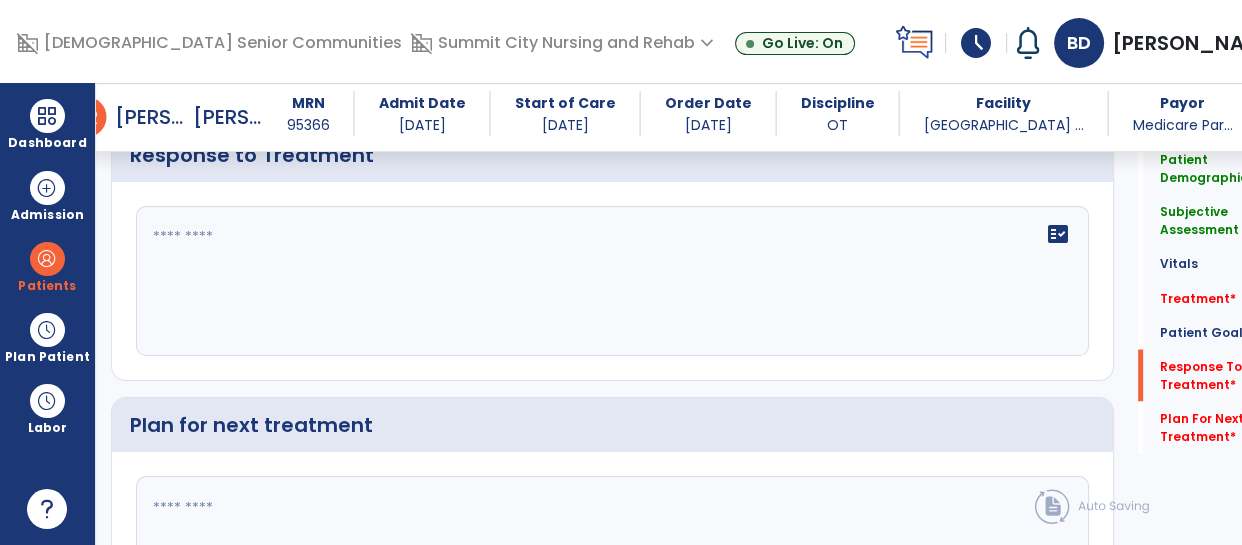 click on "fact_check" 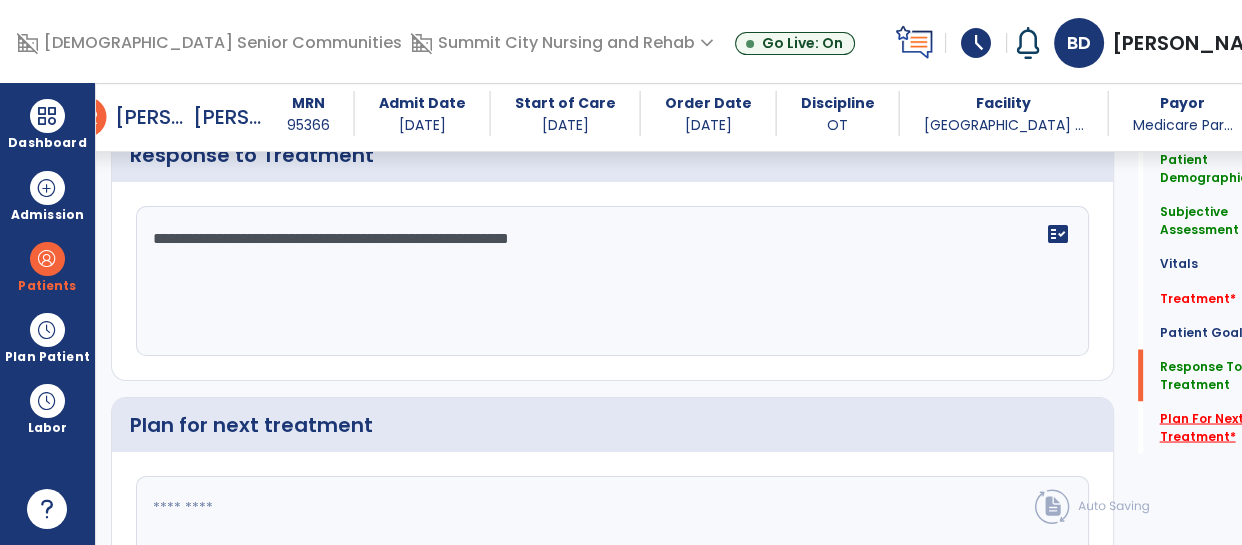 type on "**********" 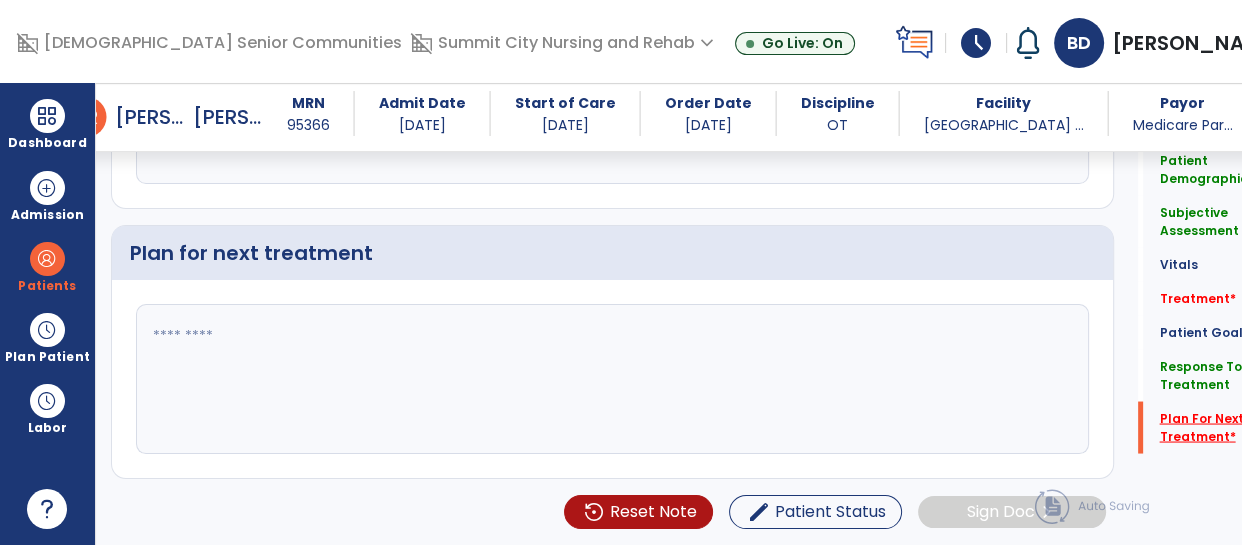 scroll, scrollTop: 3440, scrollLeft: 0, axis: vertical 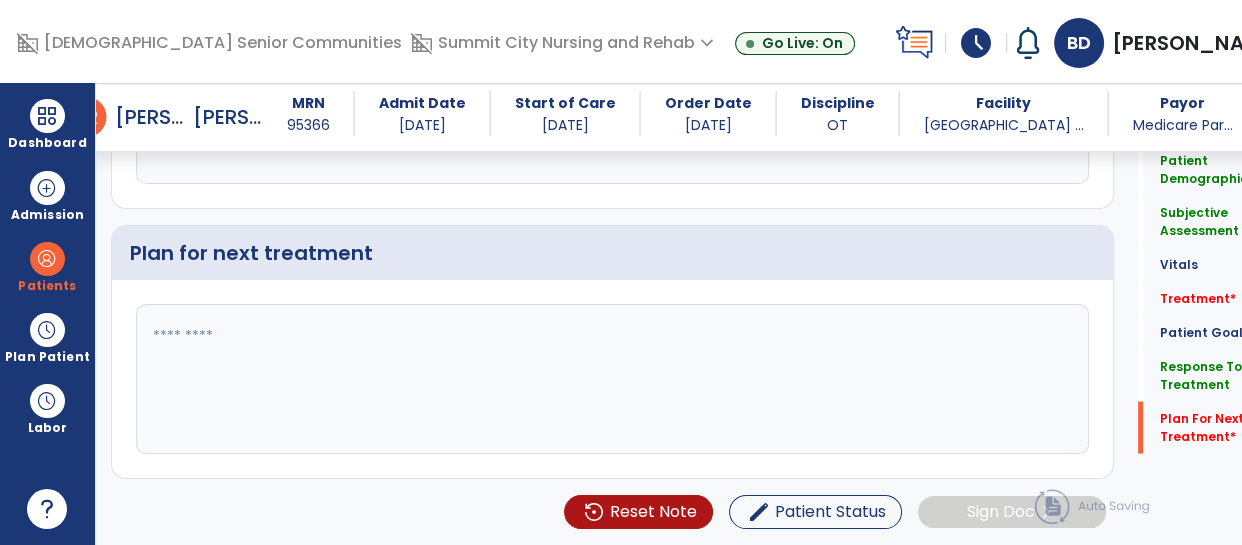 click 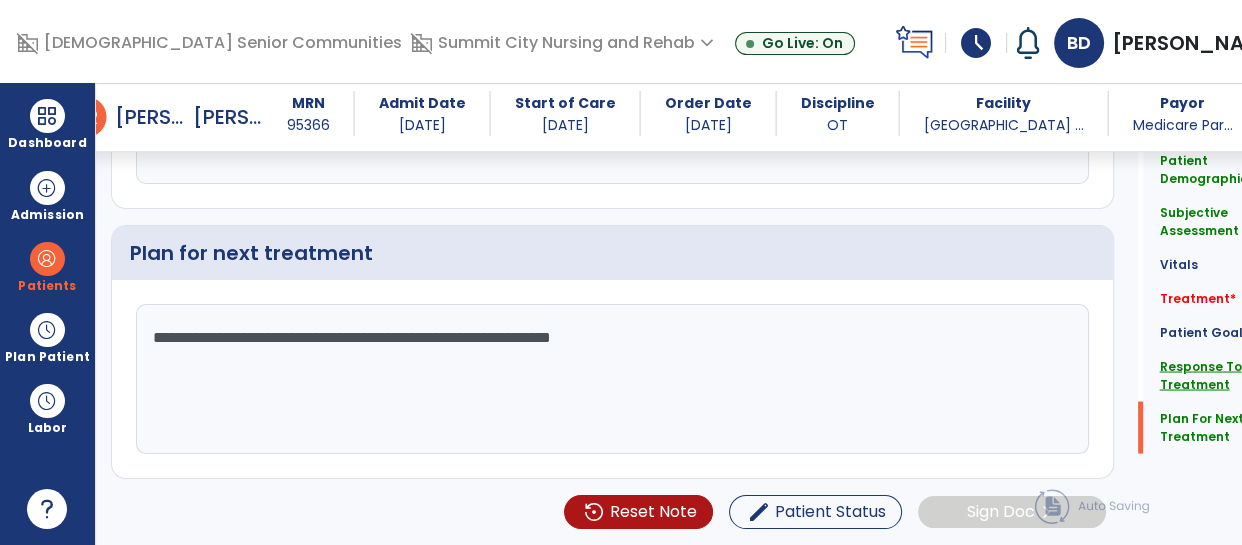 click on "Response To Treatment" 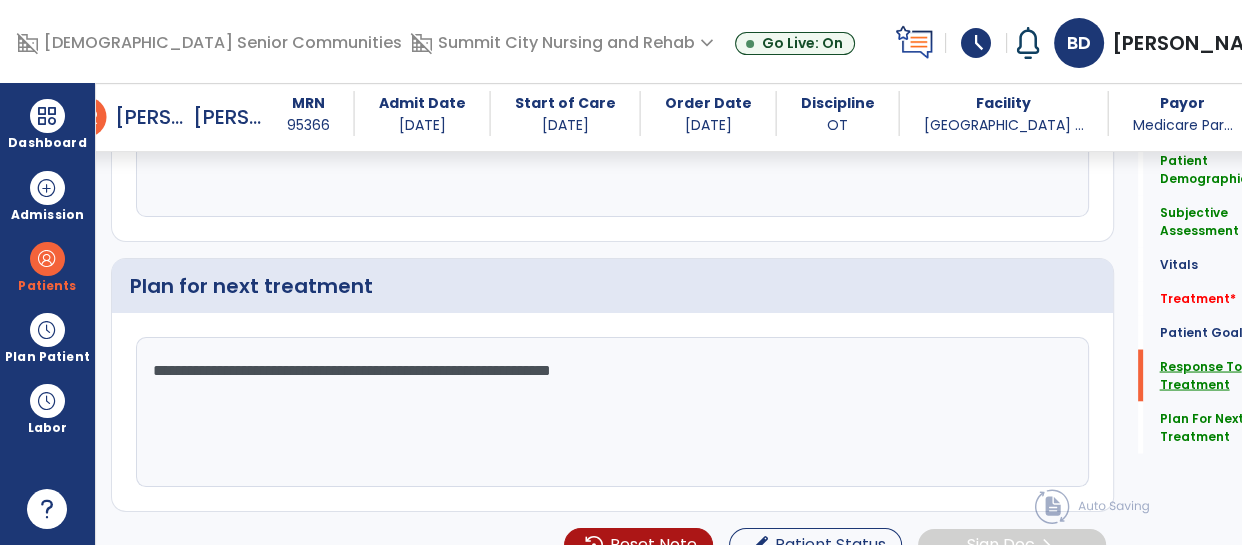 scroll, scrollTop: 3210, scrollLeft: 0, axis: vertical 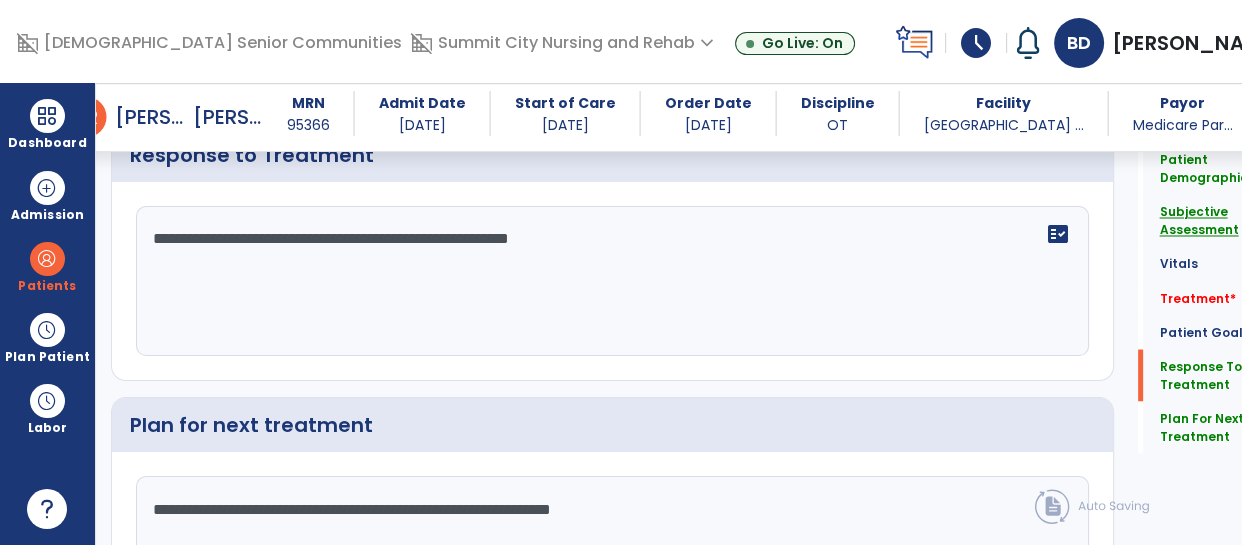 click on "Subjective Assessment" 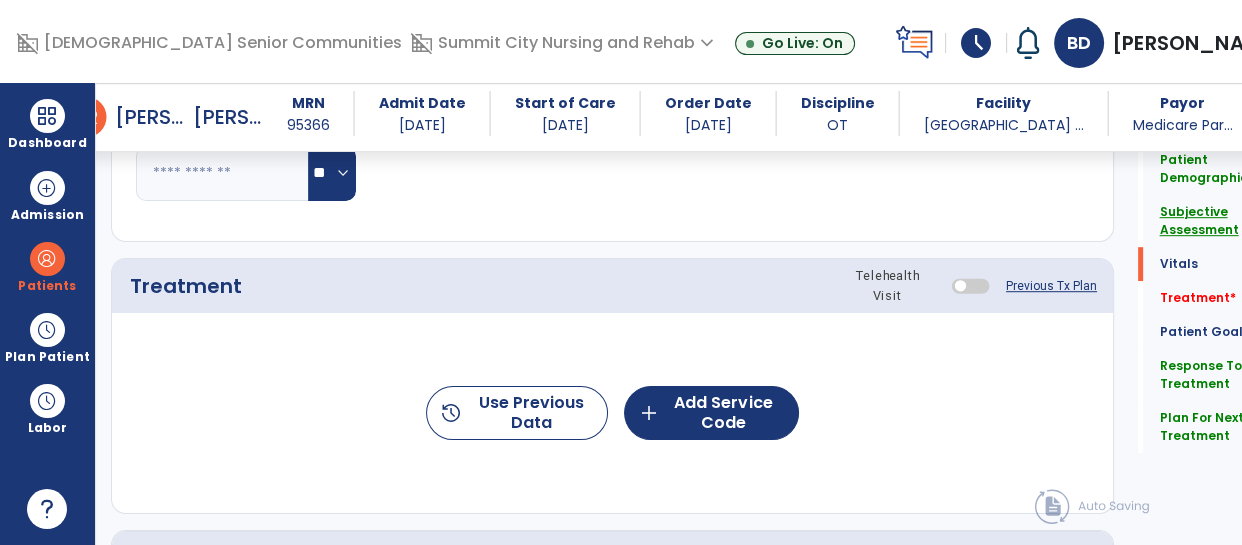 scroll, scrollTop: 474, scrollLeft: 0, axis: vertical 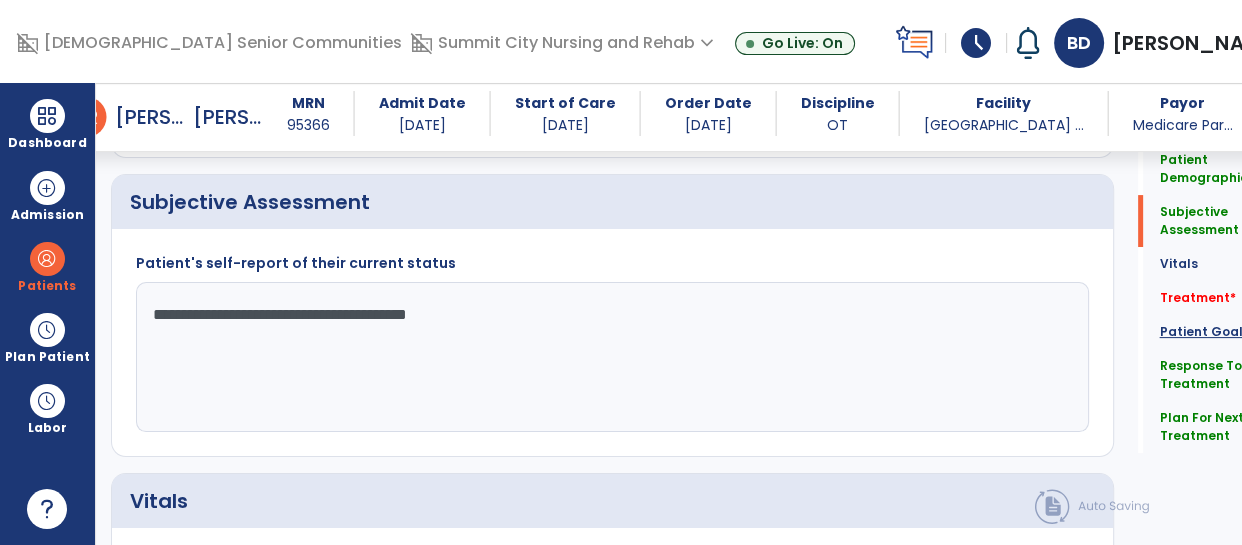 click on "Patient Goals" 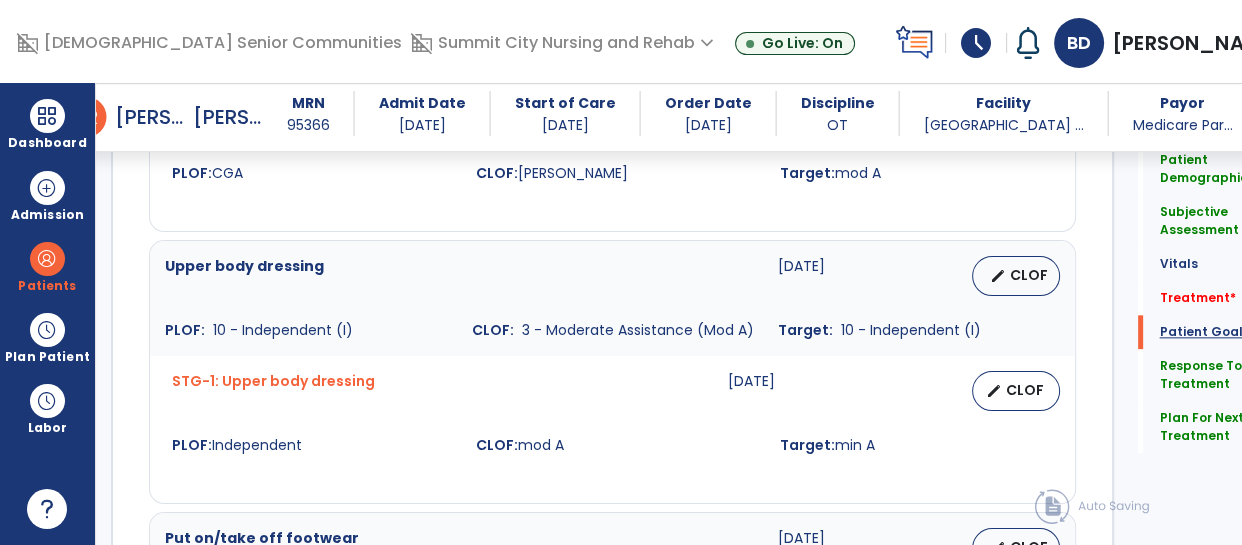 scroll, scrollTop: 2196, scrollLeft: 0, axis: vertical 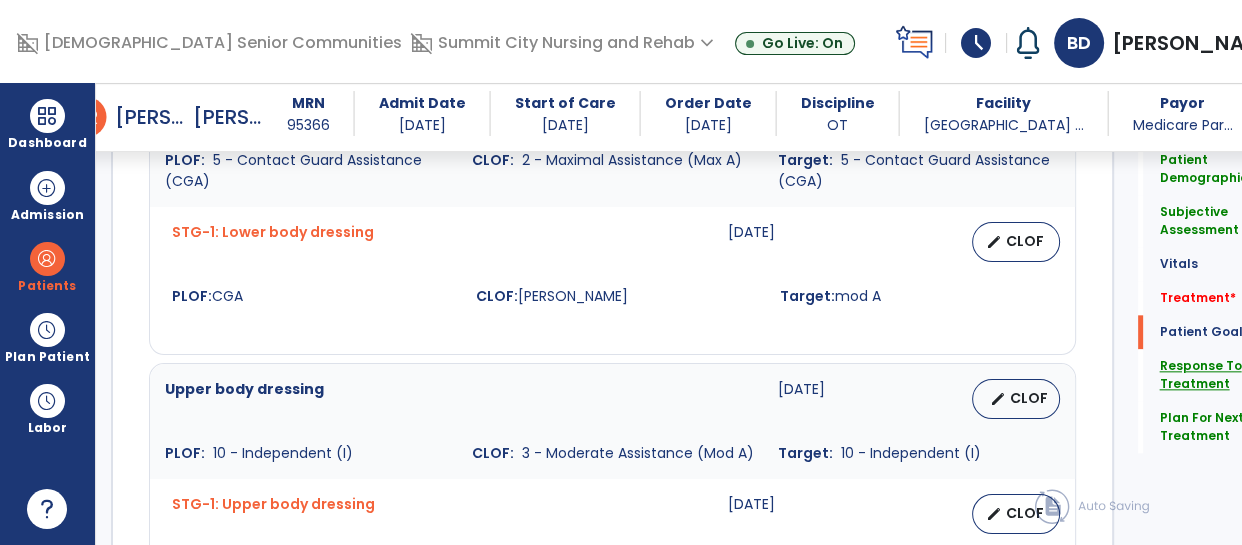 click on "Response To Treatment" 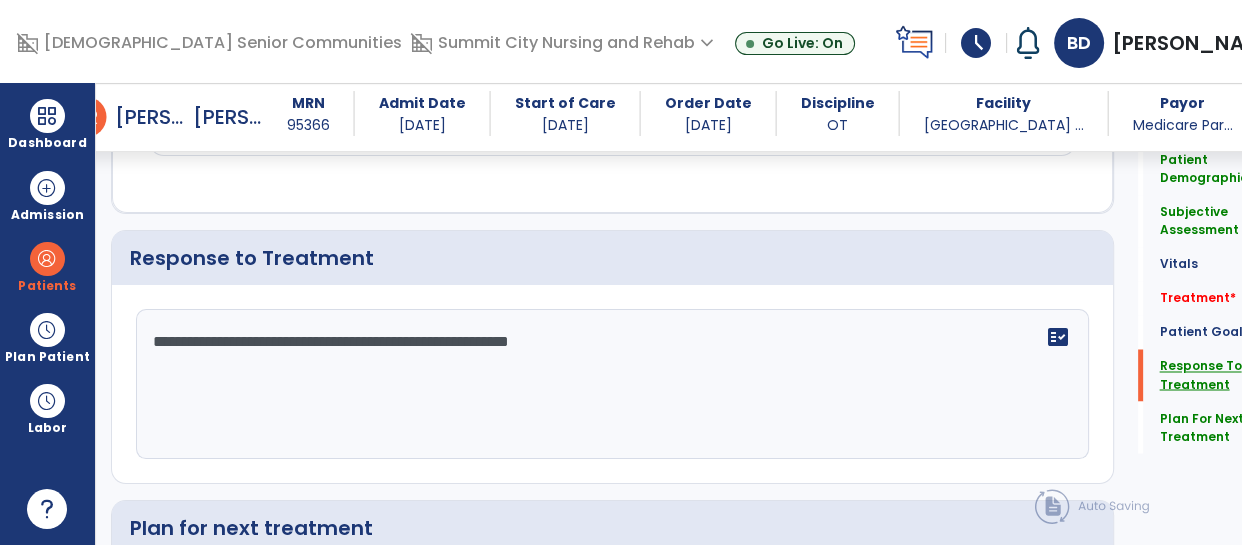 scroll, scrollTop: 3210, scrollLeft: 0, axis: vertical 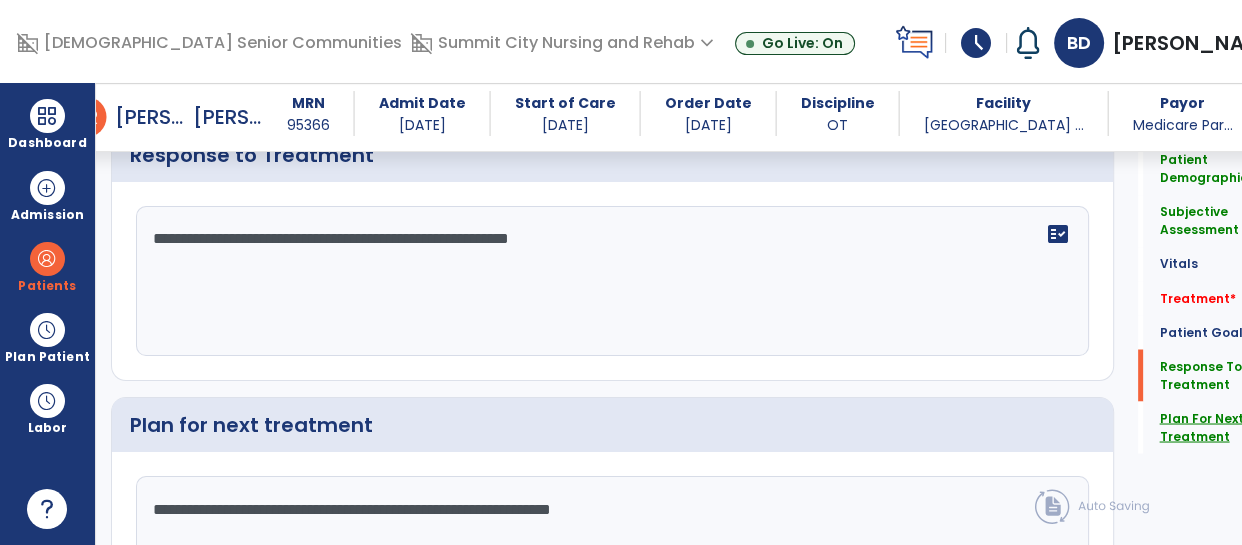 click on "Plan For Next Treatment" 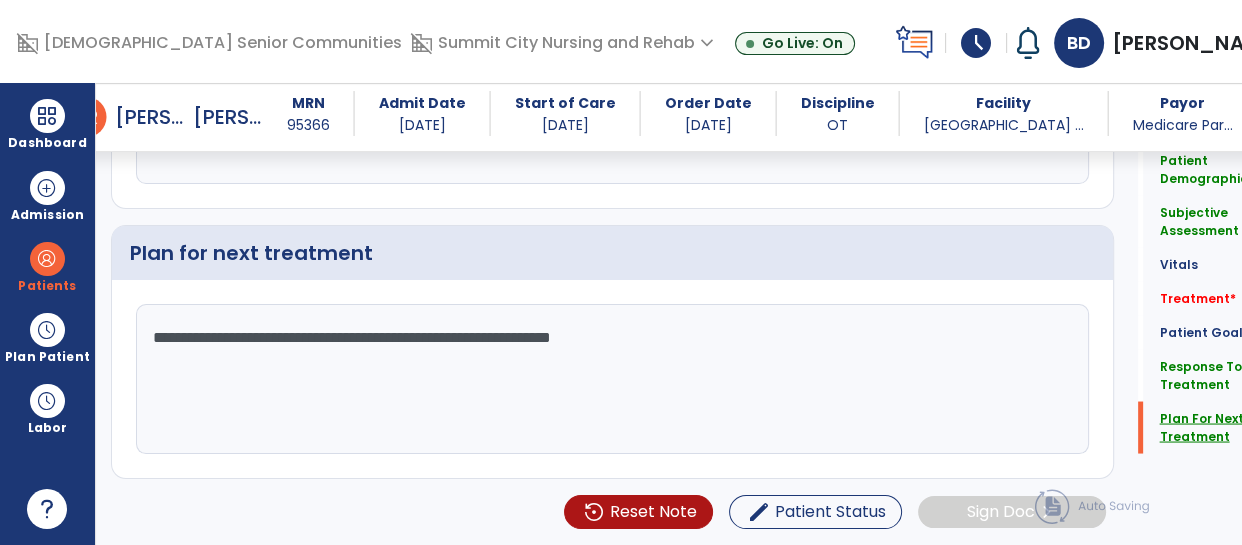 scroll, scrollTop: 3440, scrollLeft: 0, axis: vertical 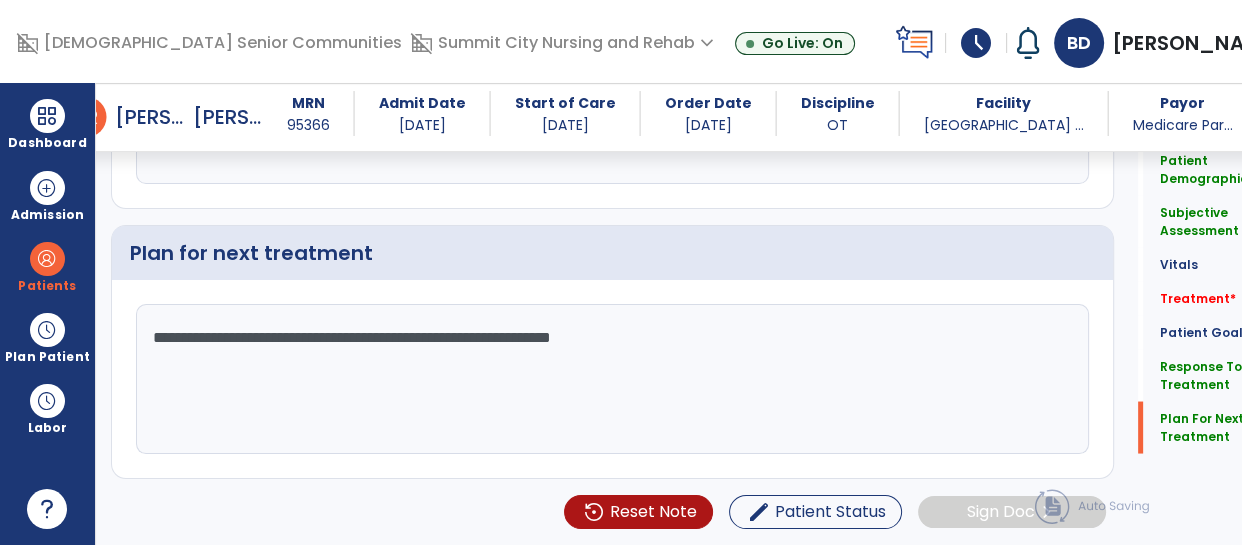 click on "**********" 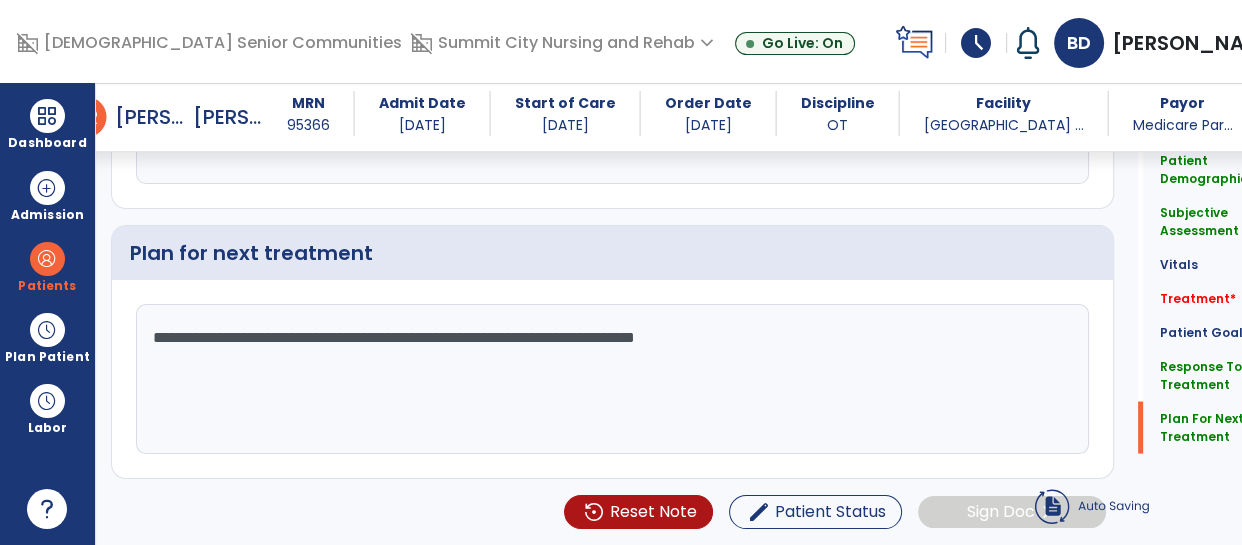 click on "**********" 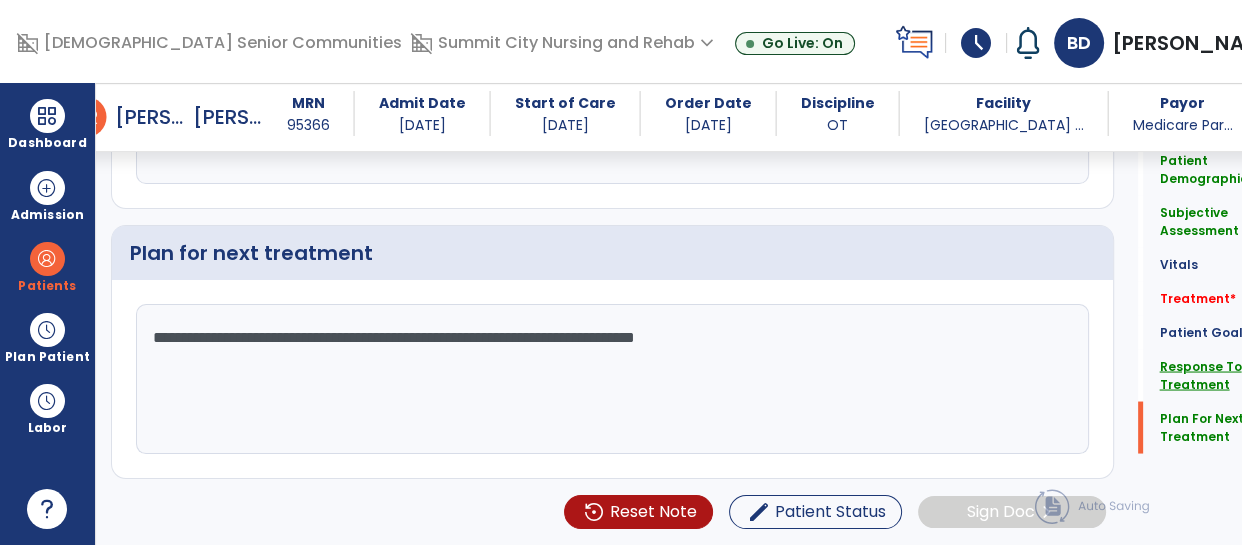 type on "**********" 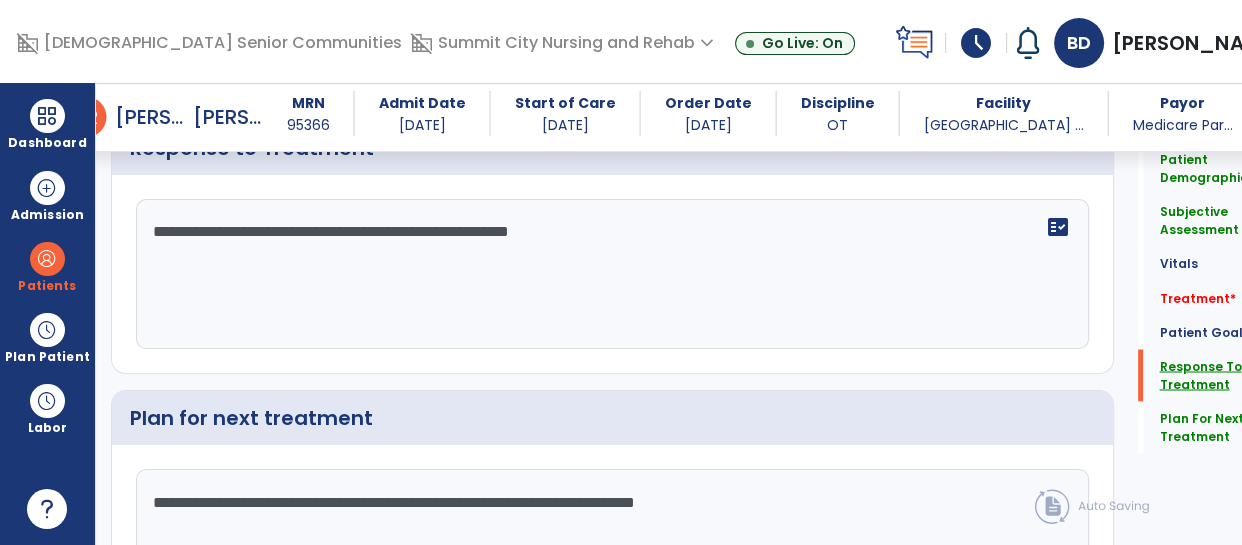 scroll, scrollTop: 3210, scrollLeft: 0, axis: vertical 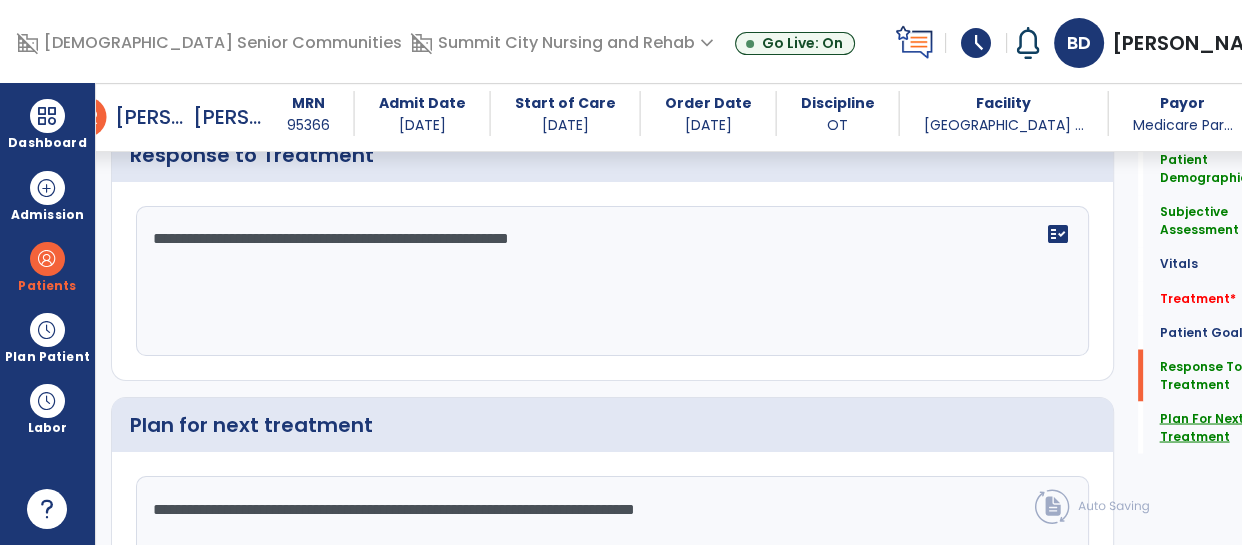 click on "Plan For Next Treatment" 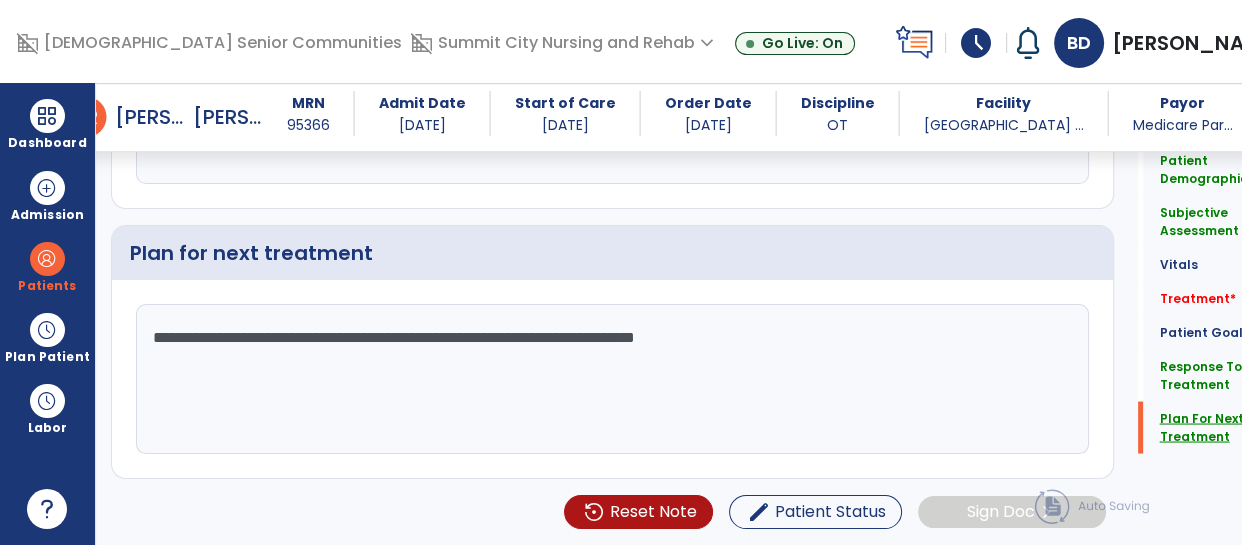 scroll, scrollTop: 3440, scrollLeft: 0, axis: vertical 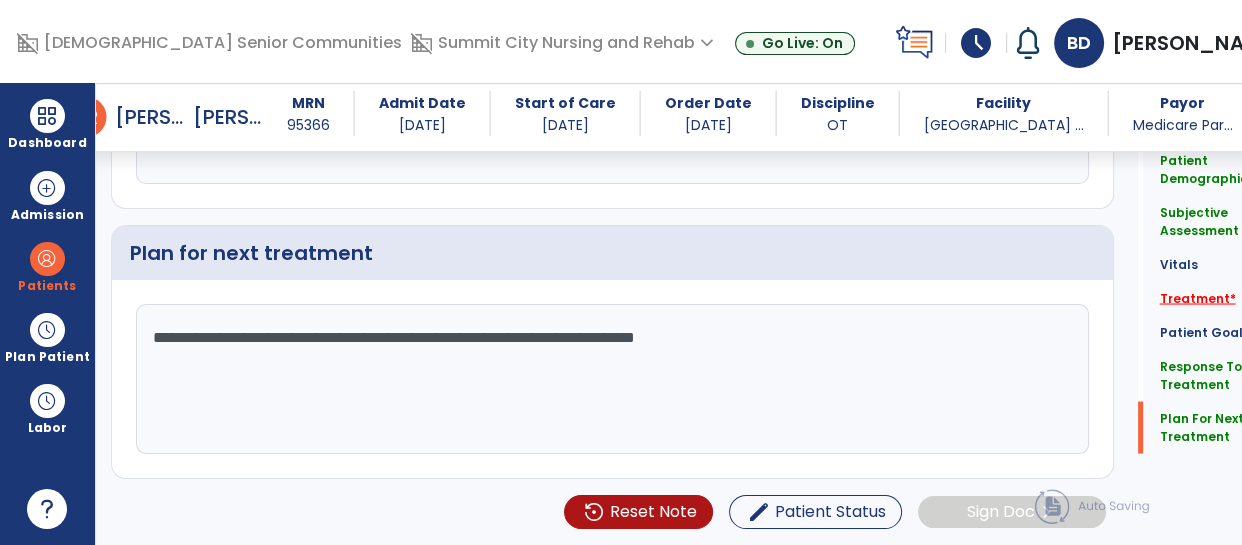 click on "Treatment   *" 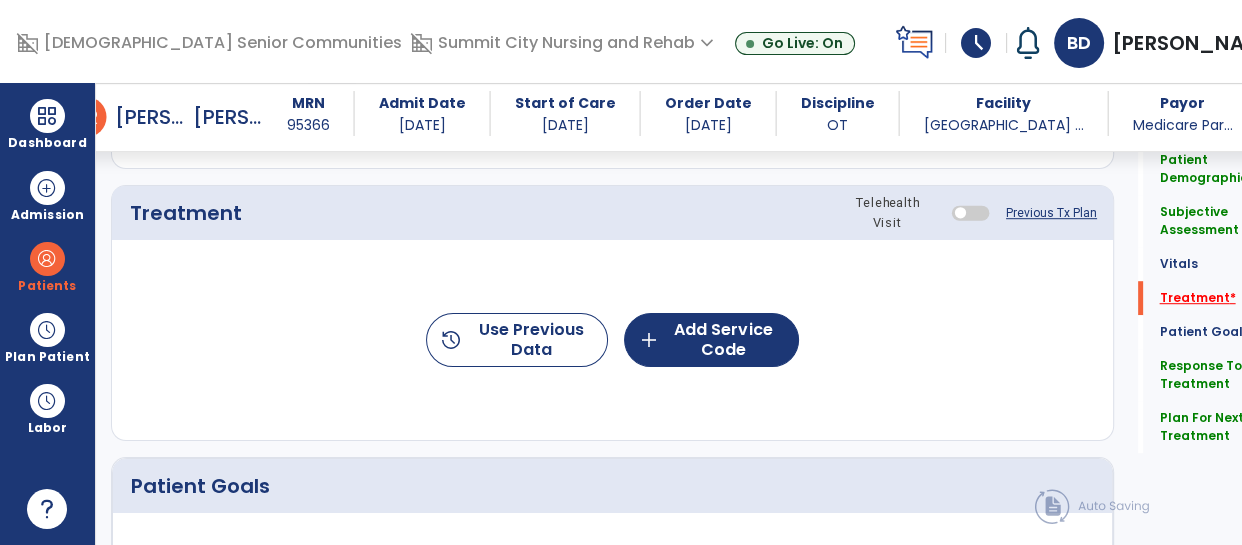 scroll, scrollTop: 1181, scrollLeft: 0, axis: vertical 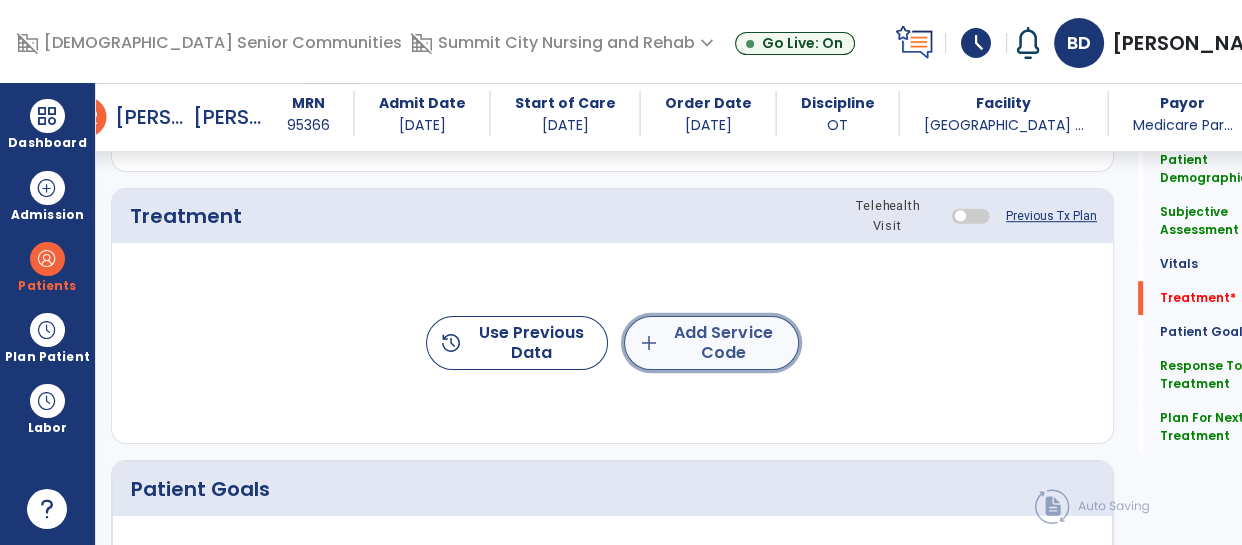 click on "add  Add Service Code" 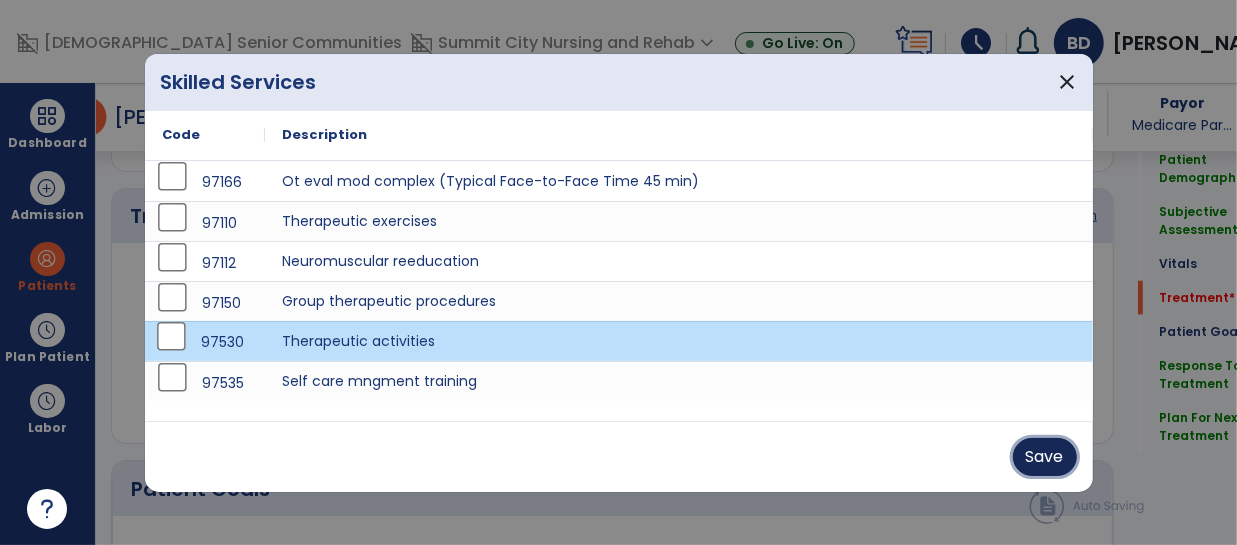 click on "Save" at bounding box center (1045, 457) 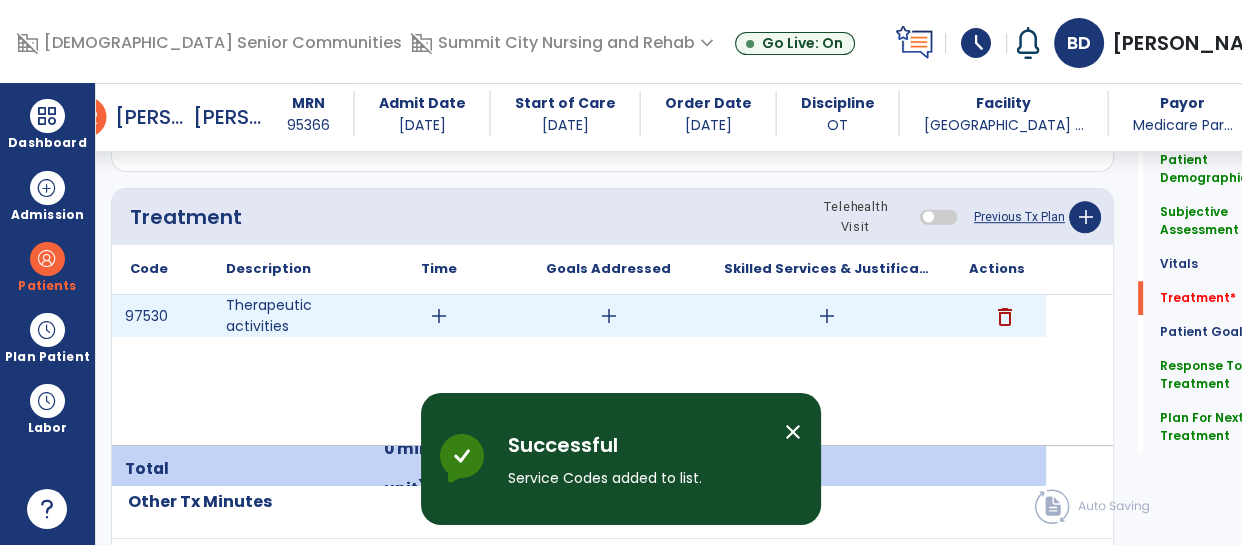 click on "add" at bounding box center [439, 316] 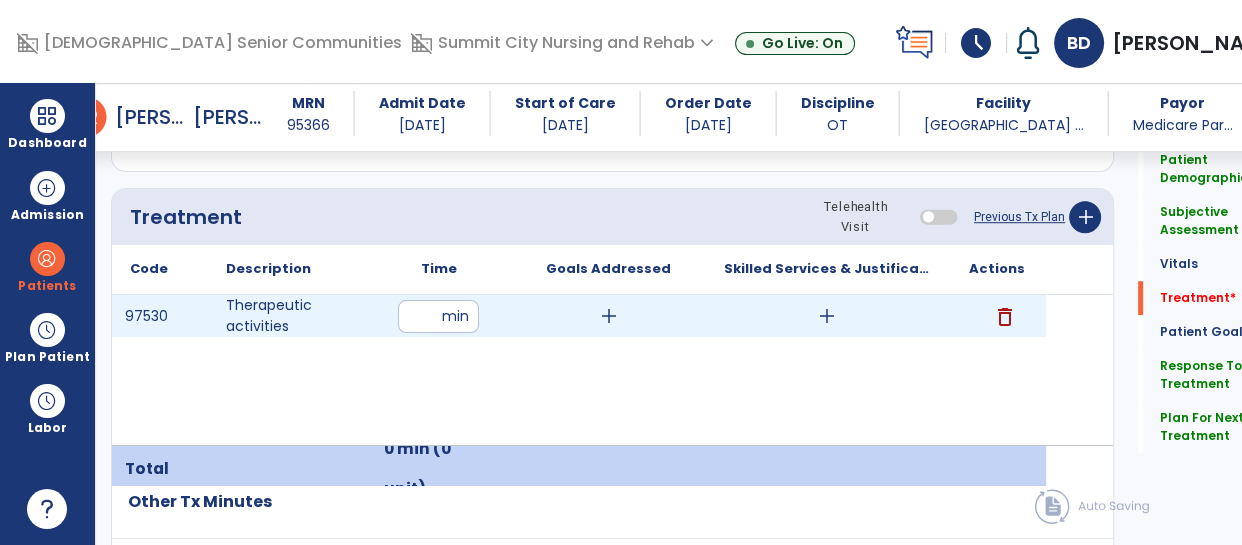 type on "**" 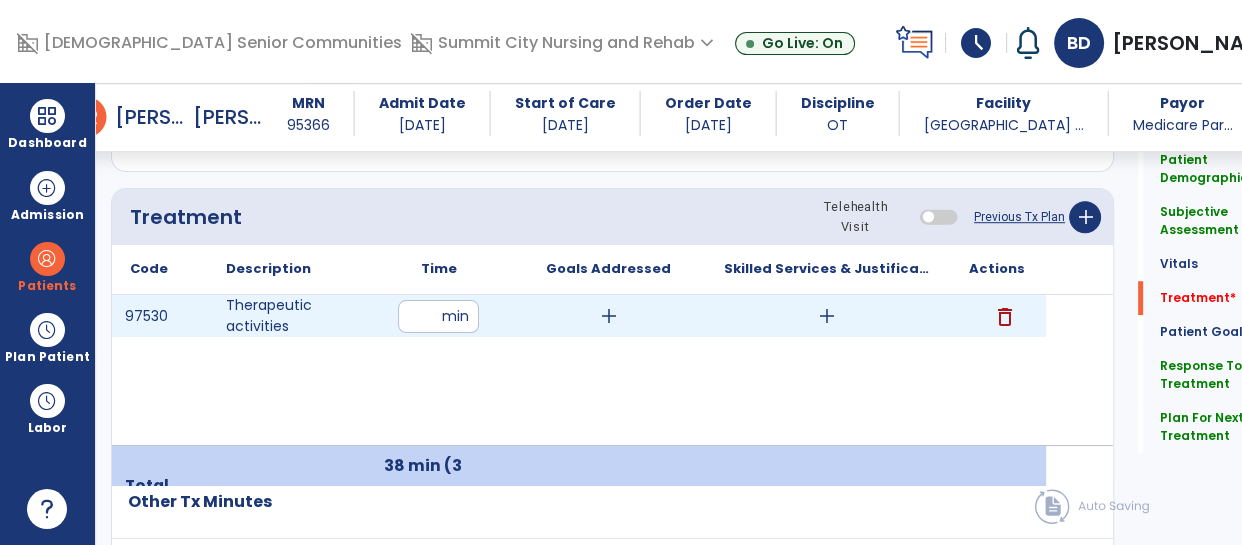click on "add" at bounding box center (827, 316) 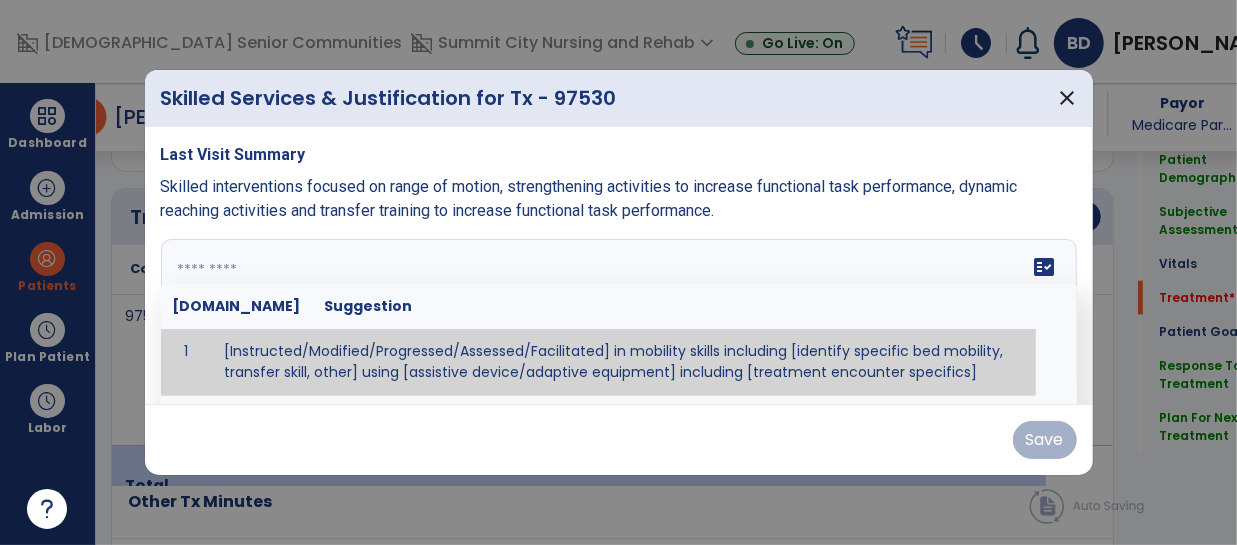 click on "fact_check  Sr.No Suggestion 1 [Instructed/Modified/Progressed/Assessed/Facilitated] in mobility skills including [identify specific bed mobility, transfer skill, other] using [assistive device/adaptive equipment] including [treatment encounter specifics]" at bounding box center [619, 314] 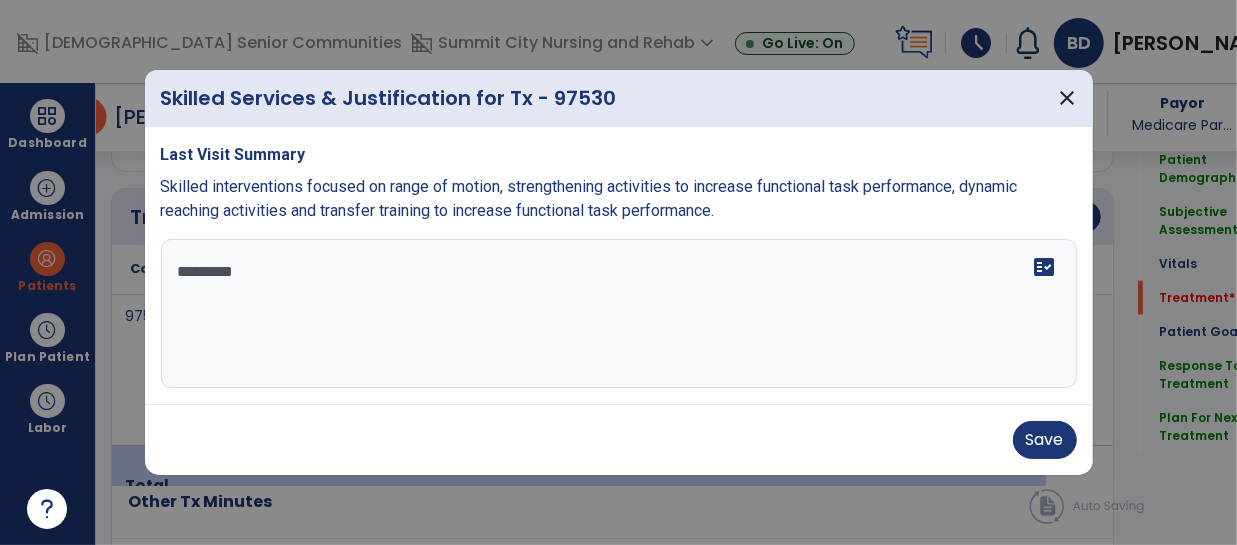 type on "**********" 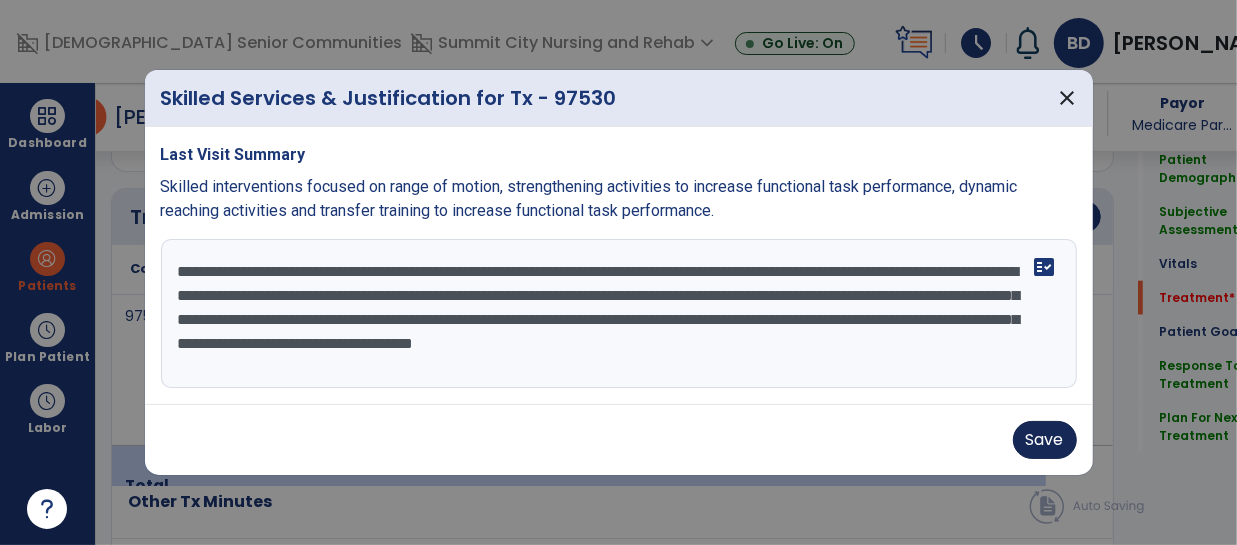 type on "**********" 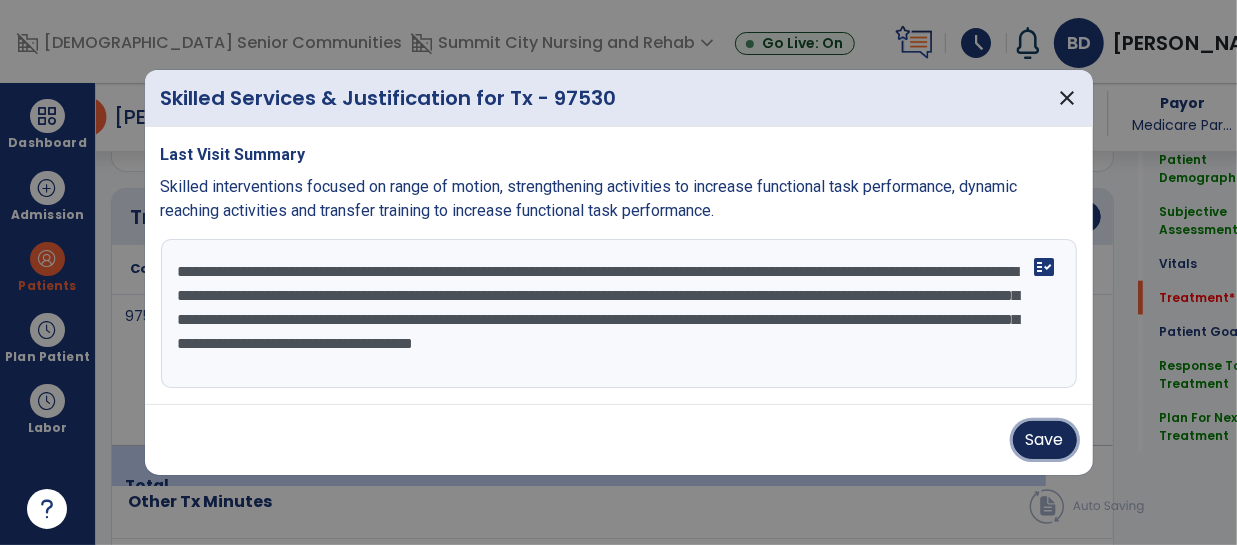 click on "Save" at bounding box center [1045, 440] 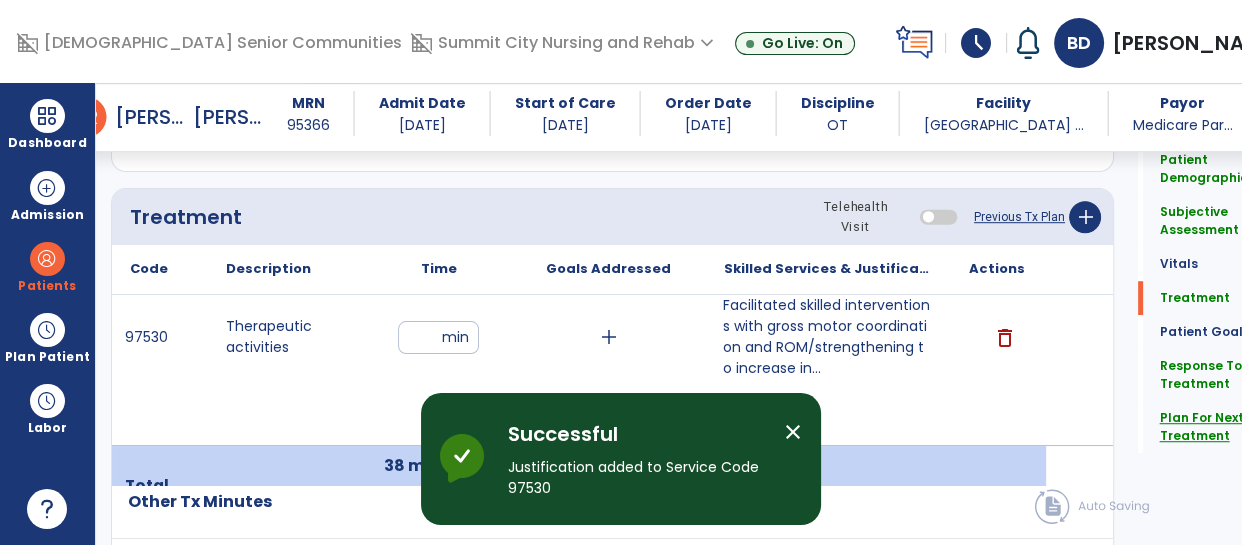 click on "Plan For Next Treatment" 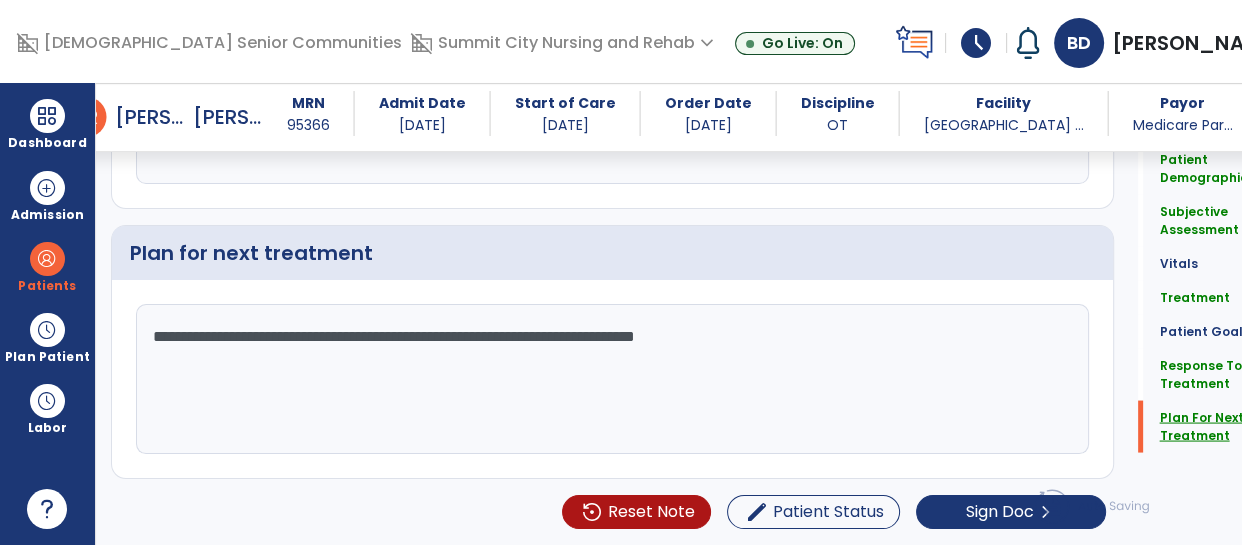 scroll, scrollTop: 3606, scrollLeft: 0, axis: vertical 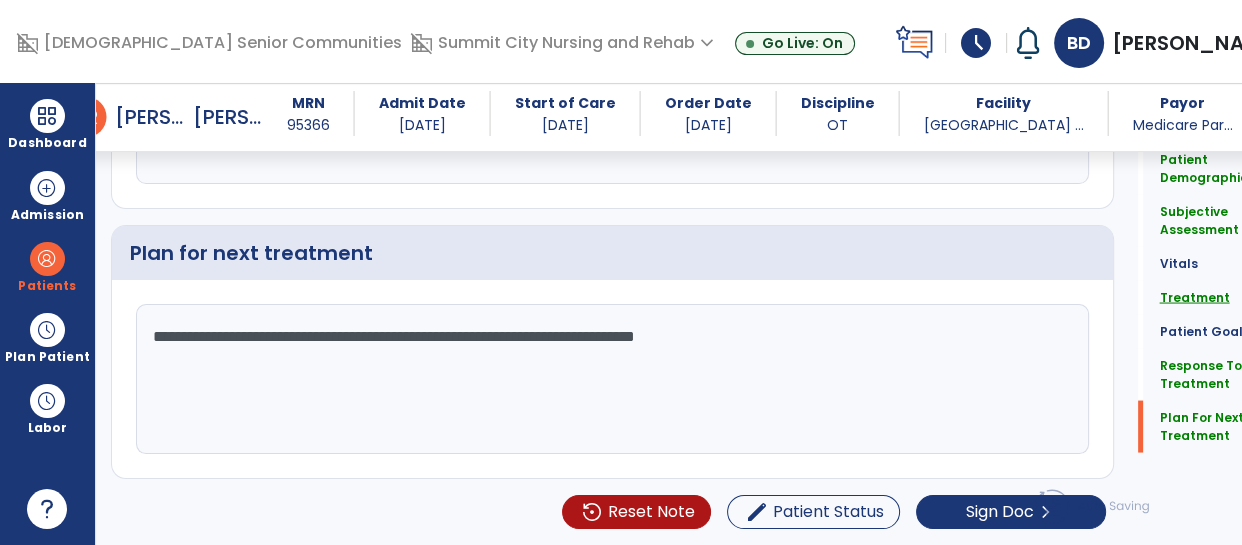 click on "Treatment" 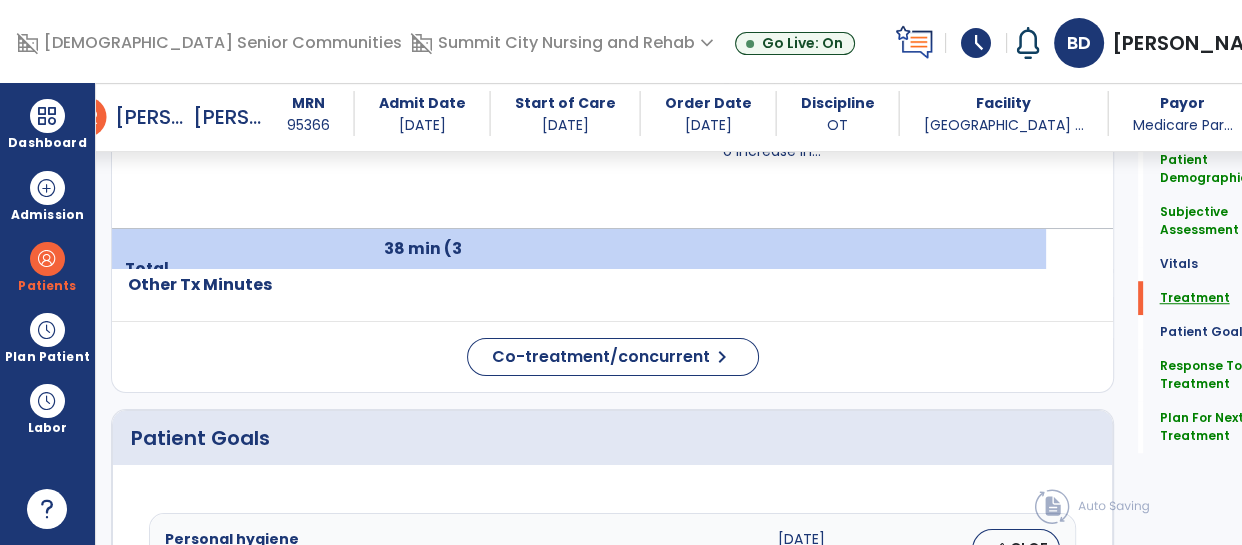 scroll, scrollTop: 1264, scrollLeft: 0, axis: vertical 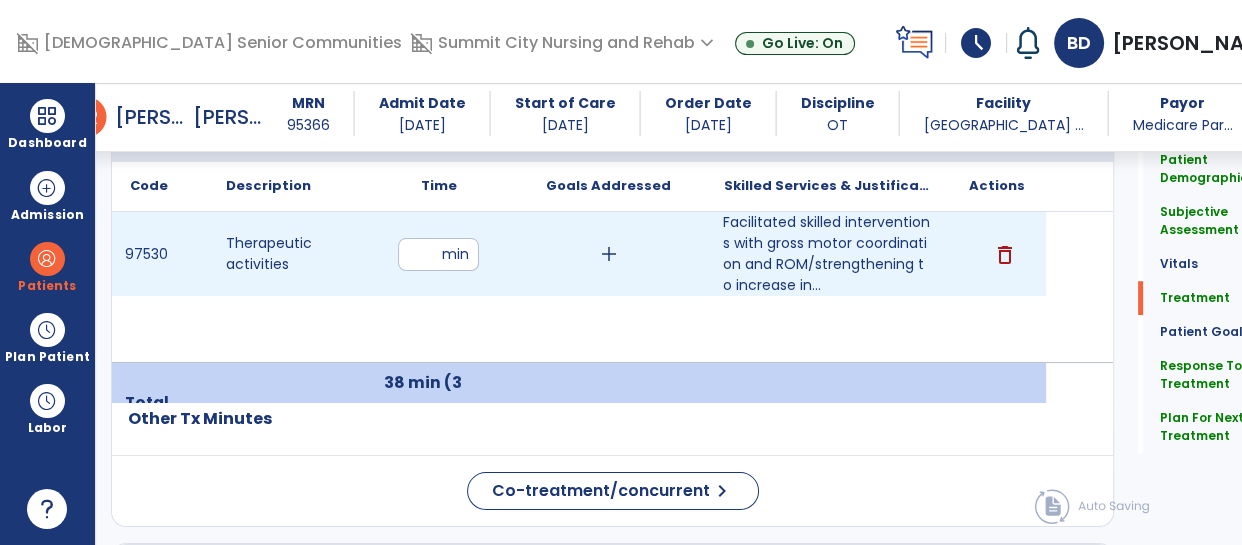 click on "Facilitated skilled interventions with gross motor coordination and ROM/strengthening to increase in...   Facilitated skilled interventions with gross motor coordination and ROM/strengthening to increase independence with ADLs and transfers as tolerated. The patient was up in the w/c and was demonstrating shaking upon the writer approaching to wake him up and not able to stay awake. The nurse reported the patient had a fall and approved therapy as tolerated. The patient required leg rest before transporting to the gym and demonstrated low activity tolerance." at bounding box center [827, 254] 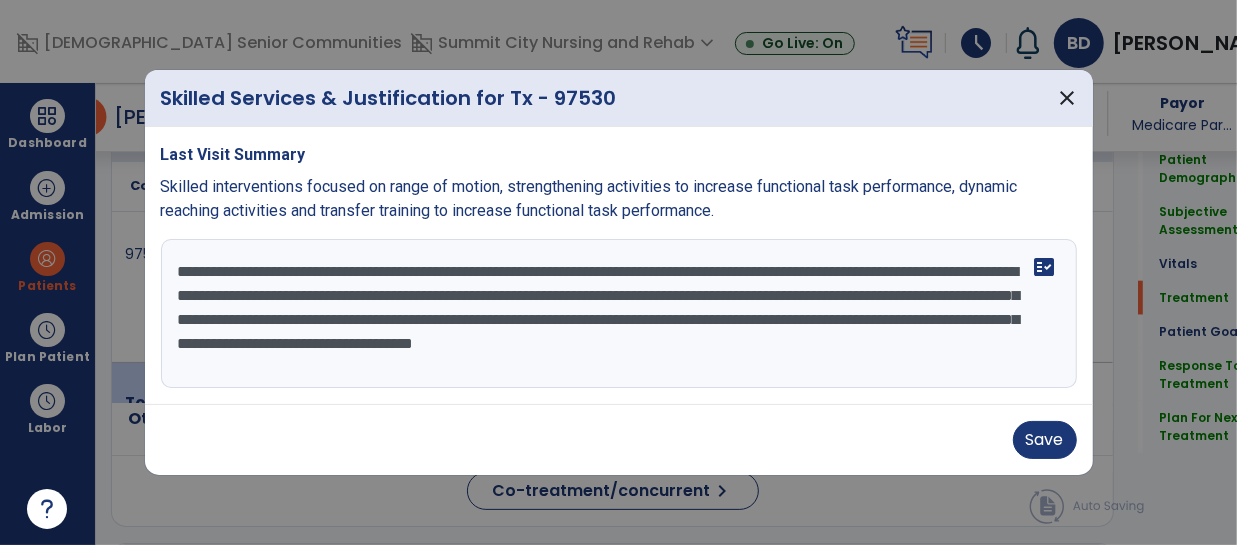 click on "**********" at bounding box center (619, 314) 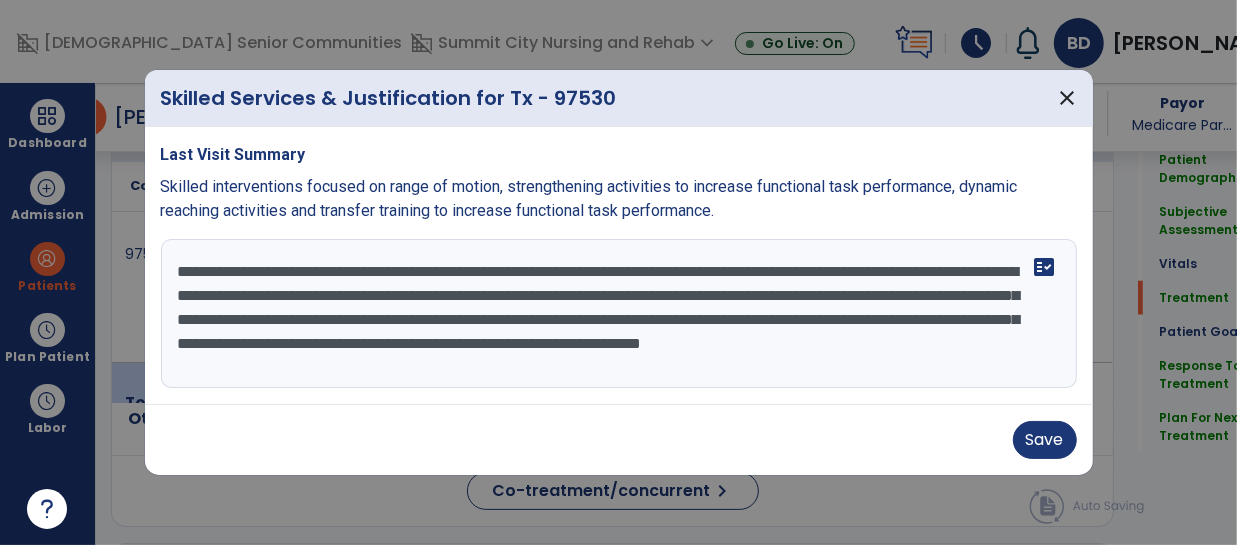 click on "**********" at bounding box center [619, 314] 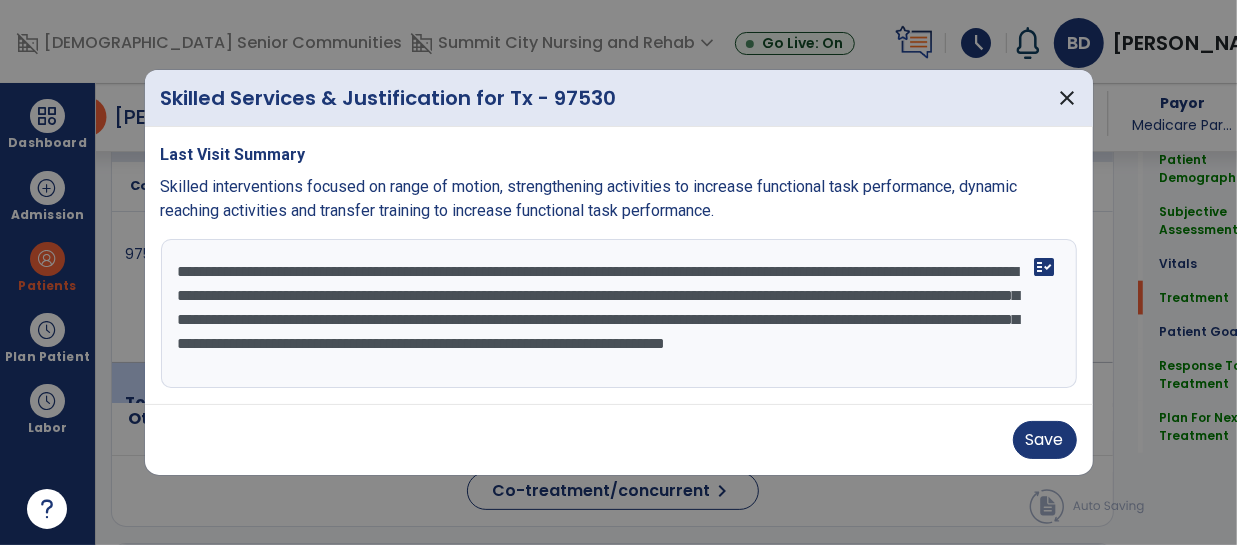 click on "**********" at bounding box center [619, 314] 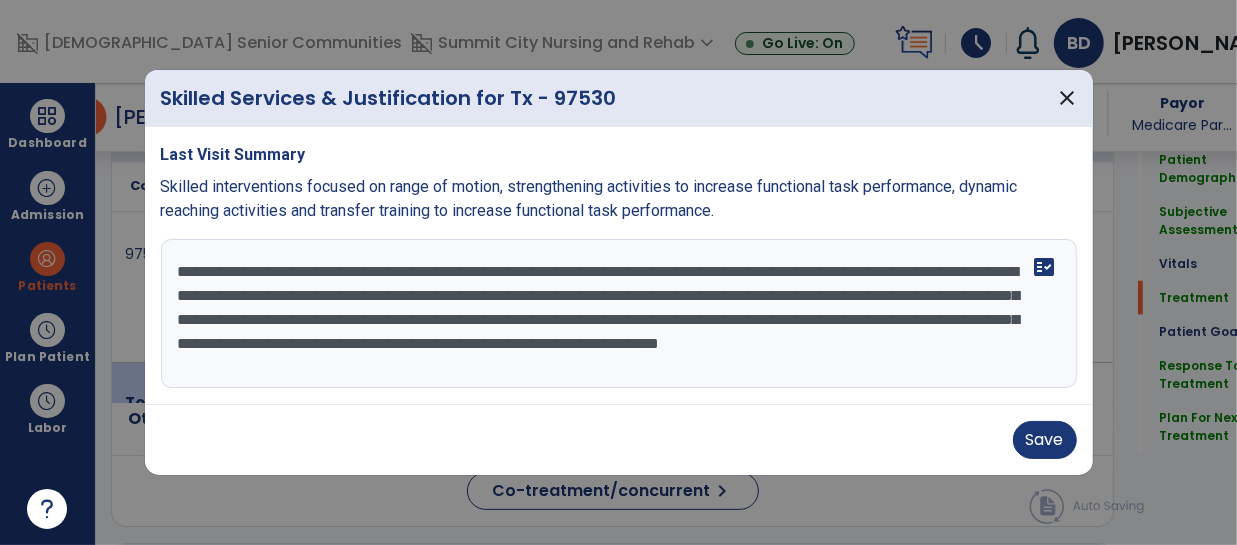 click on "**********" at bounding box center (619, 314) 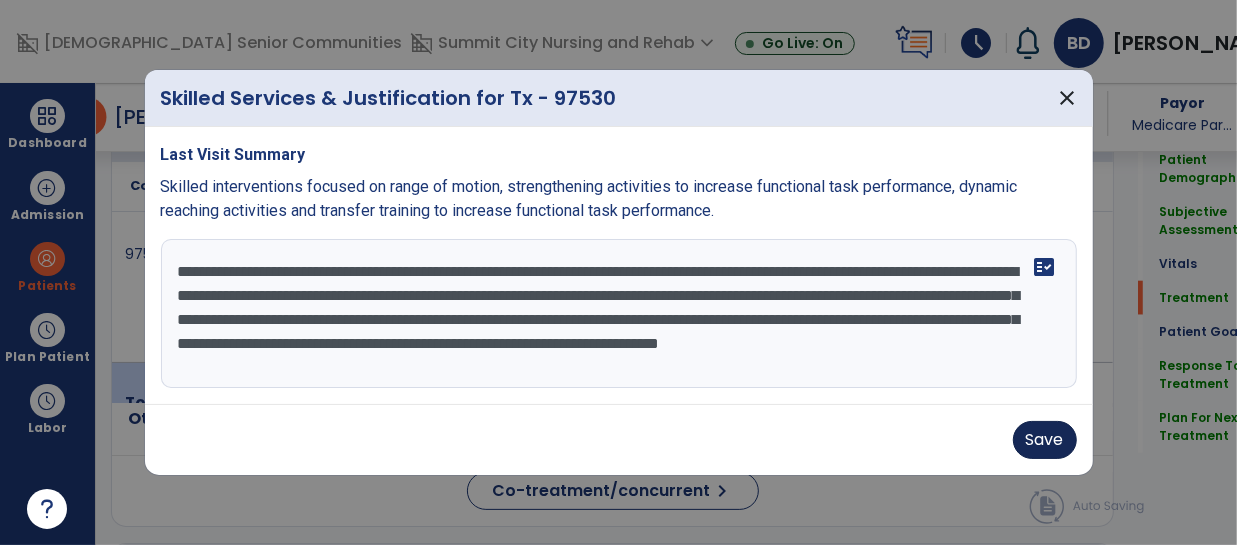 type on "**********" 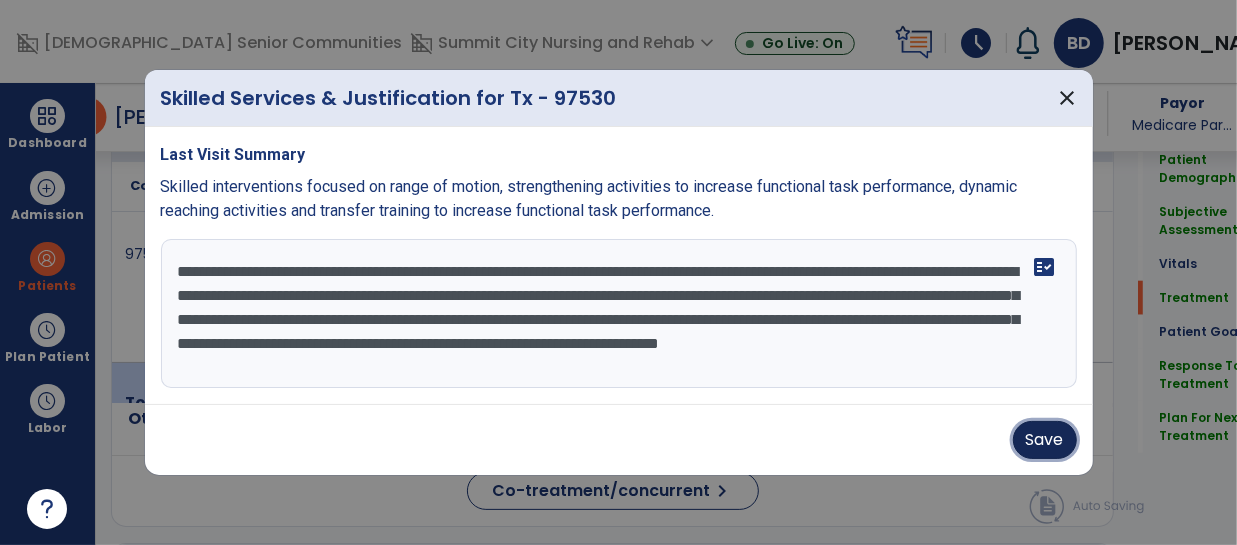 click on "Save" at bounding box center [1045, 440] 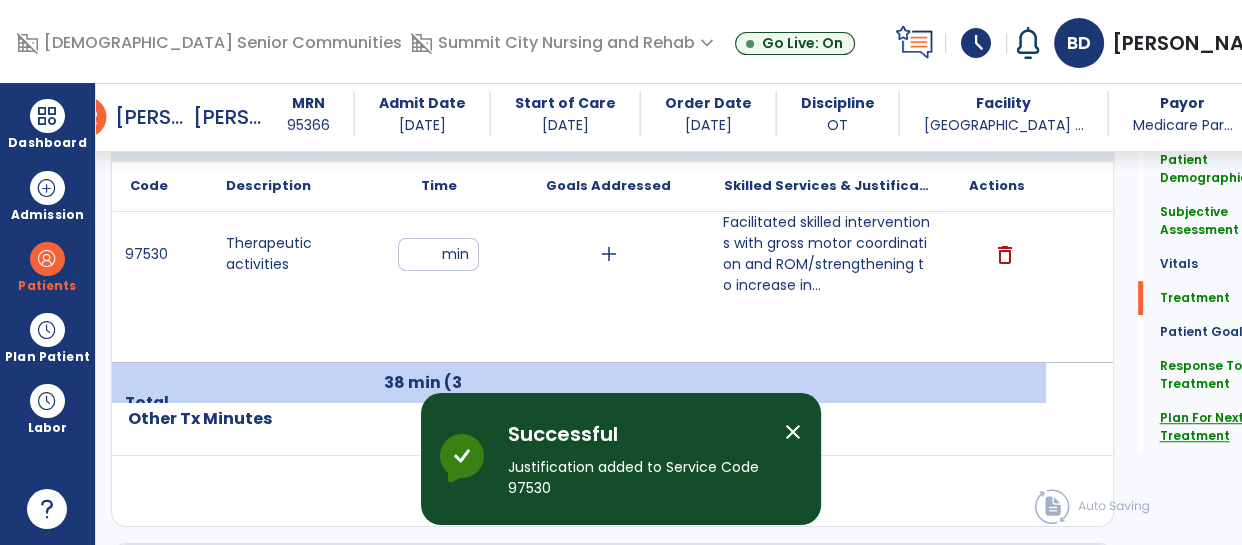 click on "Plan For Next Treatment" 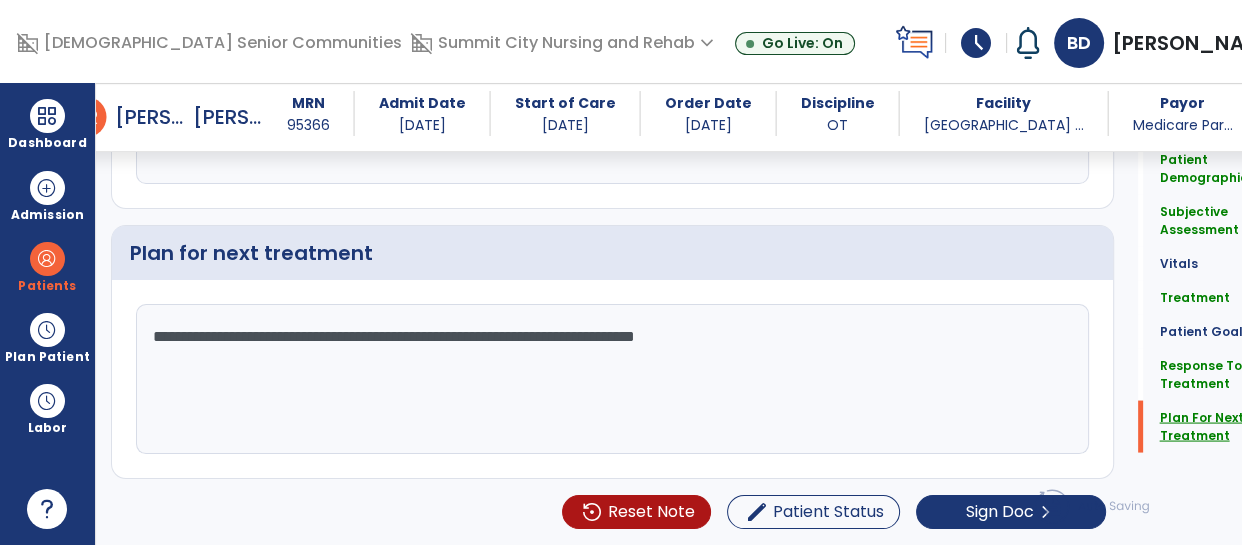 scroll, scrollTop: 3606, scrollLeft: 0, axis: vertical 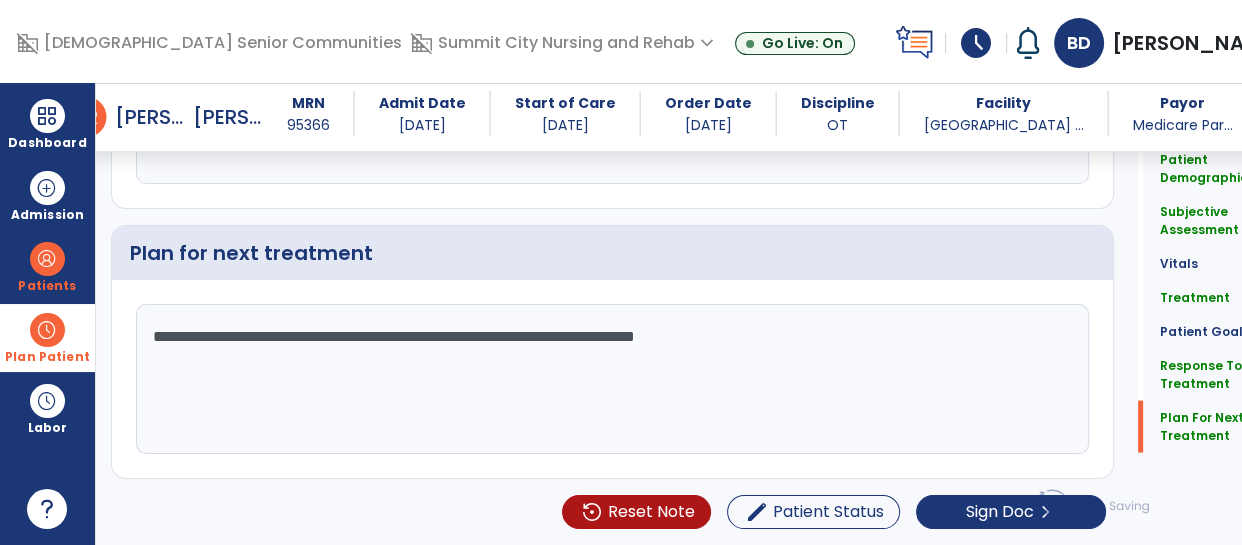 click at bounding box center [47, 330] 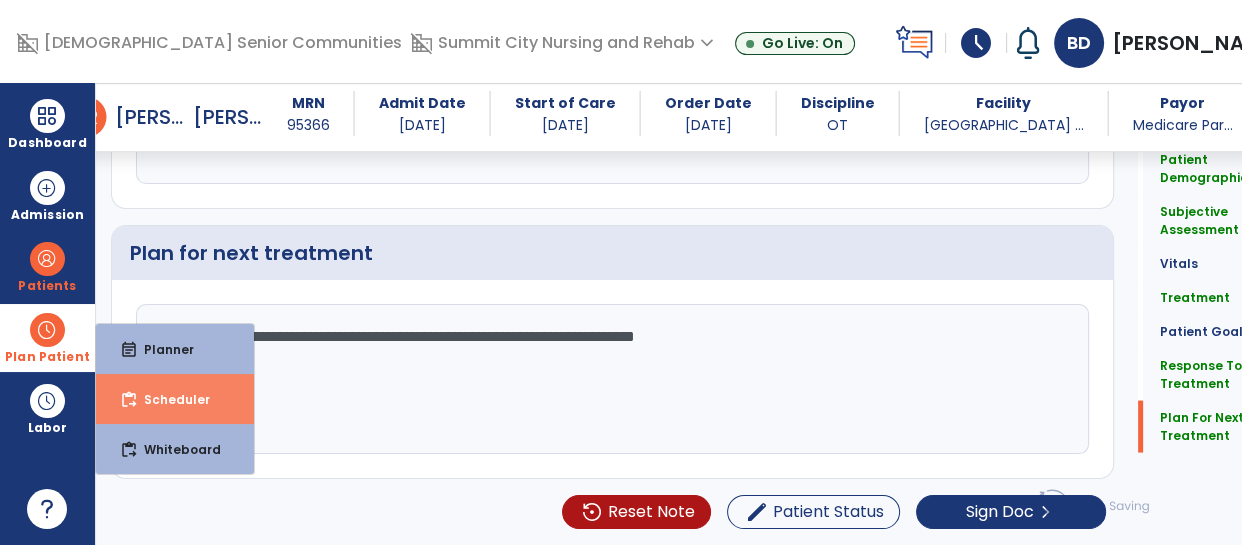 click on "Scheduler" at bounding box center [169, 399] 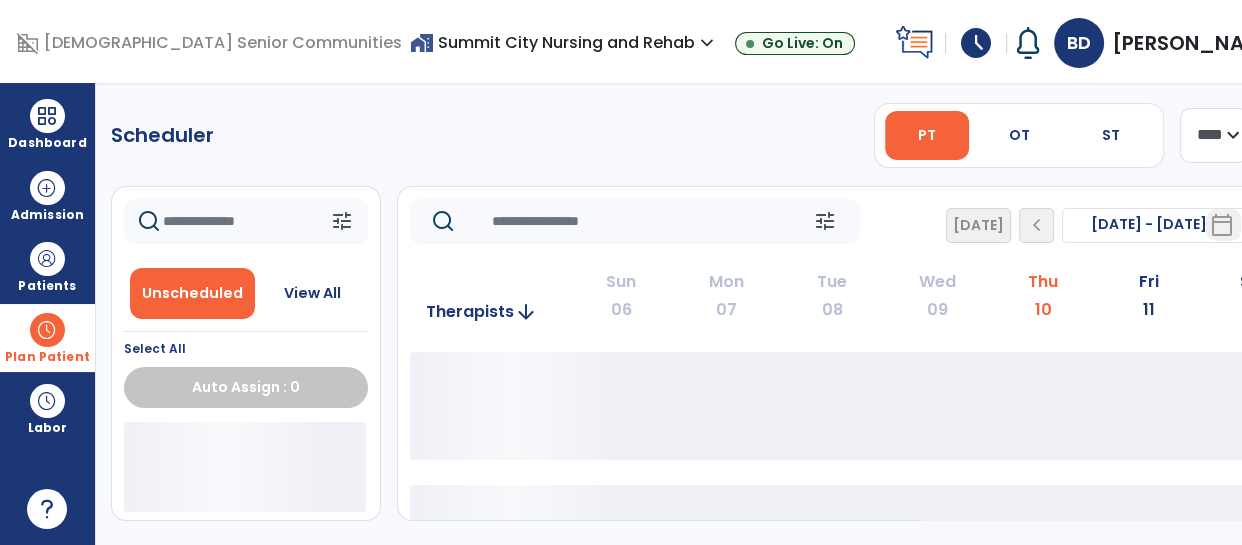 scroll, scrollTop: 0, scrollLeft: 0, axis: both 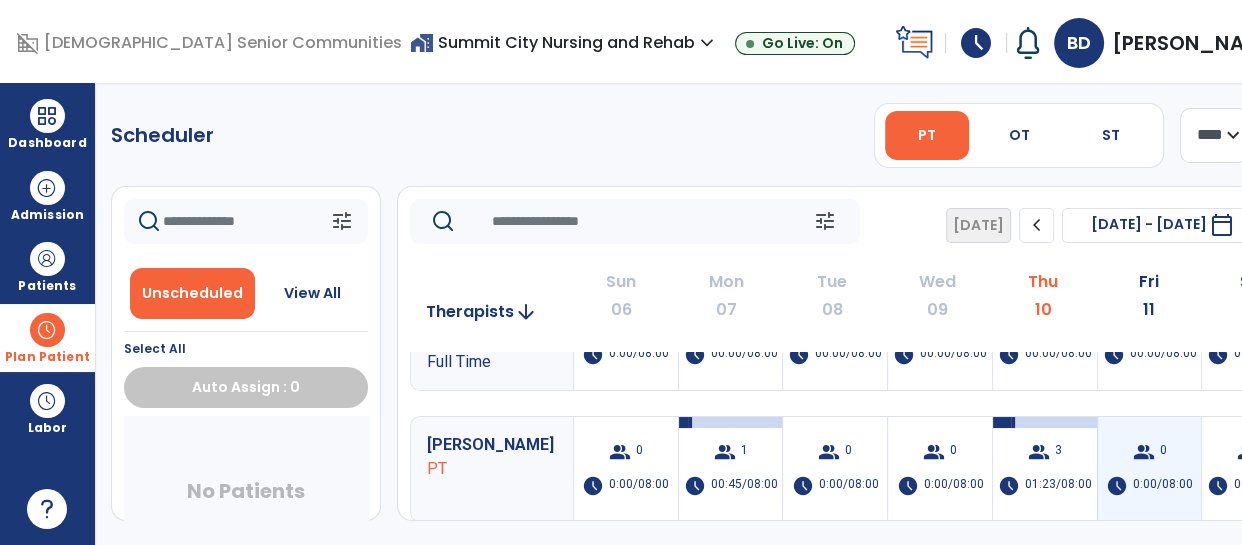 click on "0:00/08:00" at bounding box center [1163, 486] 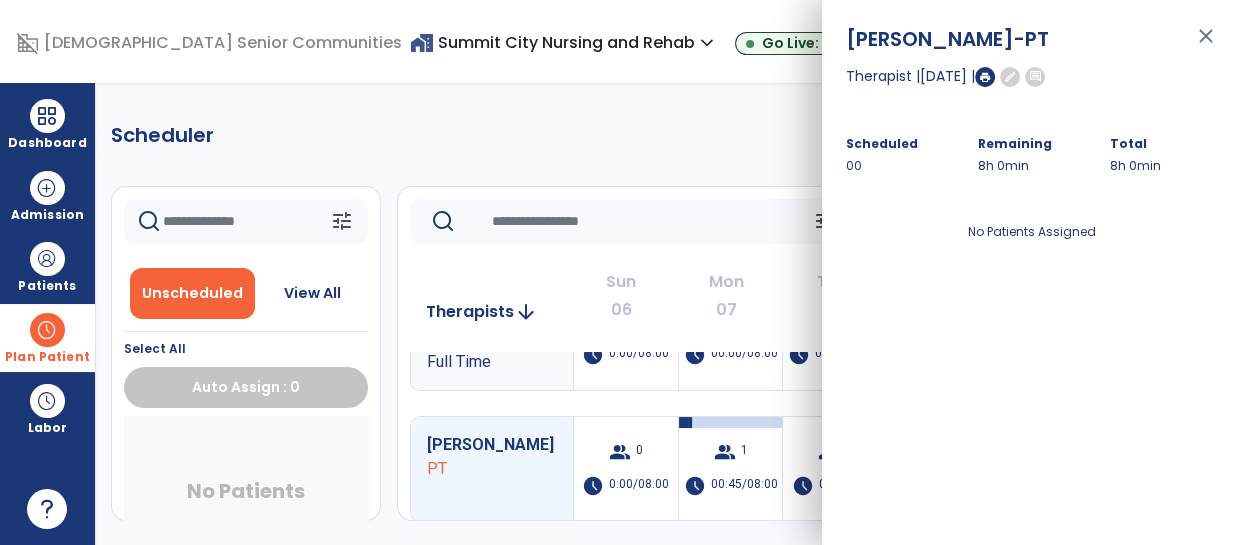 click on "close" at bounding box center (1206, 45) 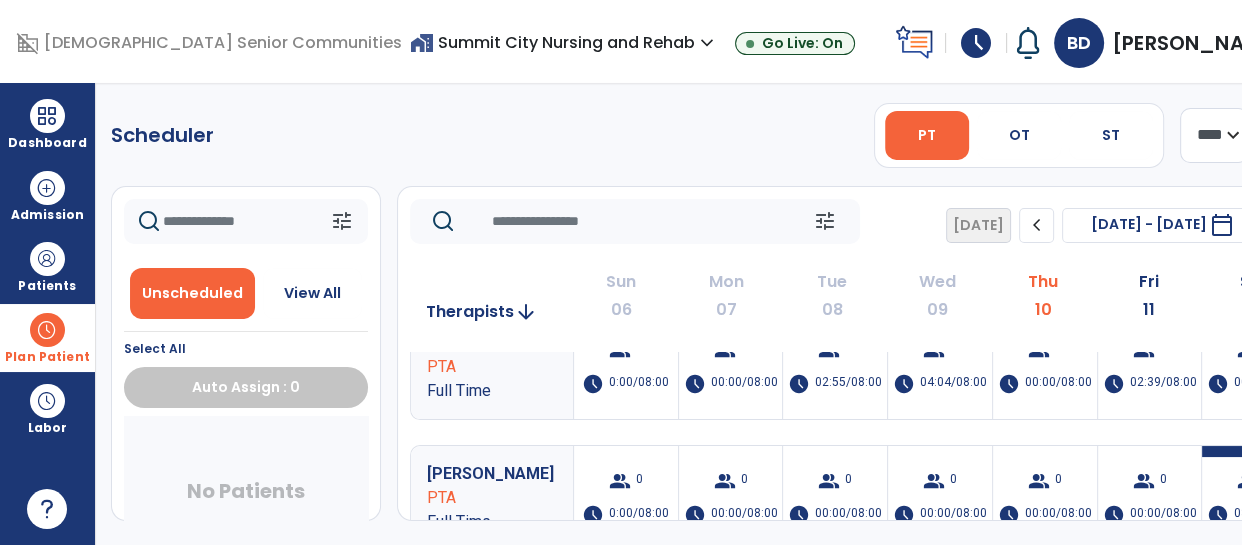 scroll, scrollTop: 0, scrollLeft: 0, axis: both 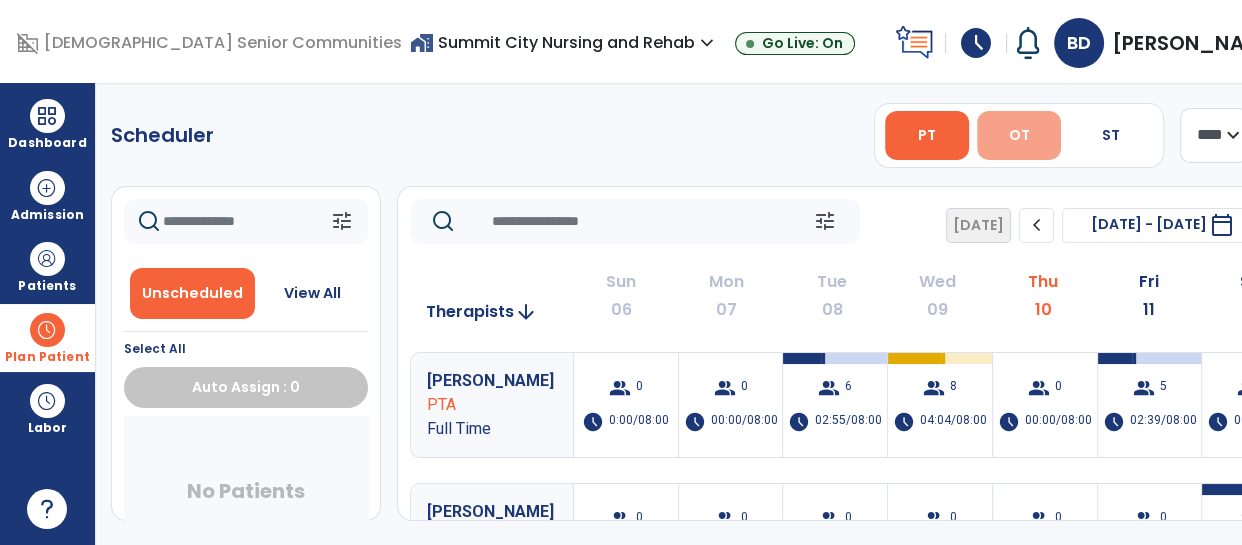 click on "OT" at bounding box center (1019, 135) 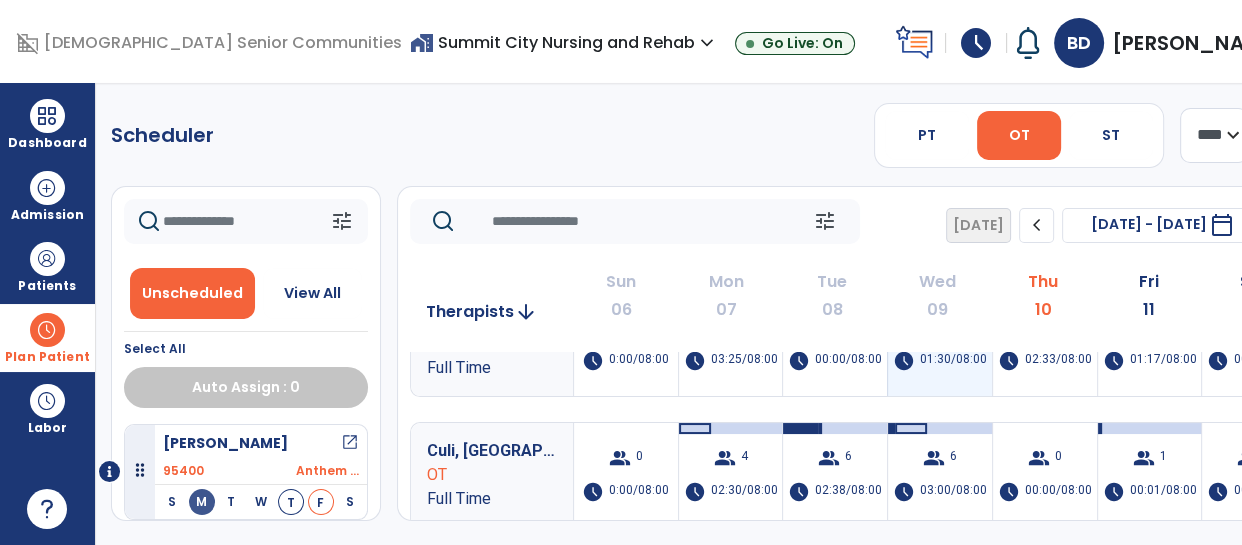 scroll, scrollTop: 0, scrollLeft: 0, axis: both 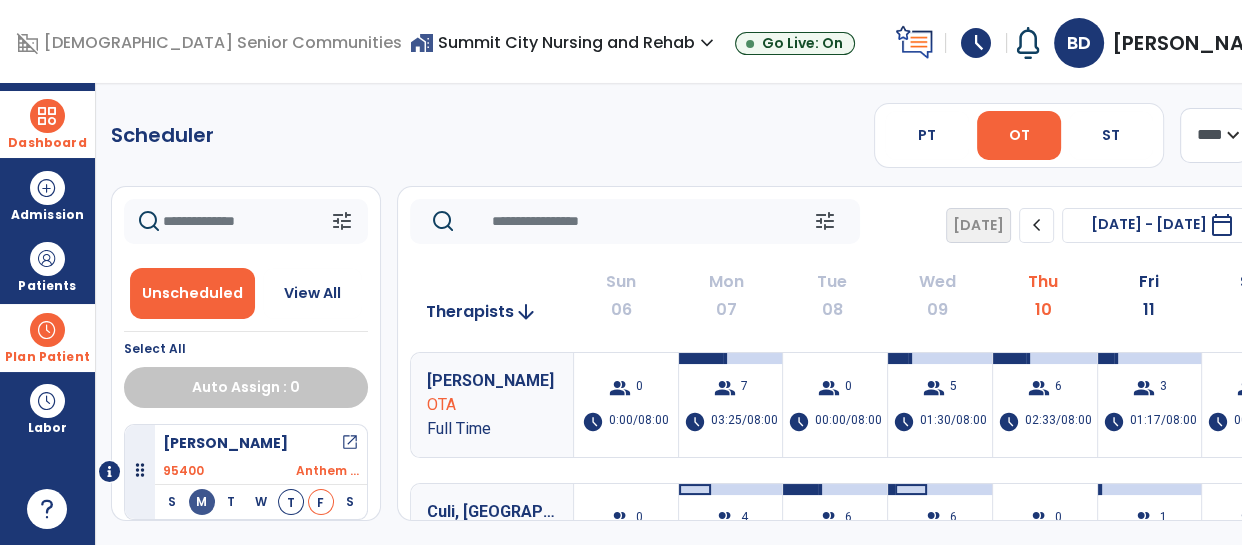 click at bounding box center [47, 116] 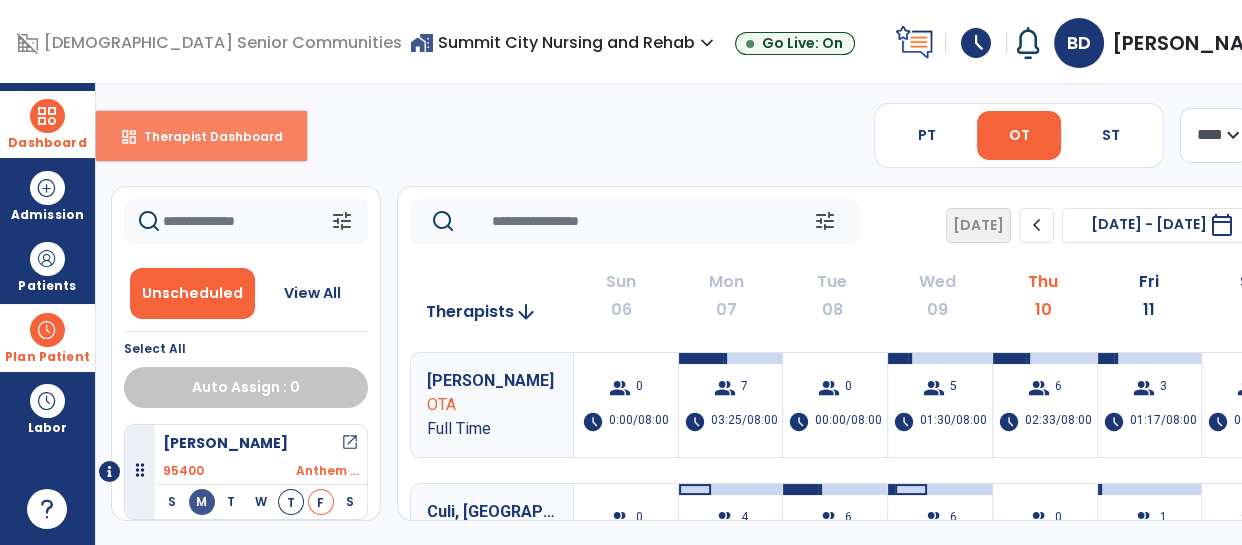 click on "Therapist Dashboard" at bounding box center (205, 136) 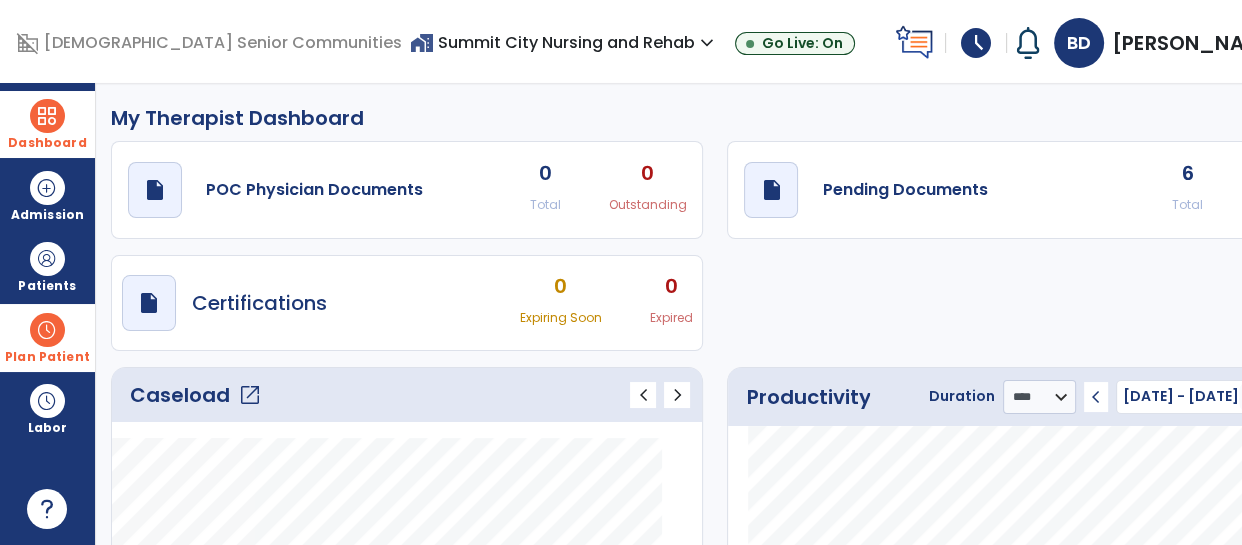 click on "Caseload   open_in_new" 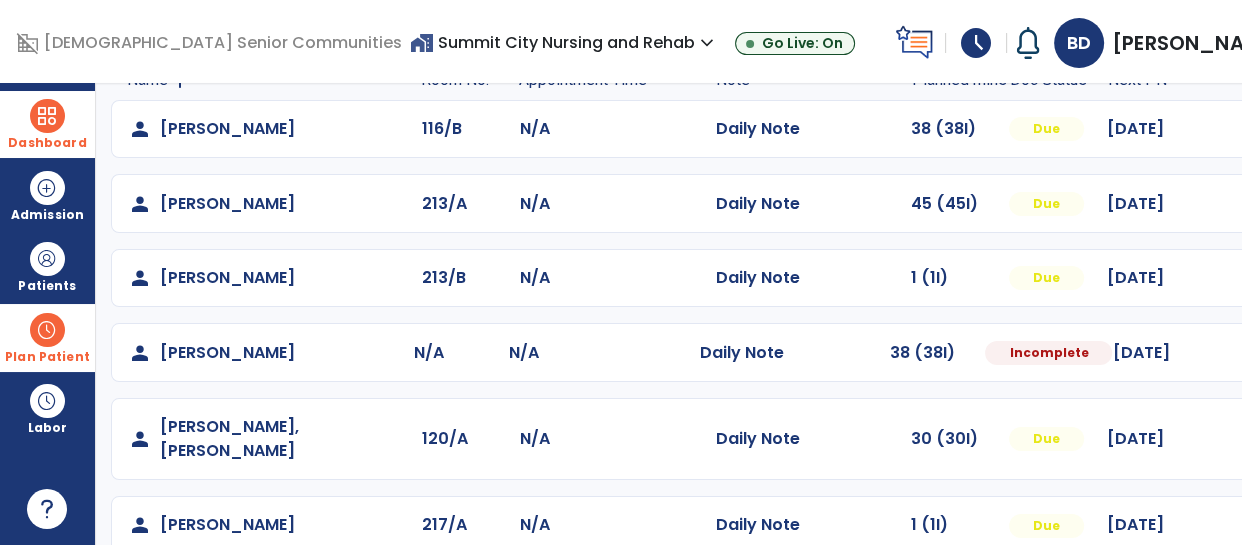 scroll, scrollTop: 193, scrollLeft: 0, axis: vertical 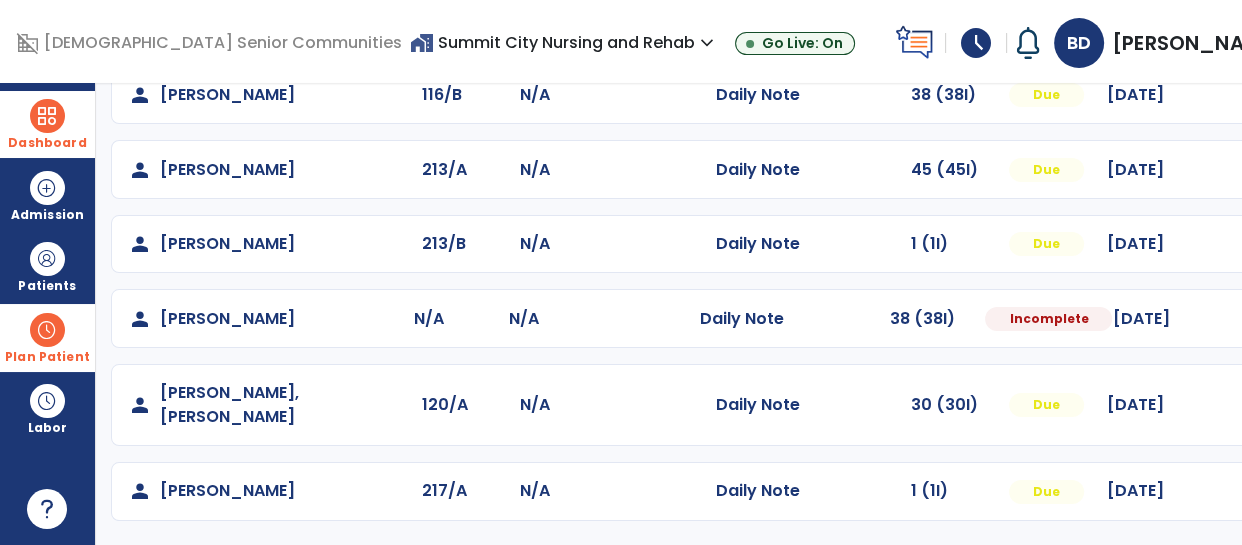 click at bounding box center (1262, 95) 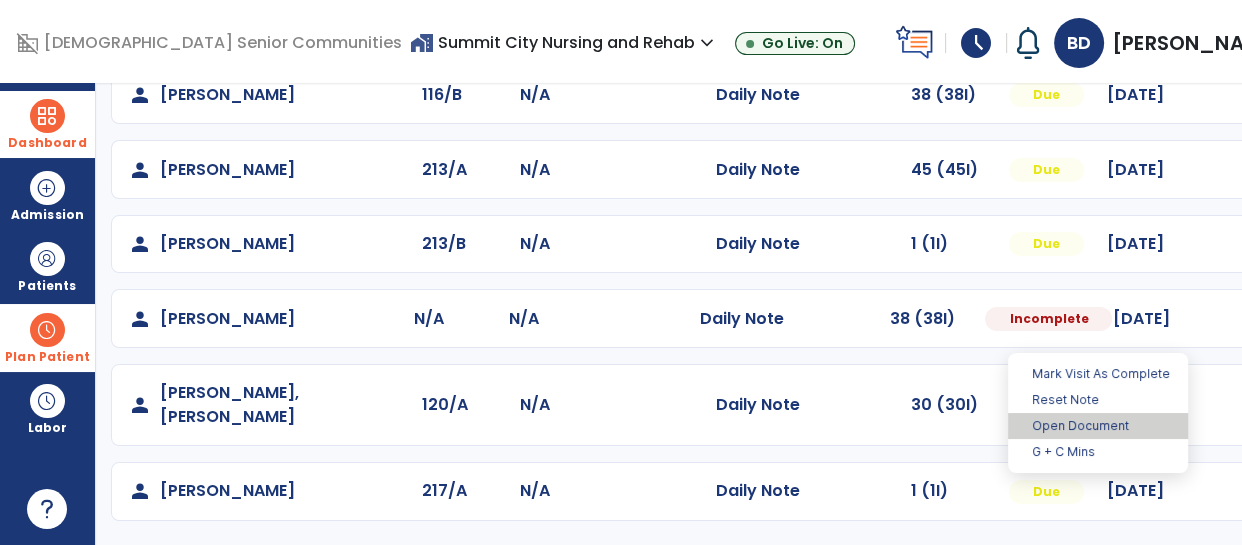 click on "Open Document" at bounding box center [1098, 426] 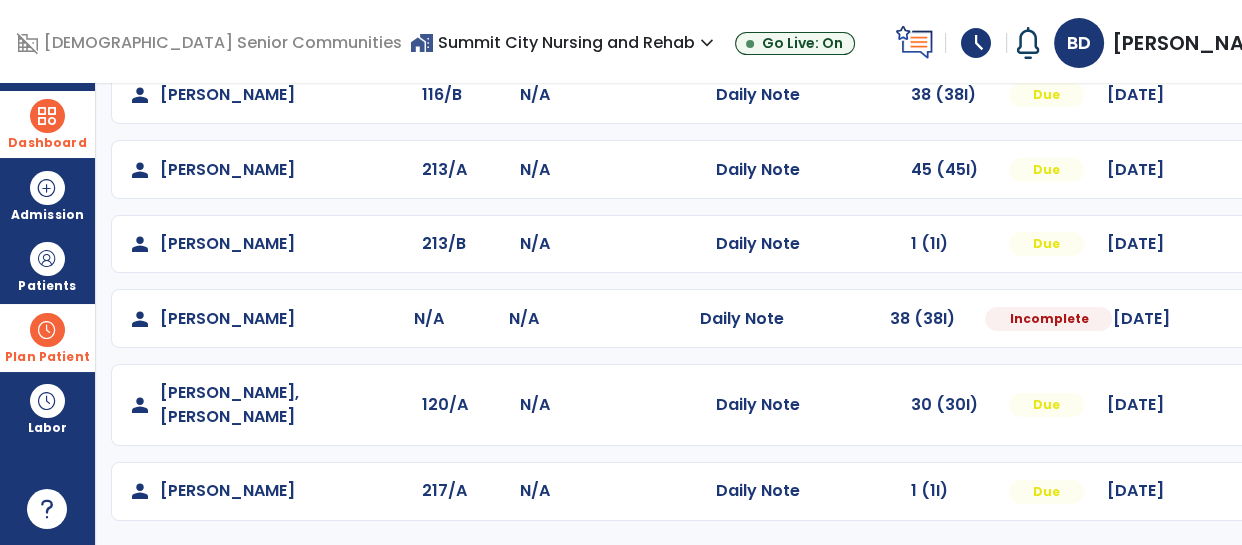 select on "*" 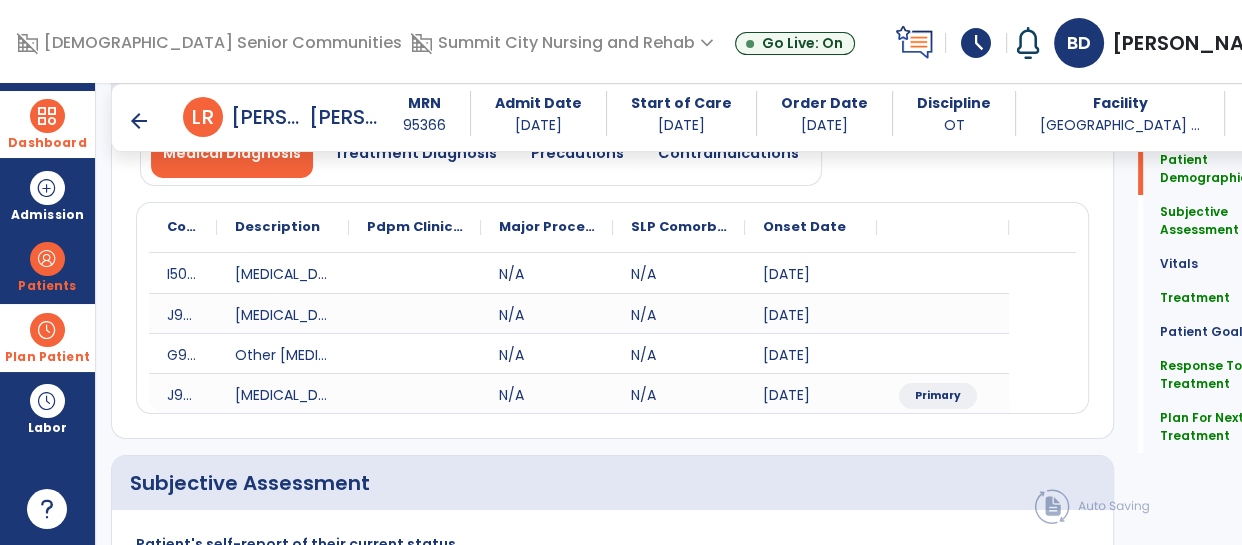 scroll, scrollTop: 0, scrollLeft: 0, axis: both 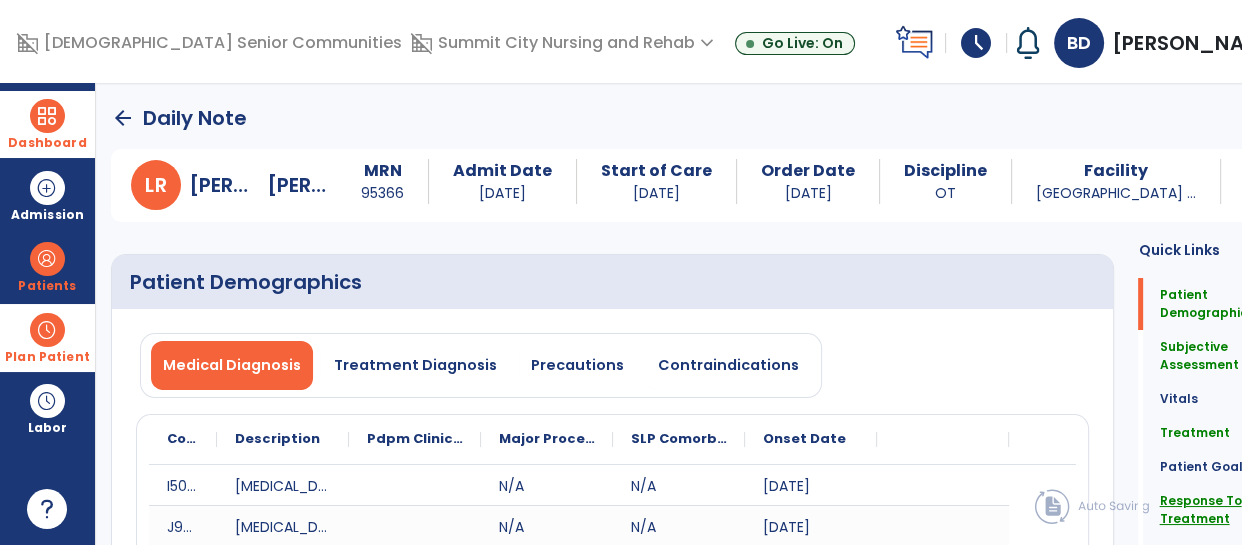 click on "Response To Treatment" 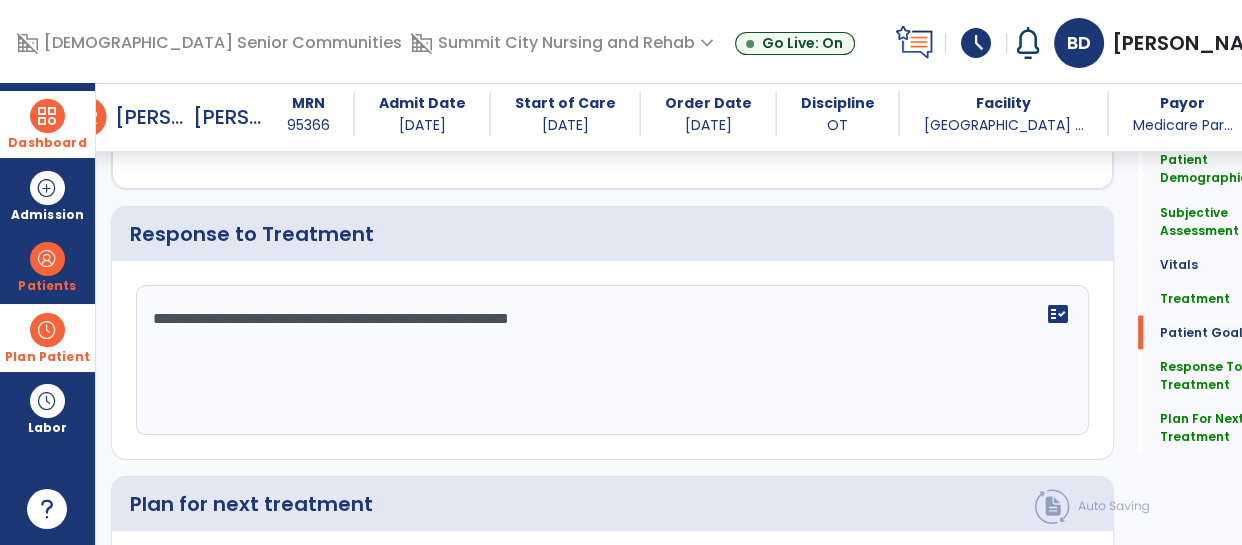 scroll, scrollTop: 3394, scrollLeft: 0, axis: vertical 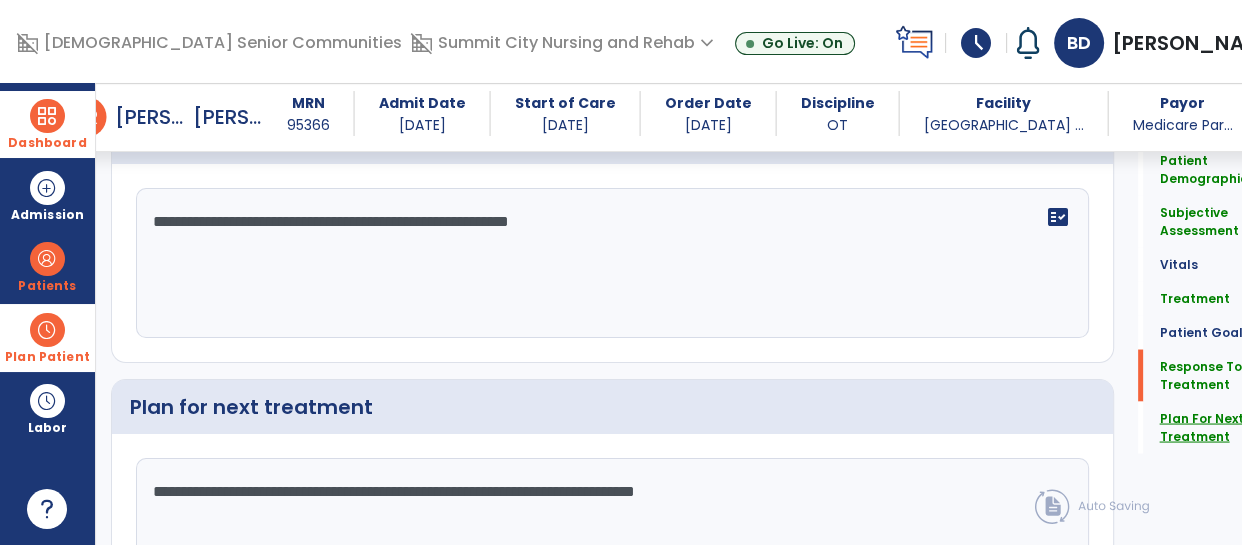 click on "Plan For Next Treatment" 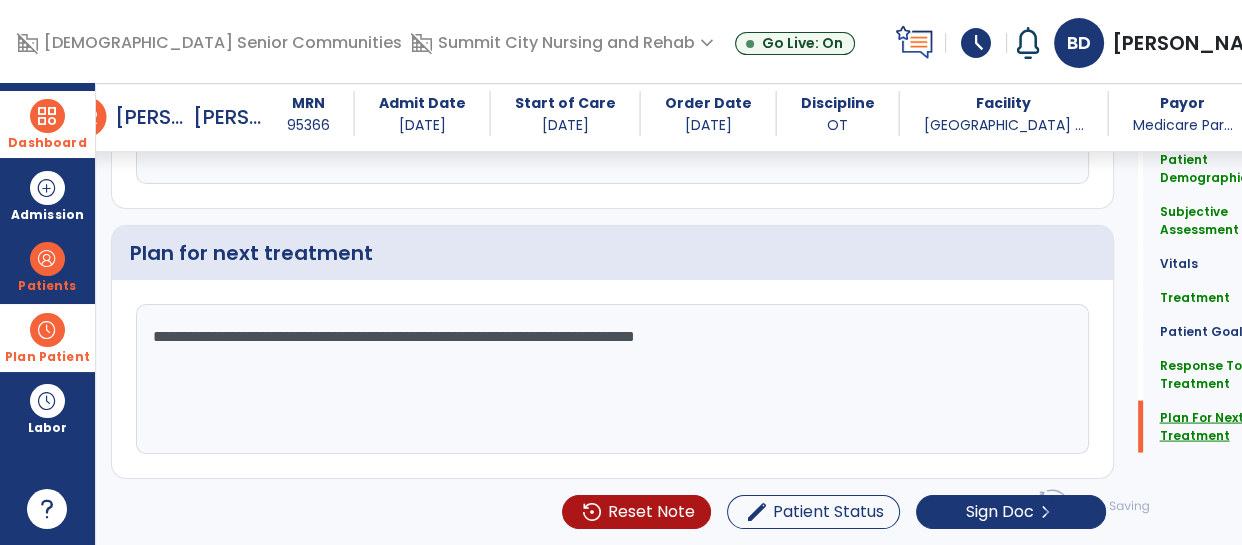 scroll, scrollTop: 3606, scrollLeft: 0, axis: vertical 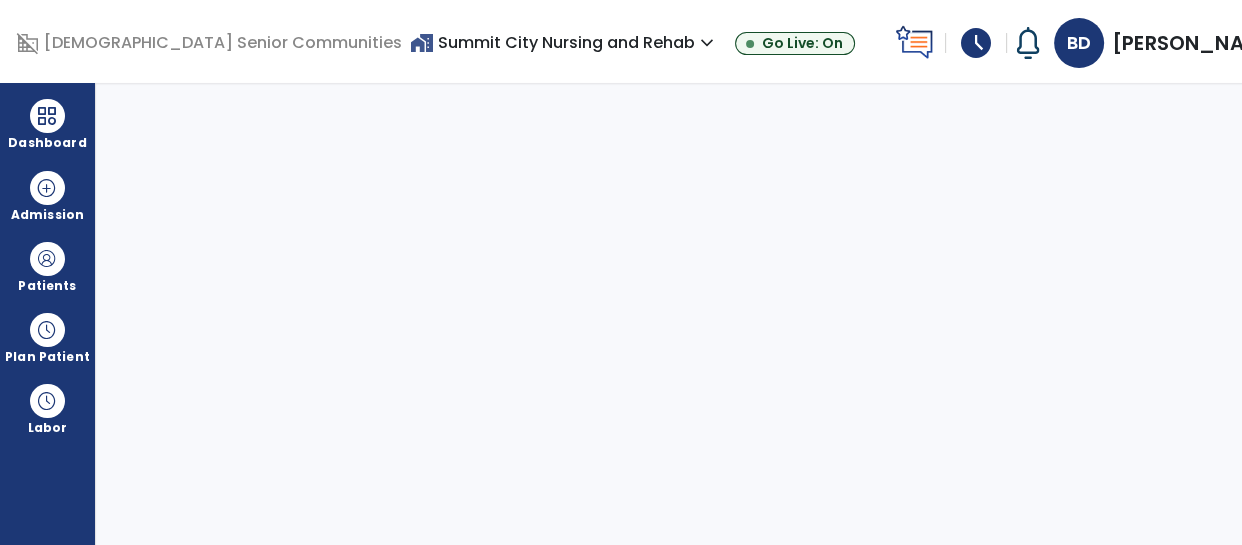 select on "****" 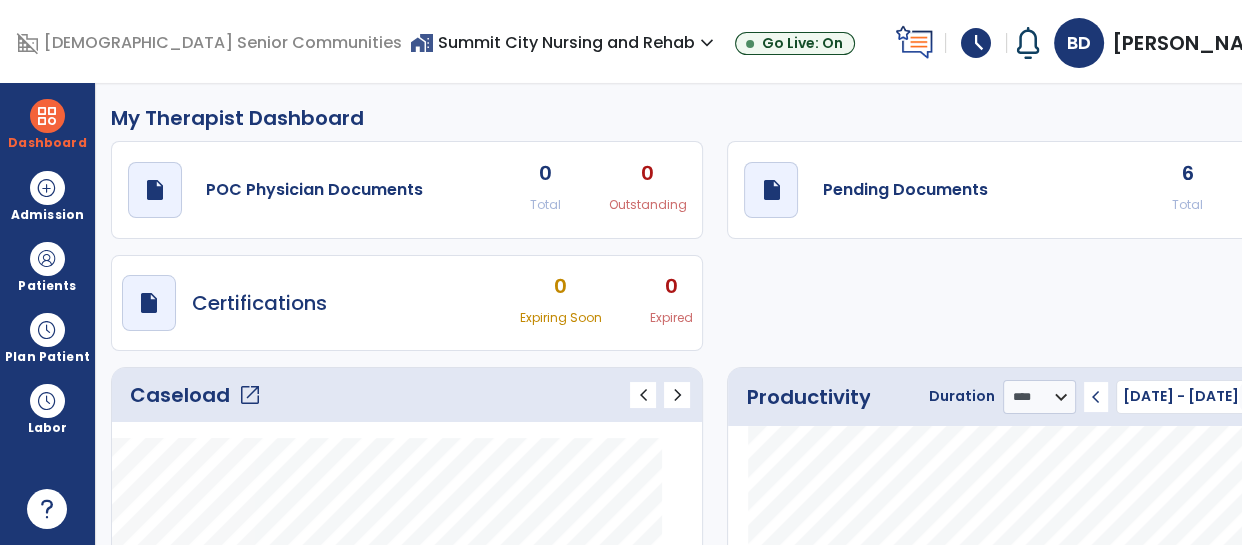 click on "Caseload   open_in_new" 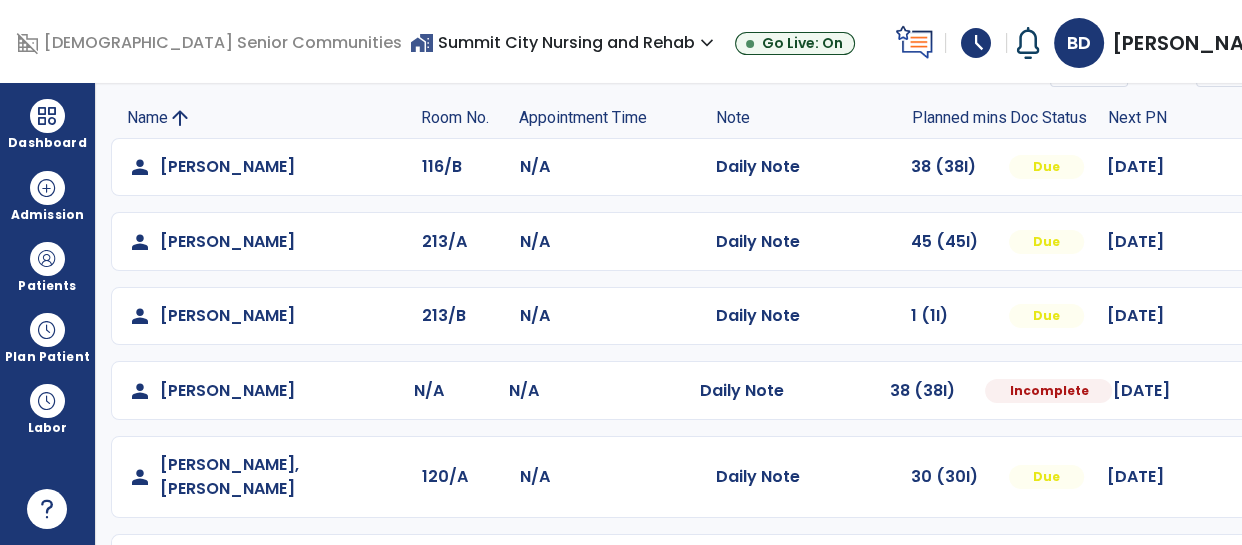 scroll, scrollTop: 193, scrollLeft: 0, axis: vertical 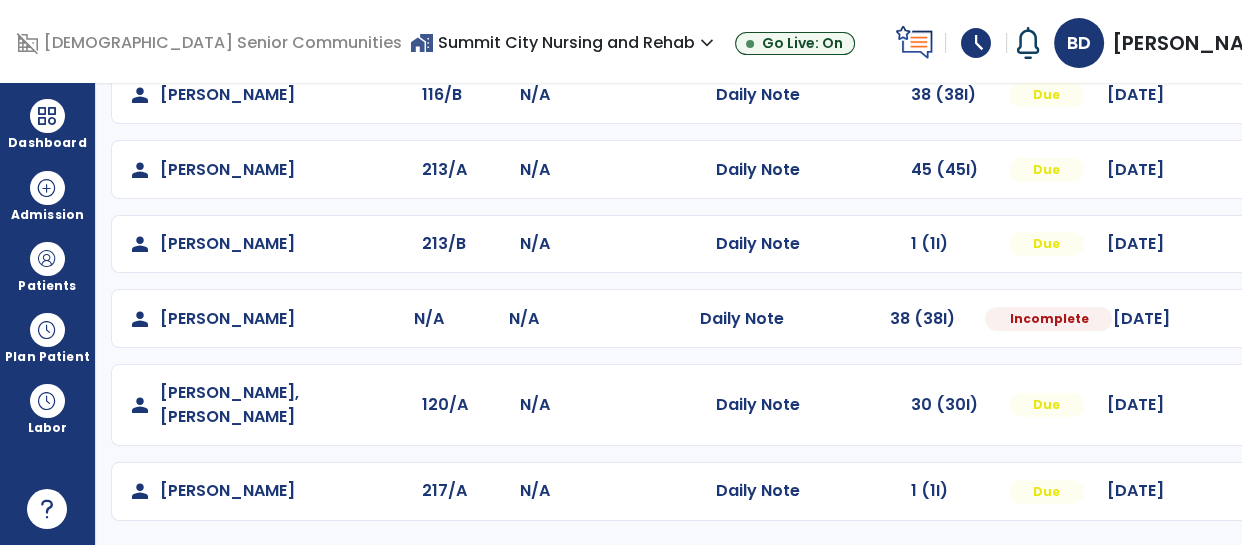 click on "Mark Visit As Complete   Reset Note   Open Document   G + C Mins" 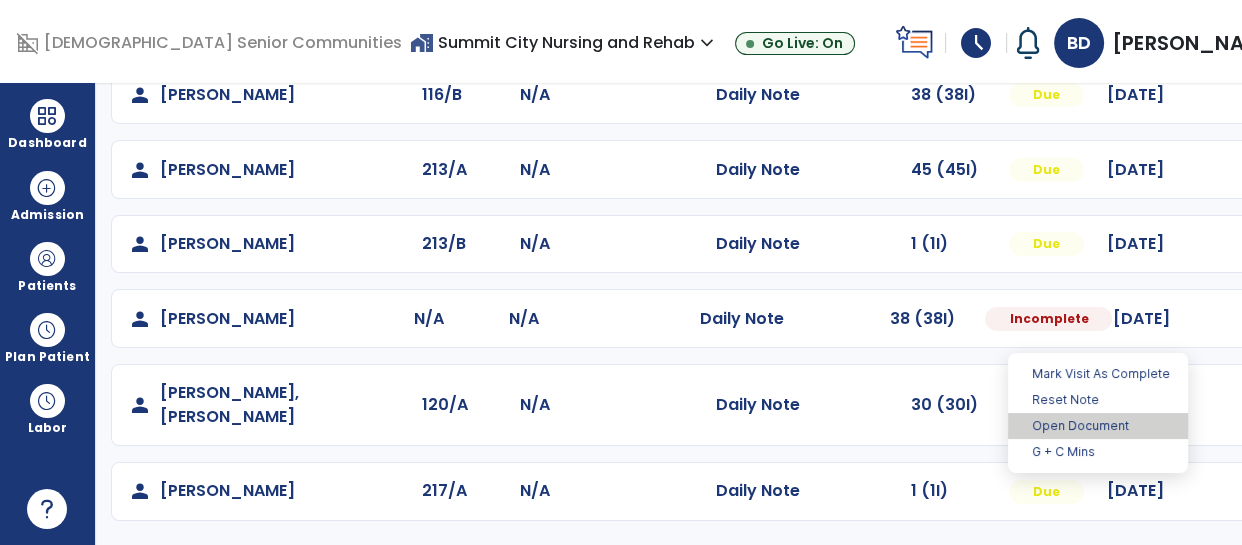 click on "Open Document" at bounding box center [1098, 426] 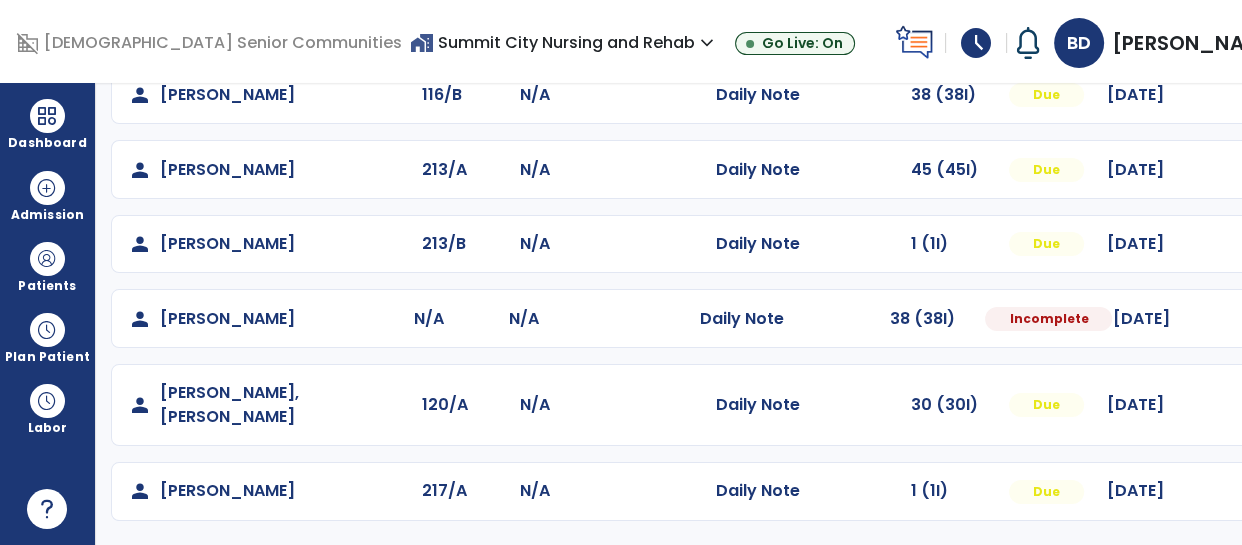 select on "*" 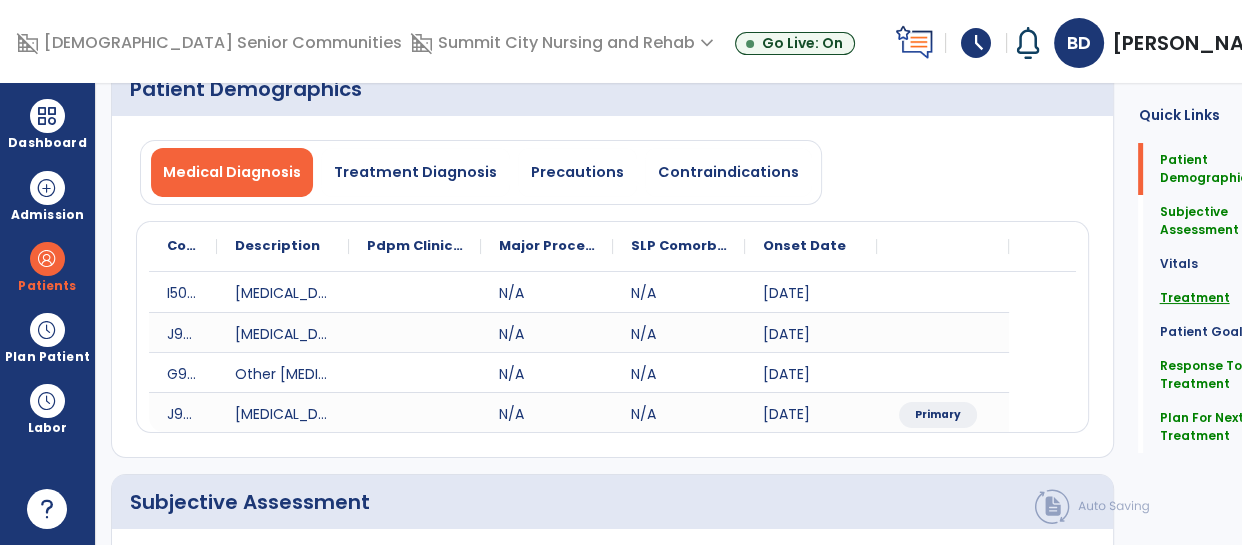 click on "Treatment" 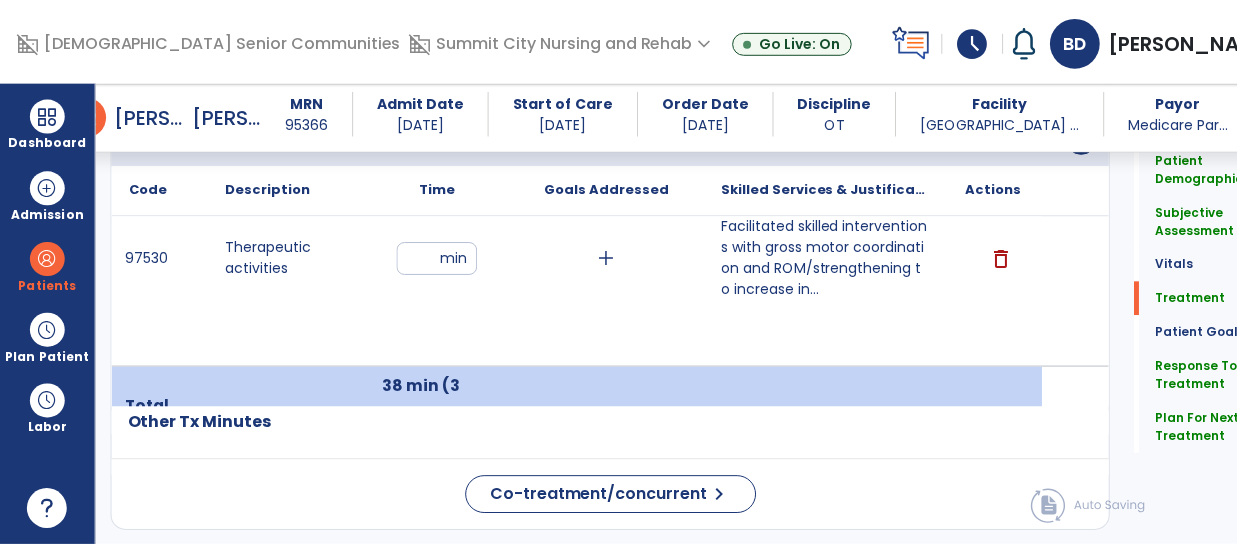 scroll, scrollTop: 1283, scrollLeft: 0, axis: vertical 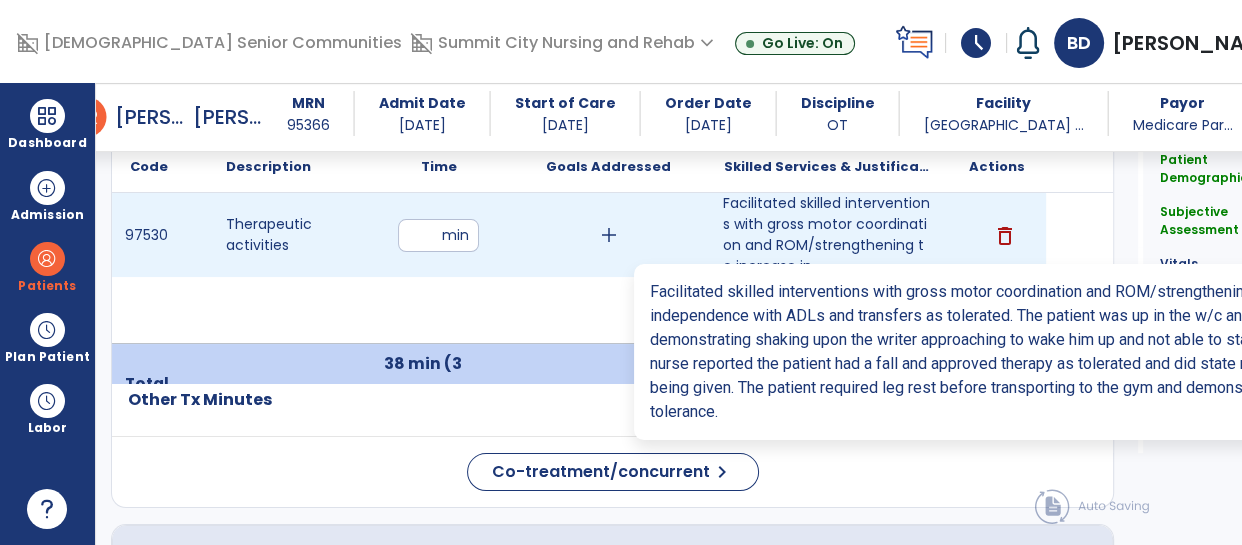 click on "Facilitated skilled interventions with gross motor coordination and ROM/strengthening to increase in..." at bounding box center (827, 235) 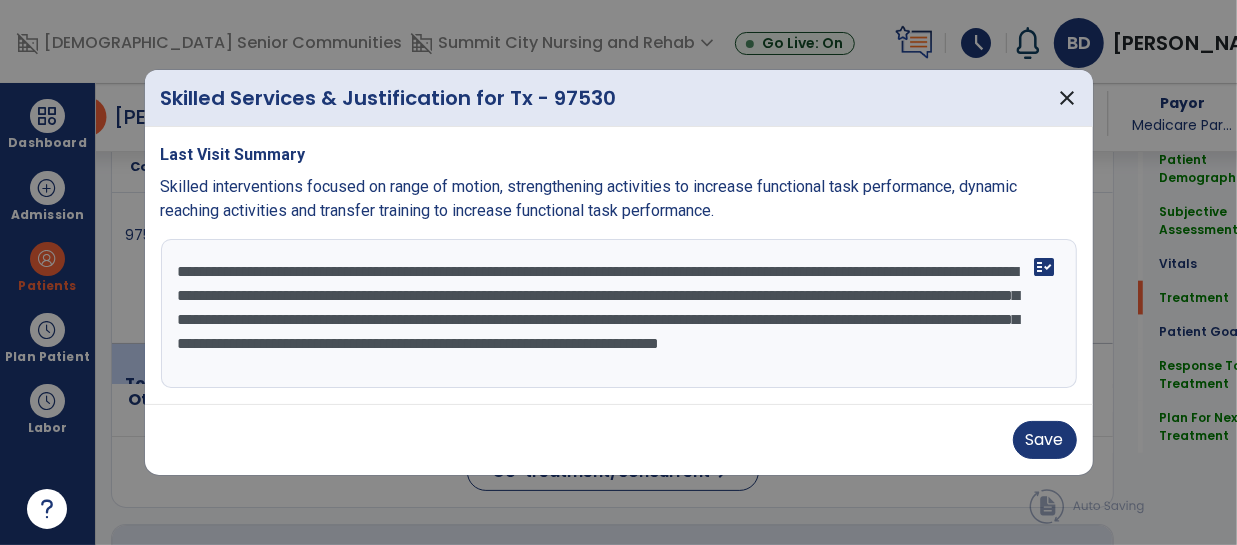 click on "**********" at bounding box center (619, 314) 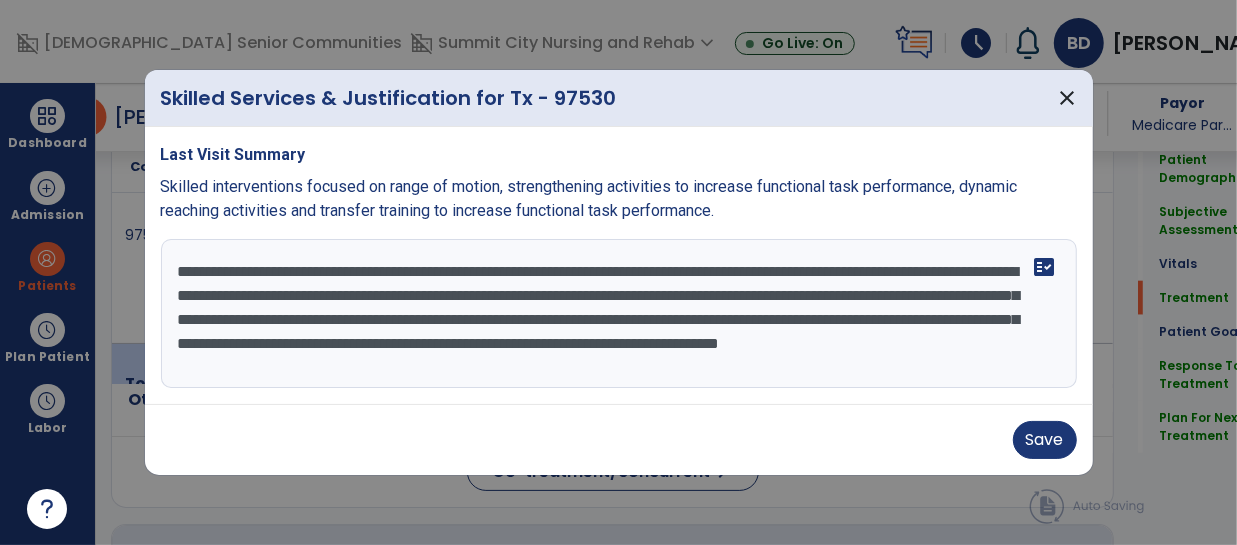 scroll, scrollTop: 15, scrollLeft: 0, axis: vertical 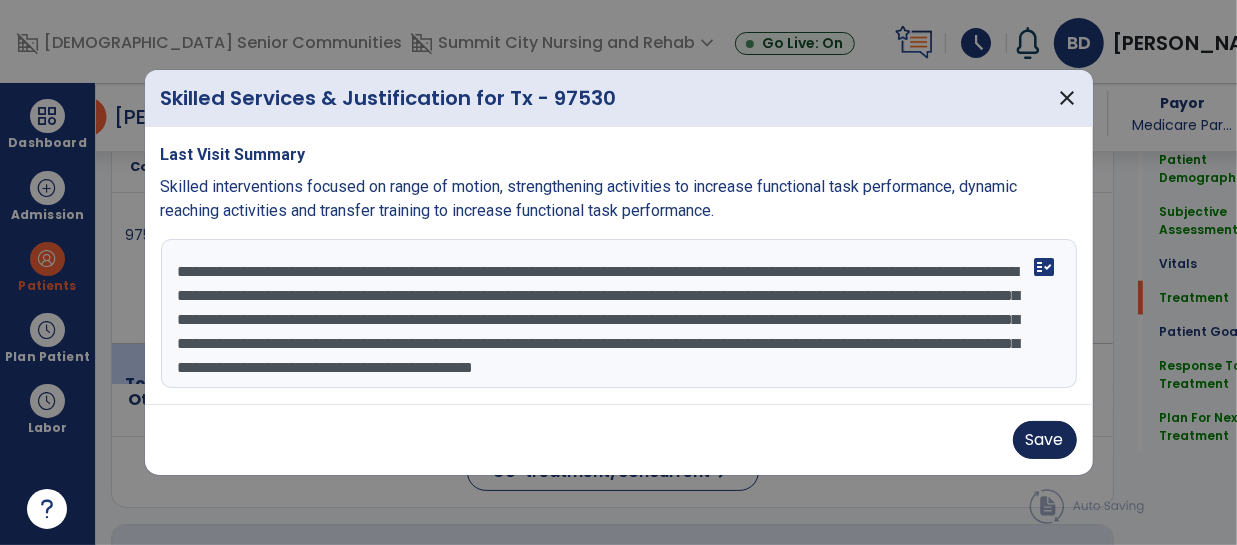 type on "**********" 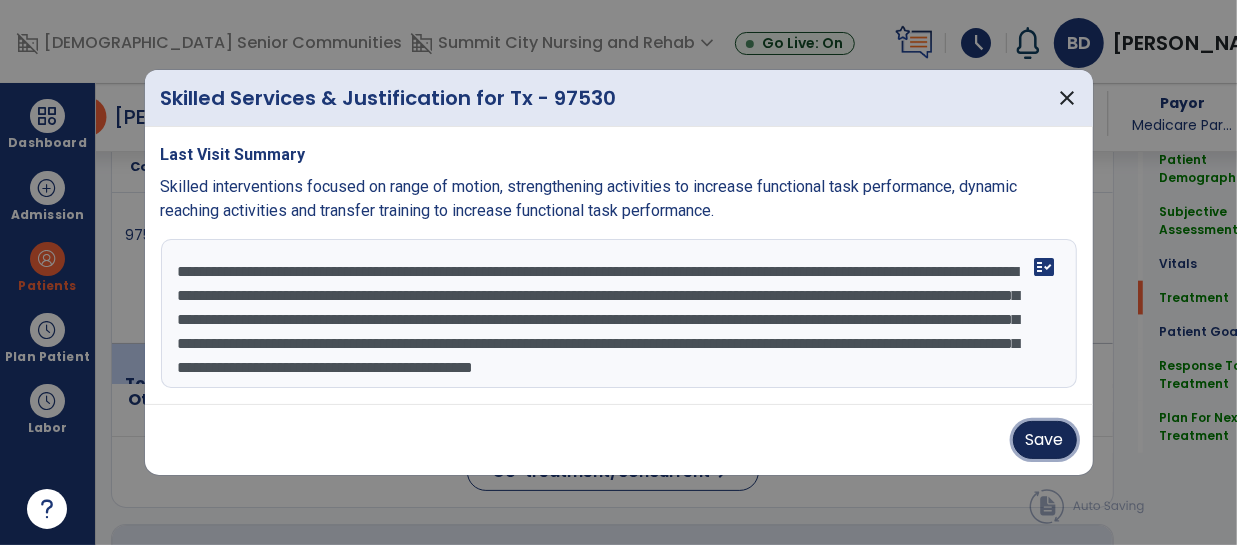 click on "Save" at bounding box center (1045, 440) 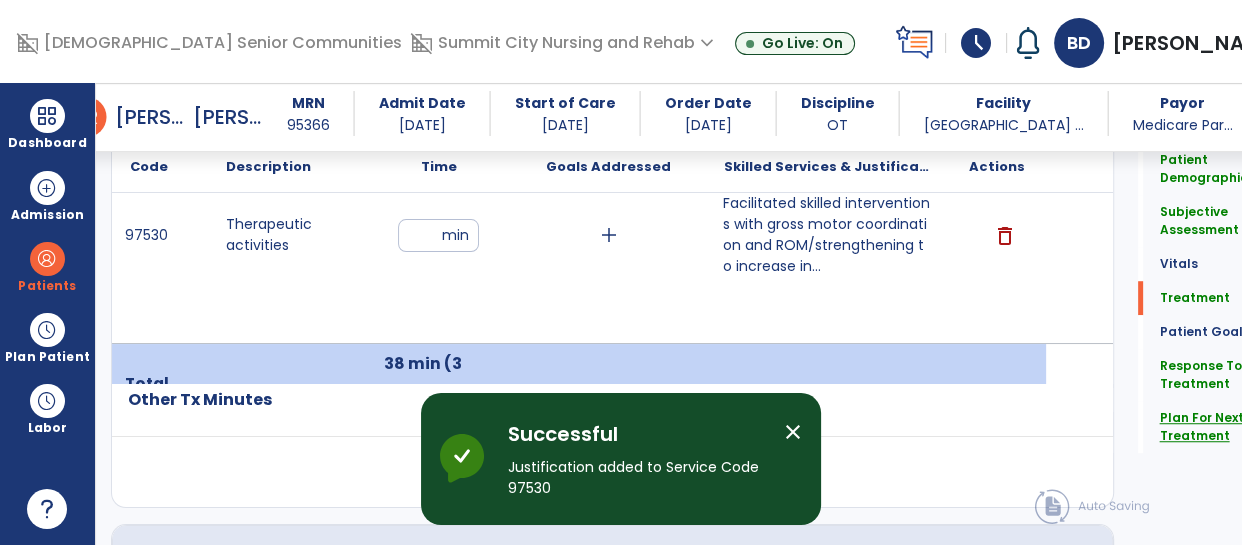 click on "Plan For Next Treatment" 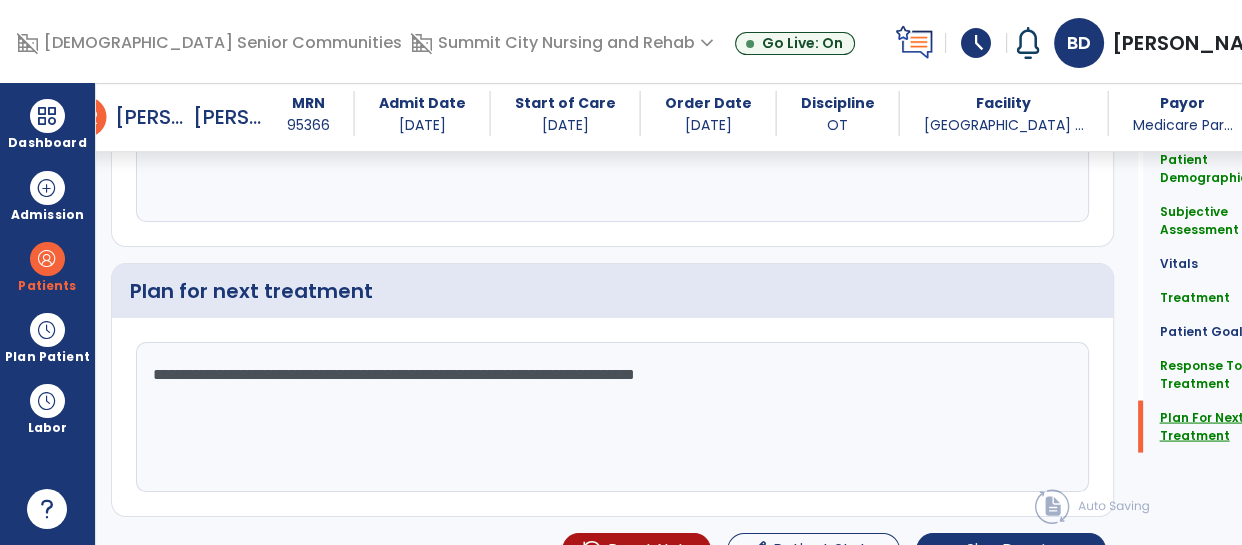 scroll, scrollTop: 3606, scrollLeft: 0, axis: vertical 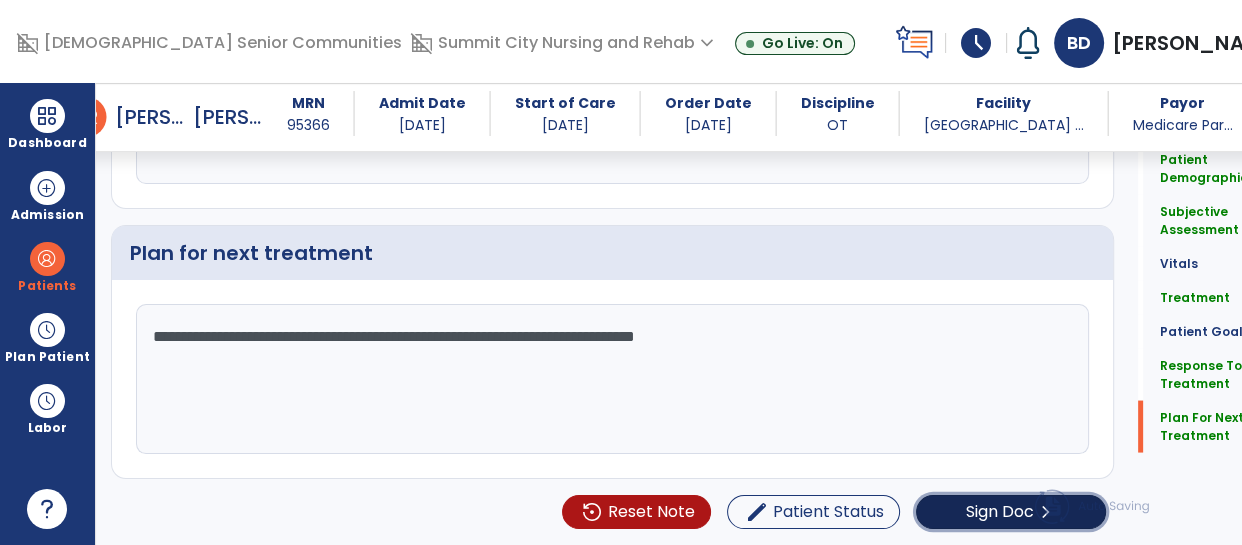 click on "Sign Doc" 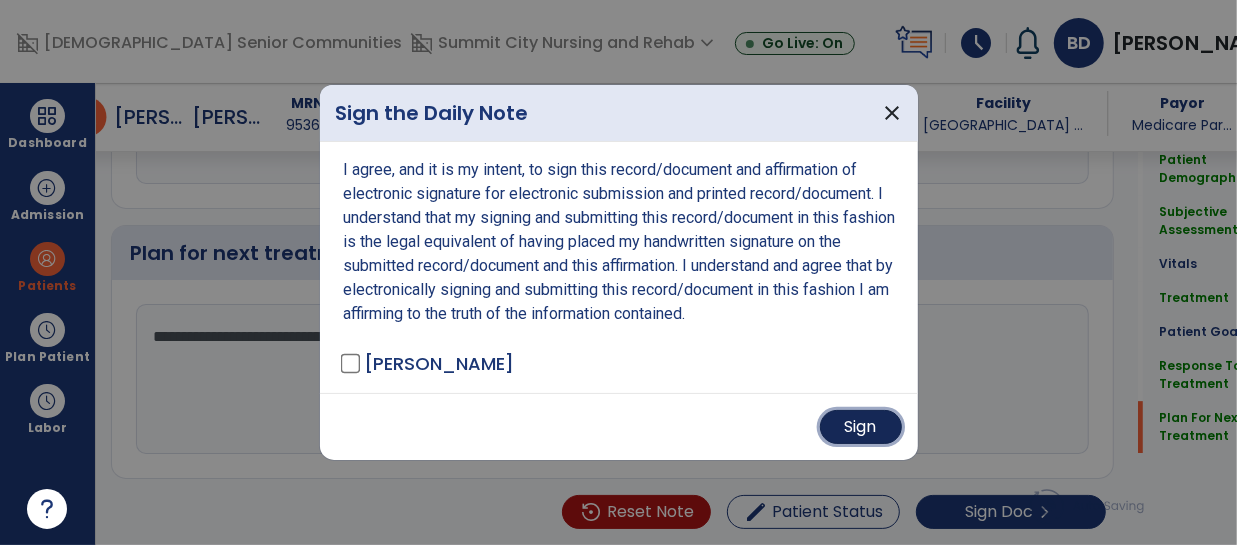 click on "Sign" at bounding box center (861, 427) 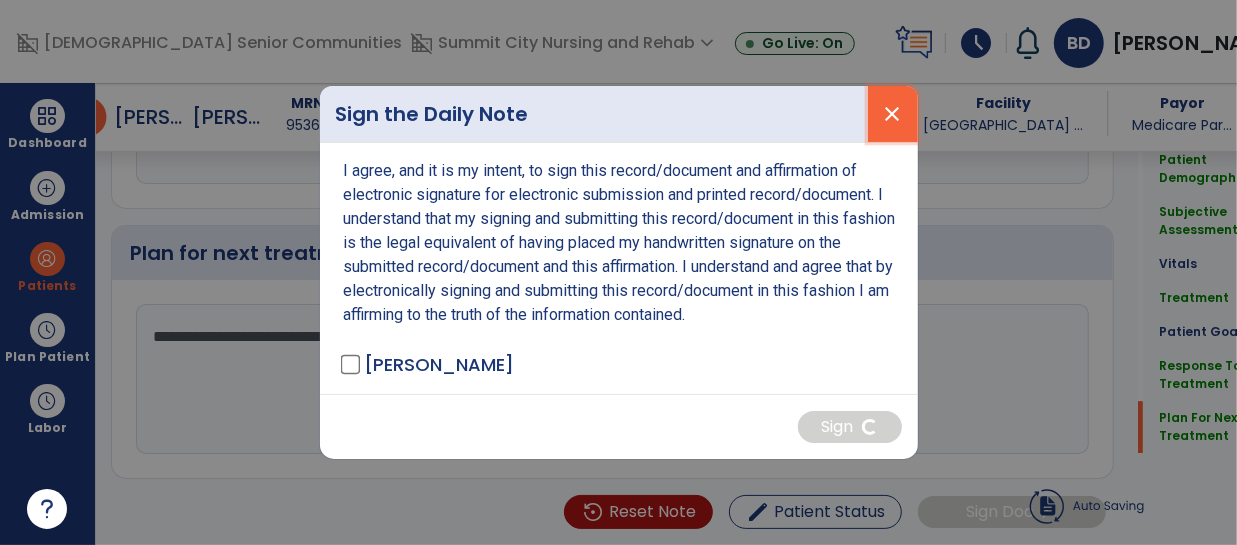 click on "close" at bounding box center [893, 114] 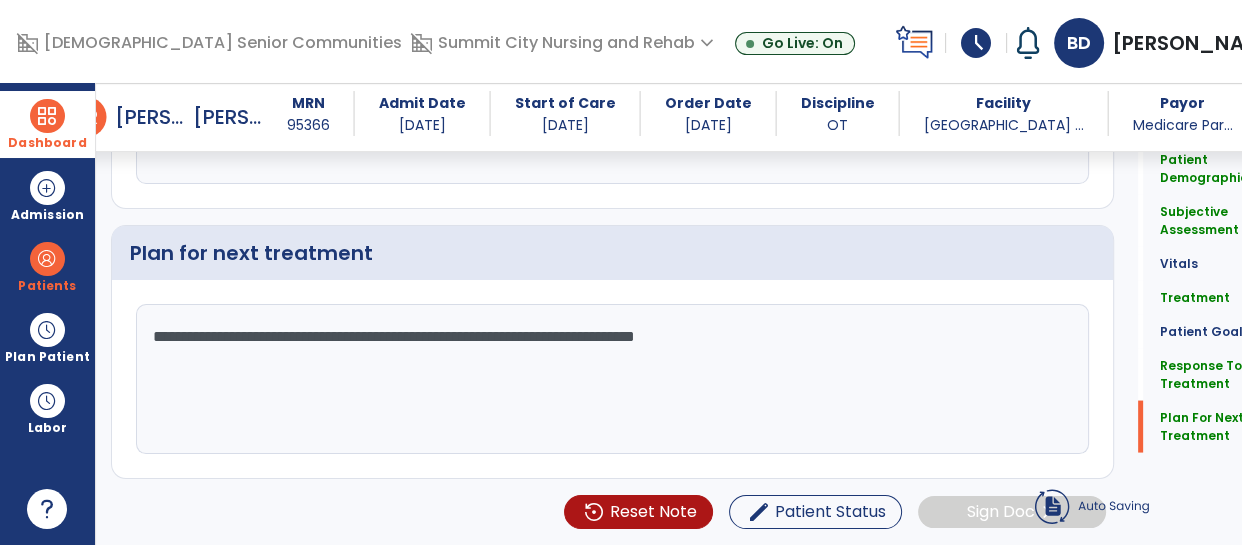 click at bounding box center [47, 116] 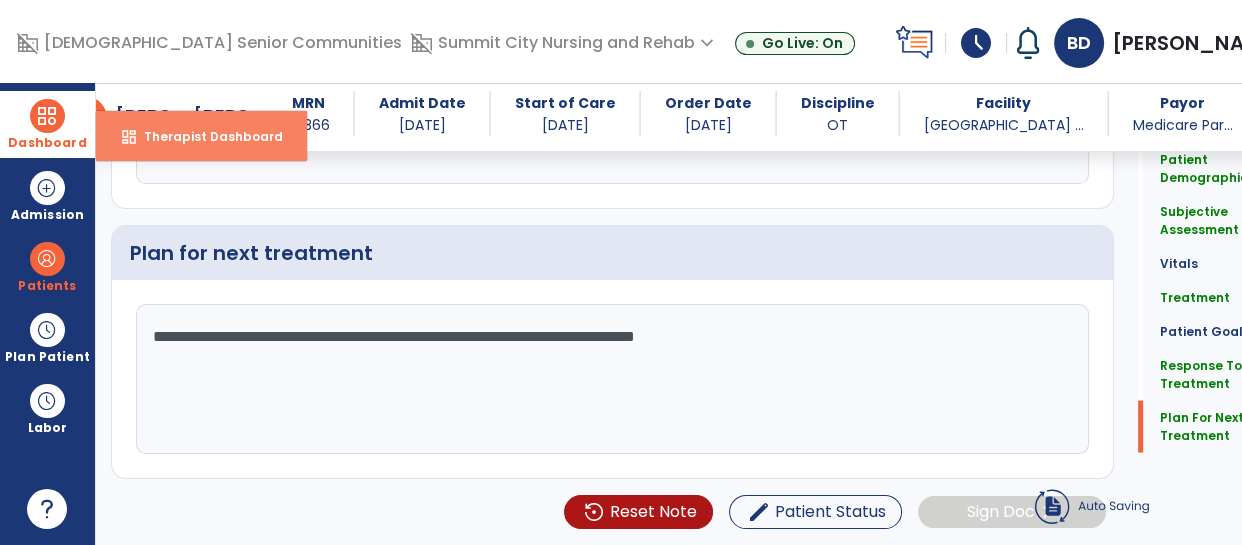 click on "Therapist Dashboard" at bounding box center [205, 136] 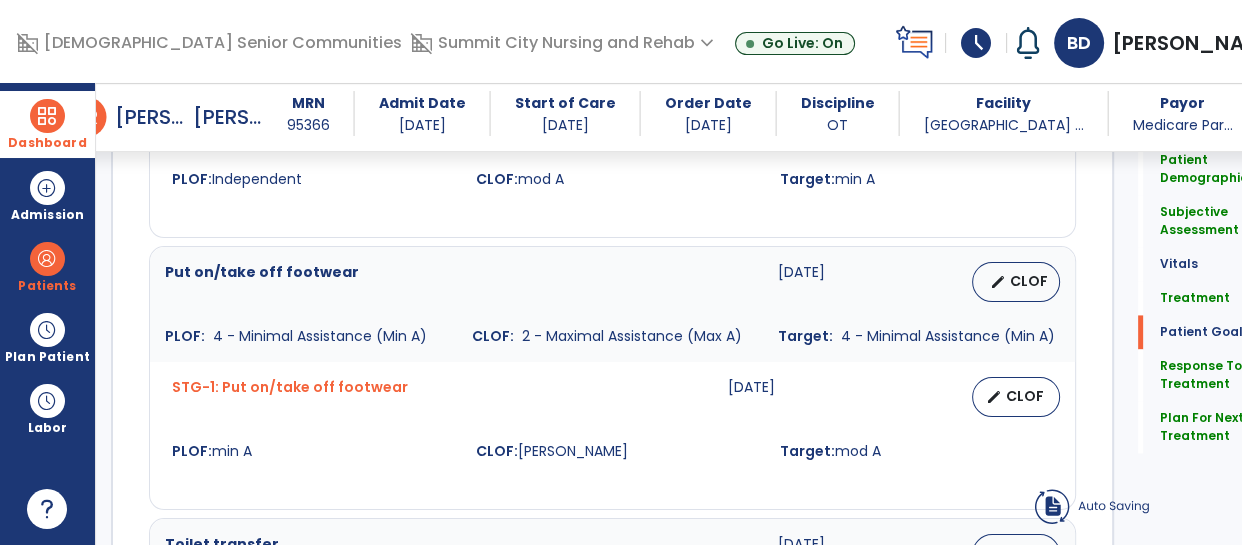 scroll, scrollTop: 2620, scrollLeft: 0, axis: vertical 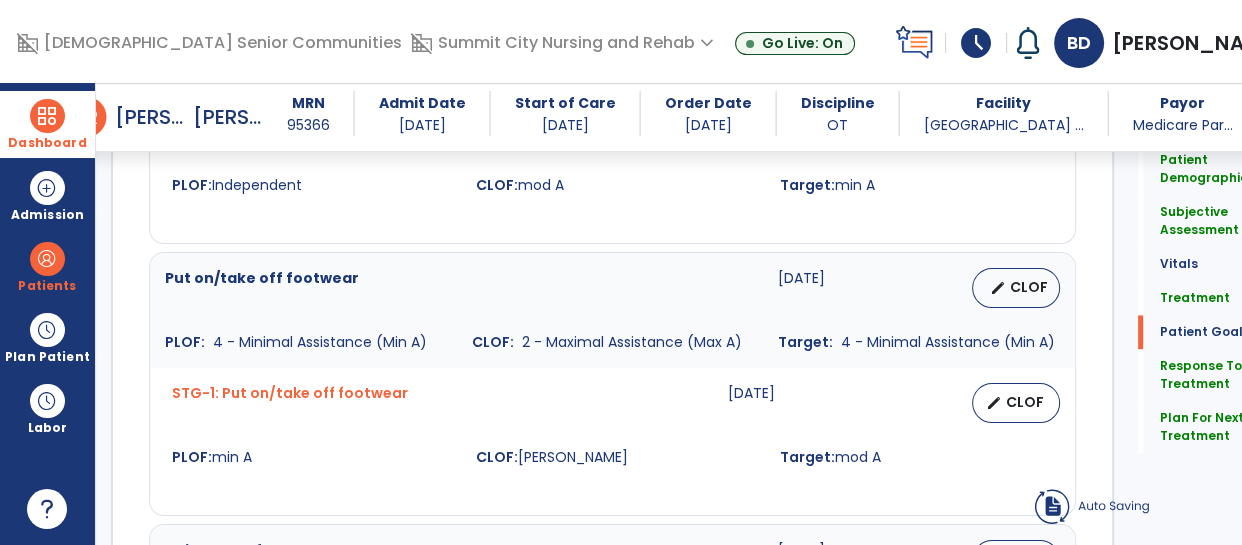 click at bounding box center [47, 116] 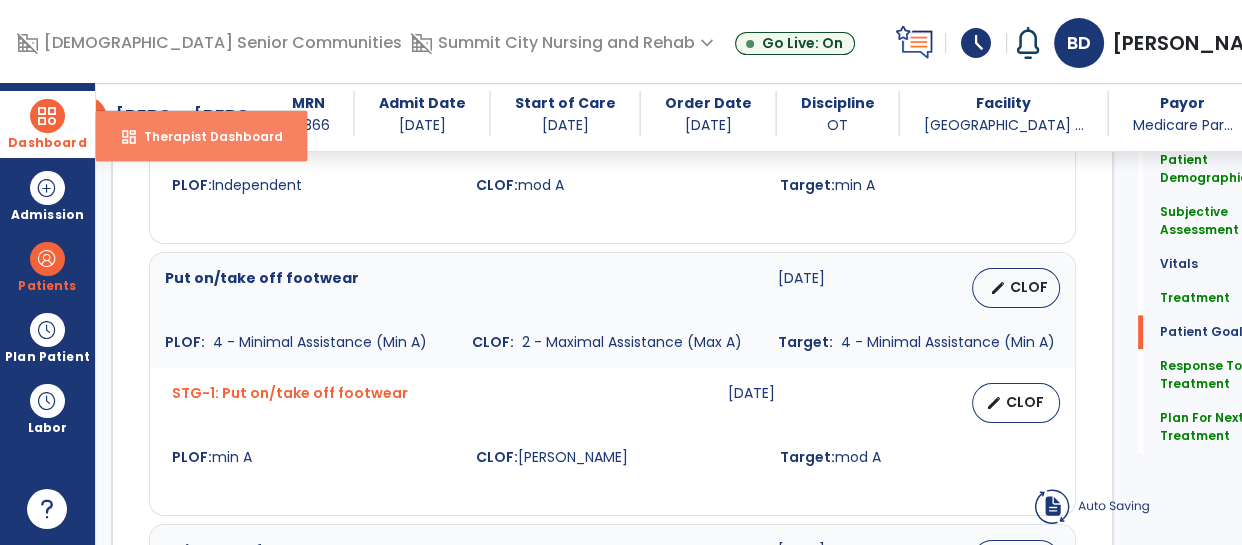 click on "Therapist Dashboard" at bounding box center [205, 136] 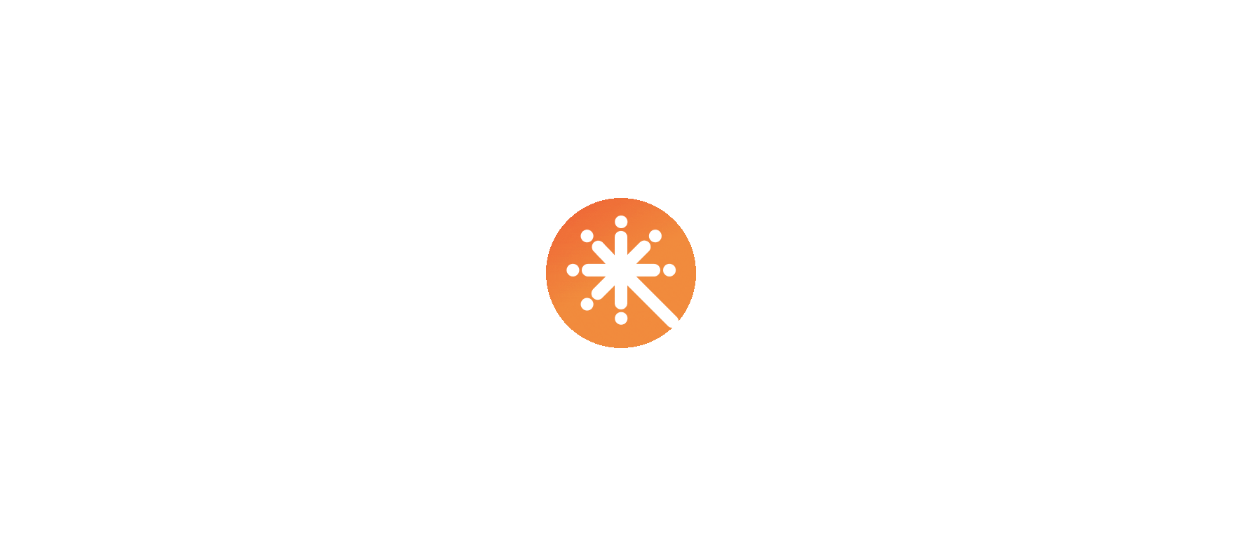 scroll, scrollTop: 0, scrollLeft: 0, axis: both 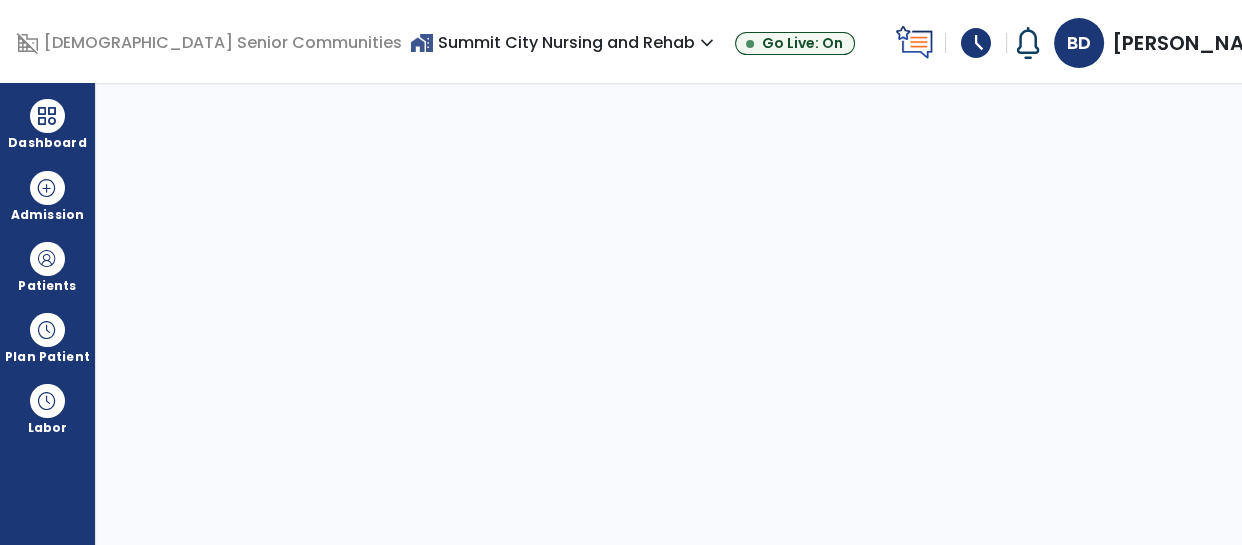 select on "****" 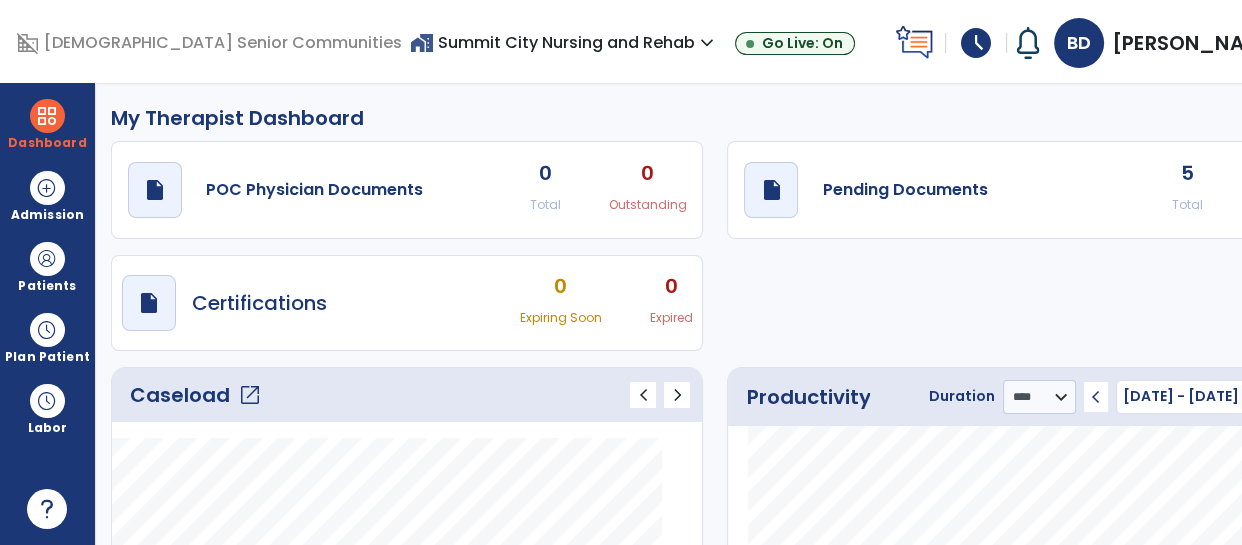 click on "Caseload   open_in_new" 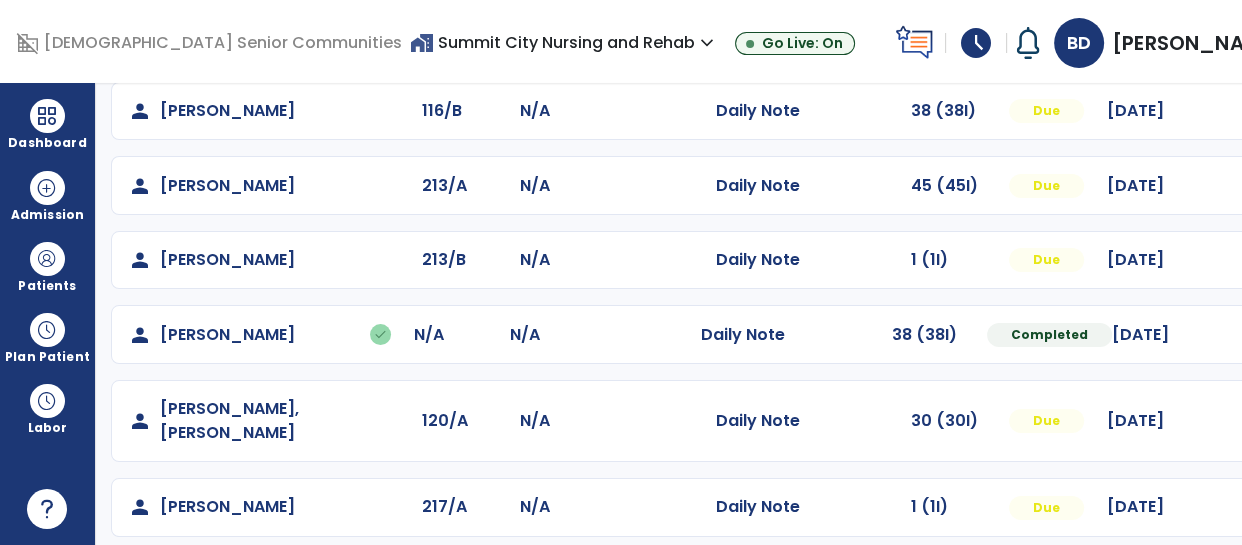 scroll, scrollTop: 193, scrollLeft: 0, axis: vertical 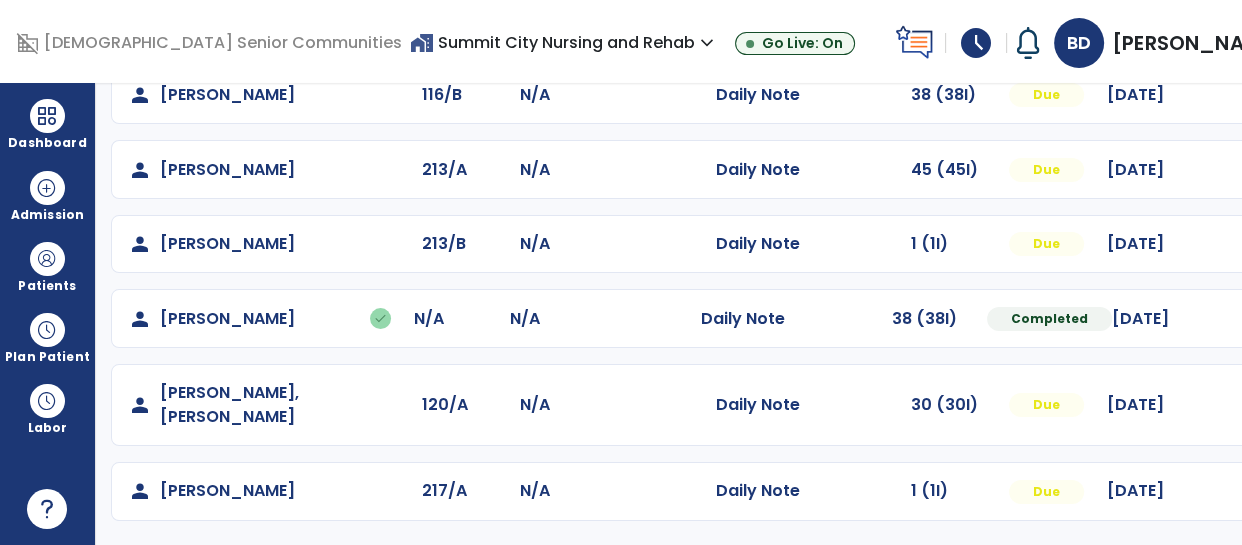 click at bounding box center (1262, 95) 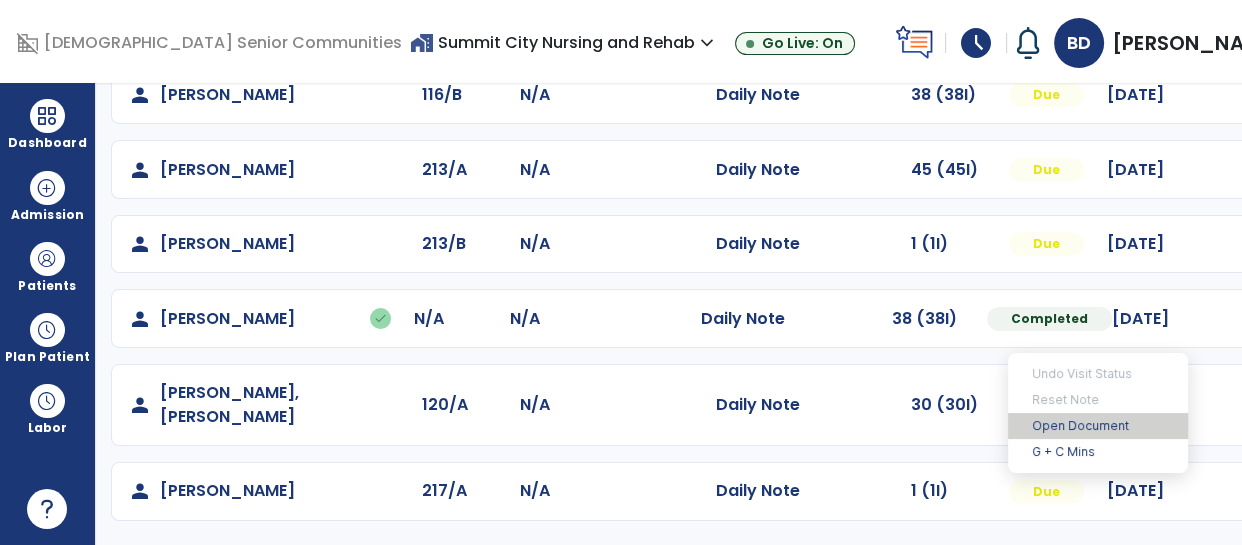 click on "Open Document" at bounding box center [1098, 426] 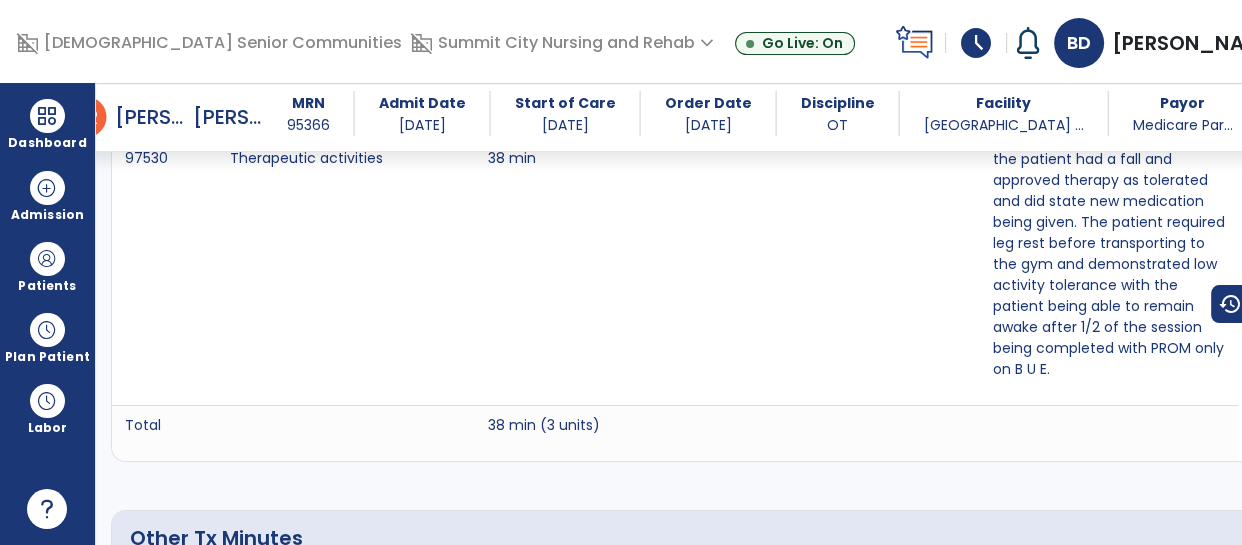 scroll, scrollTop: 1645, scrollLeft: 0, axis: vertical 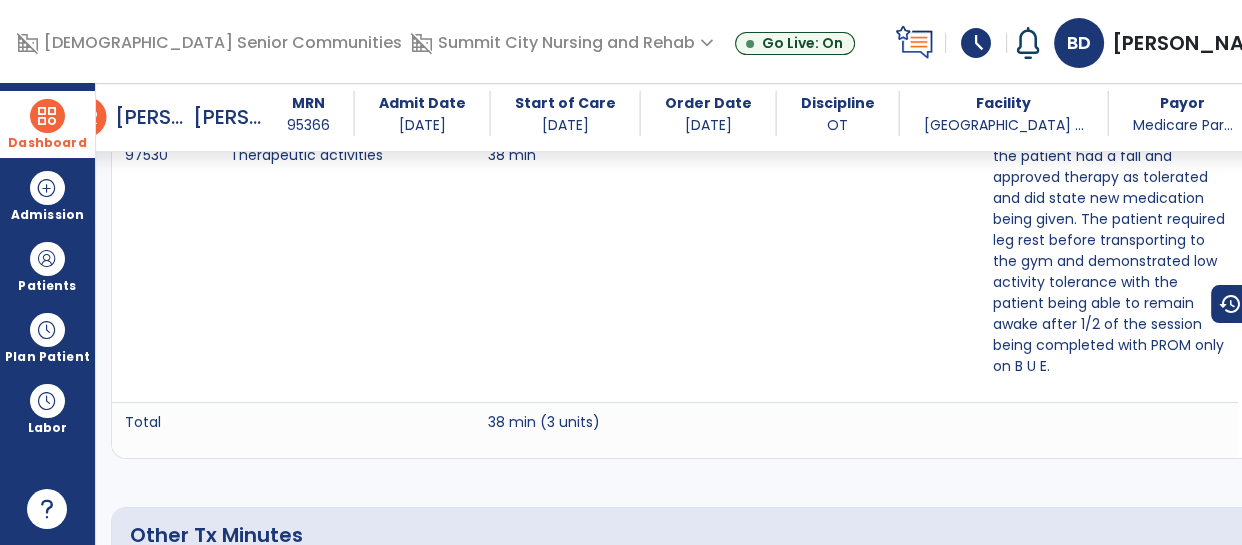 click at bounding box center [47, 116] 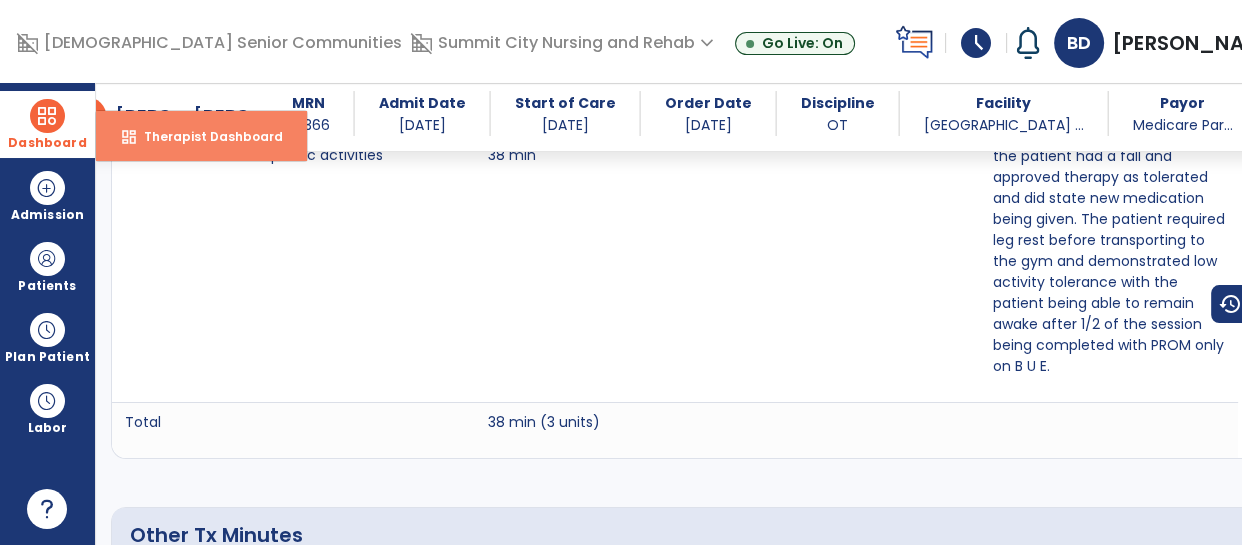 click on "Therapist Dashboard" at bounding box center (205, 136) 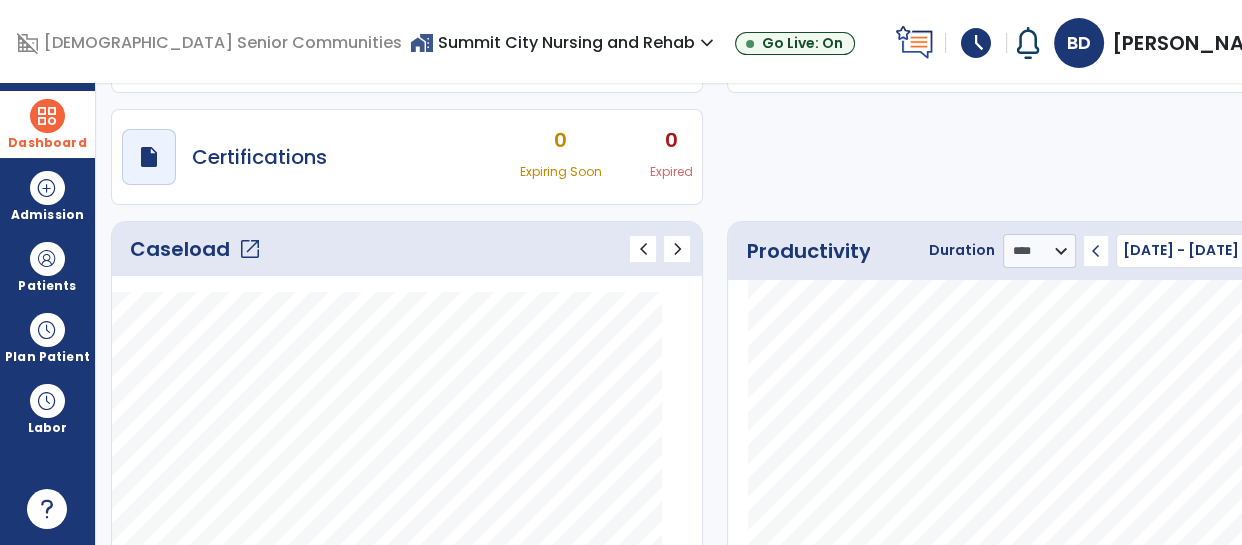 scroll, scrollTop: 0, scrollLeft: 0, axis: both 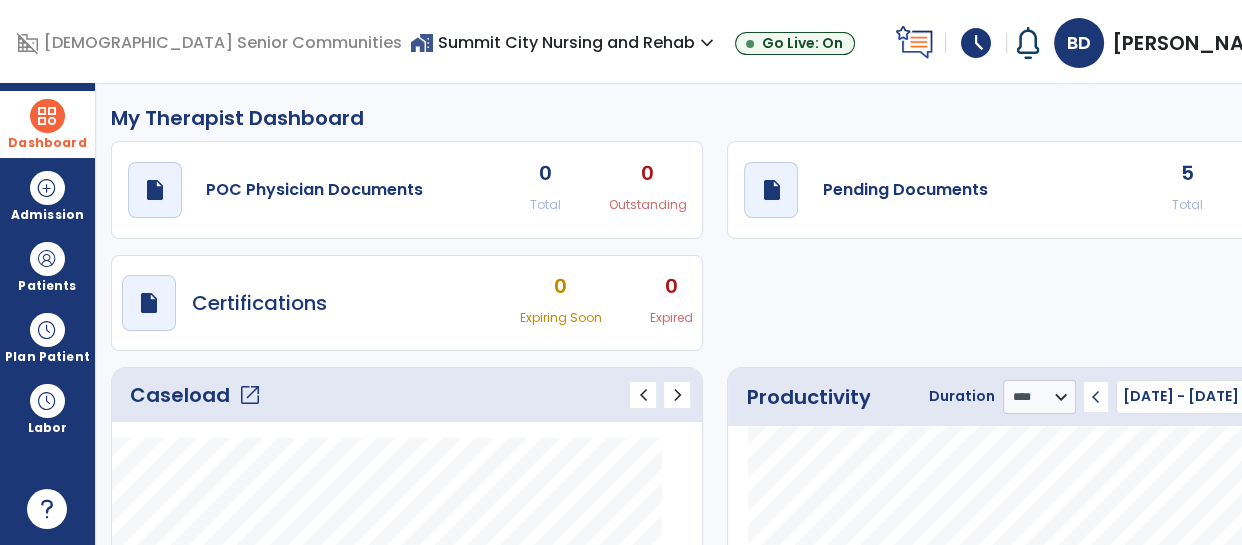 click on "Caseload   open_in_new" 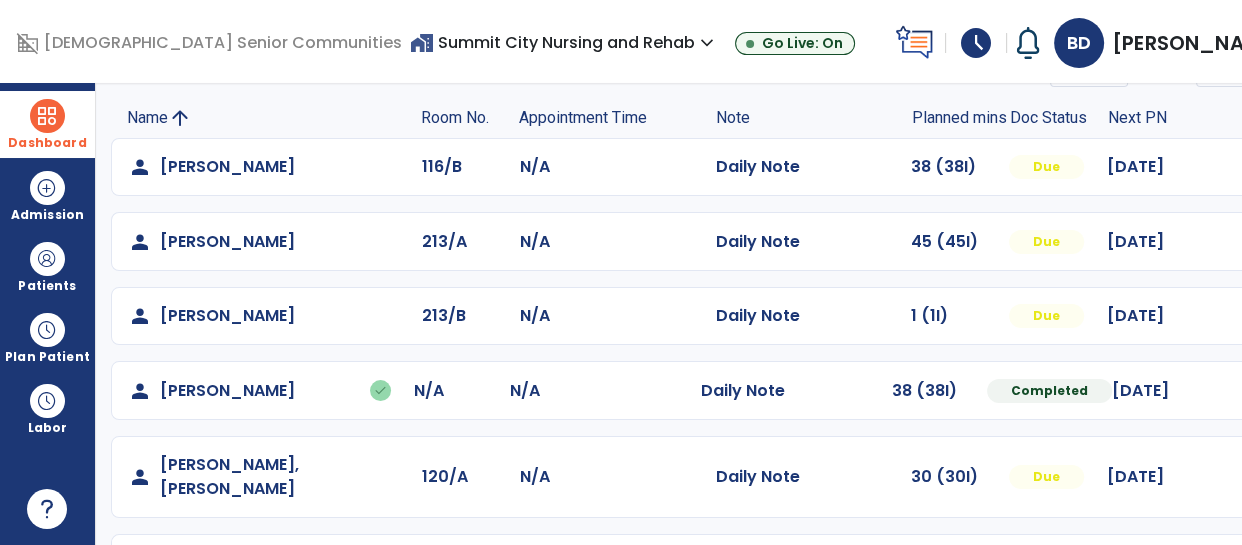 scroll, scrollTop: 99, scrollLeft: 0, axis: vertical 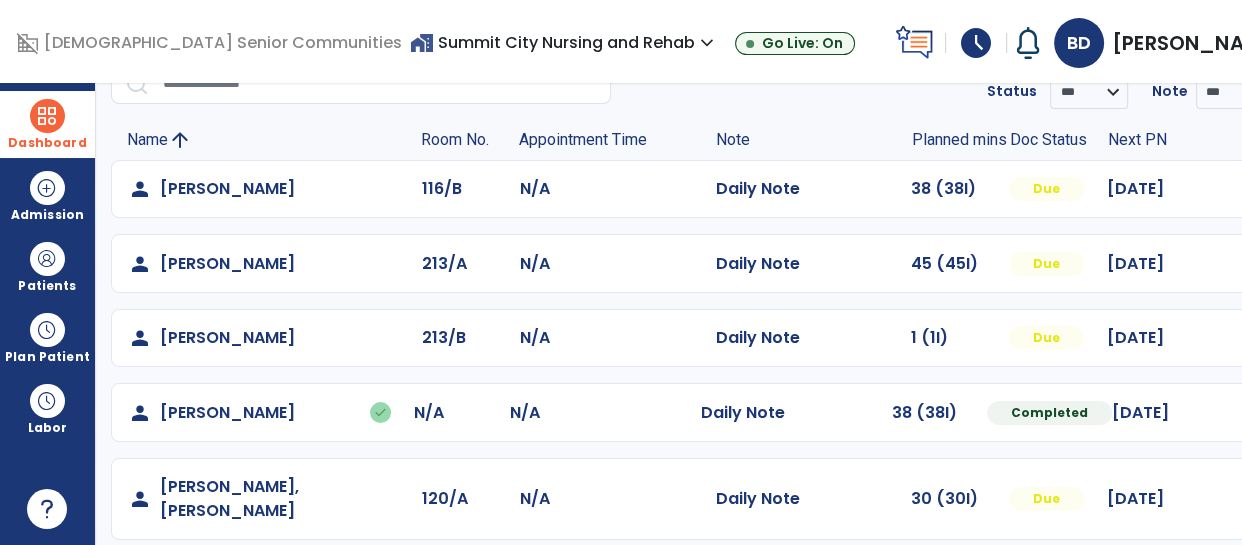 click at bounding box center [1262, 189] 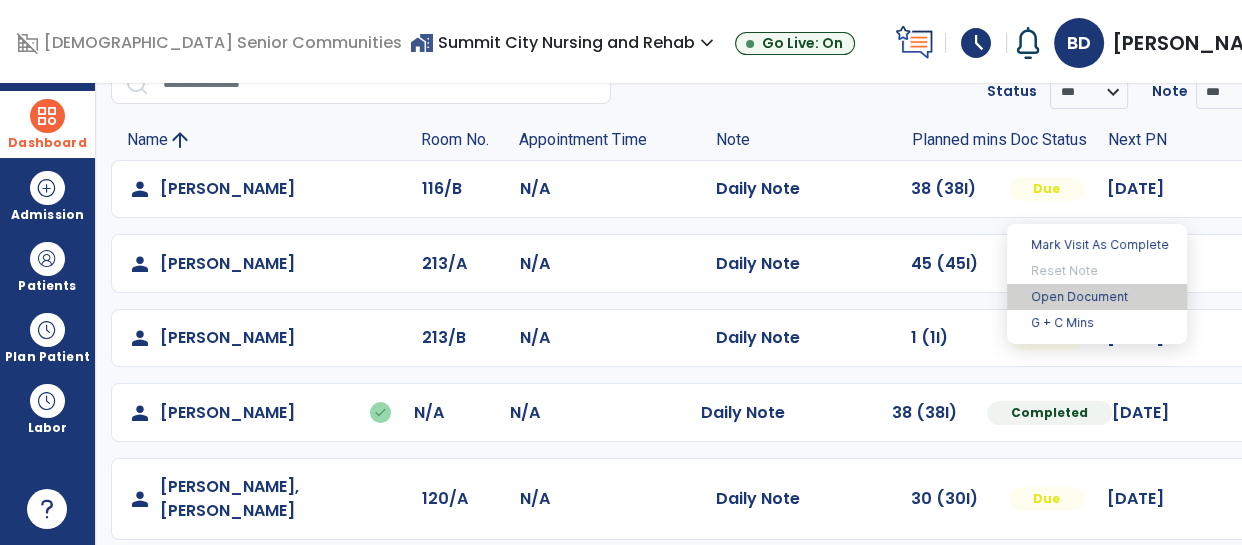 click on "Open Document" at bounding box center (1097, 297) 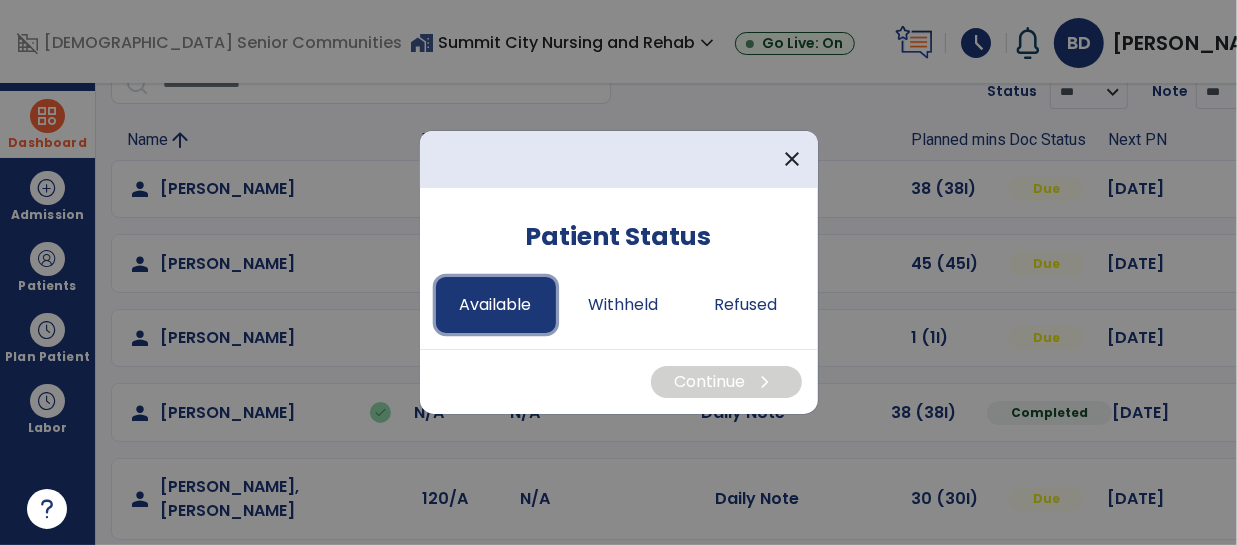 click on "Available" at bounding box center (496, 305) 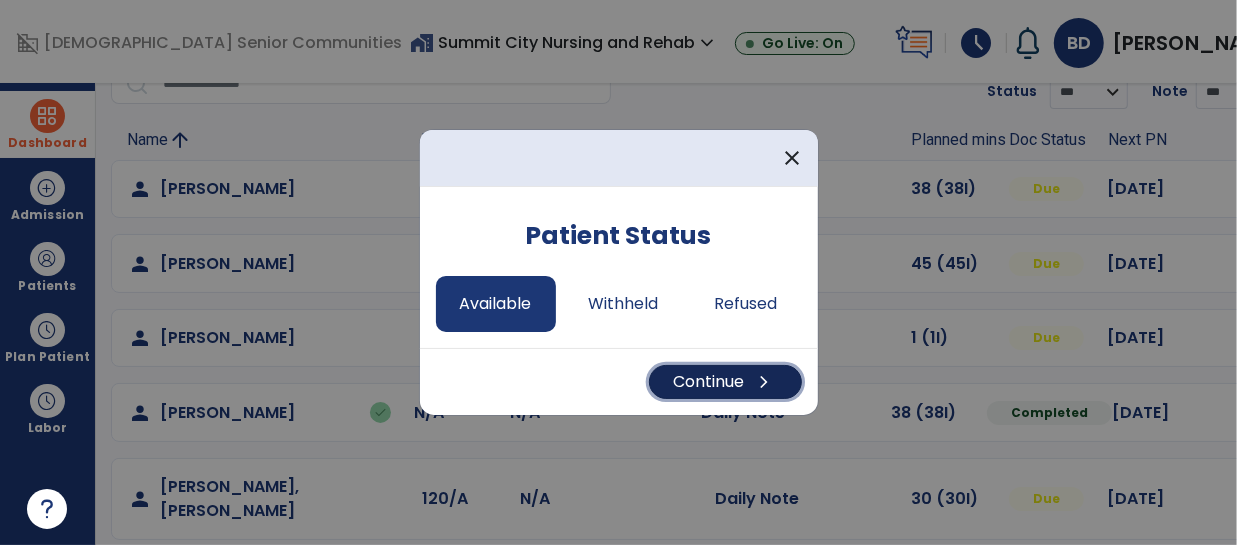 click on "Continue   chevron_right" at bounding box center (725, 382) 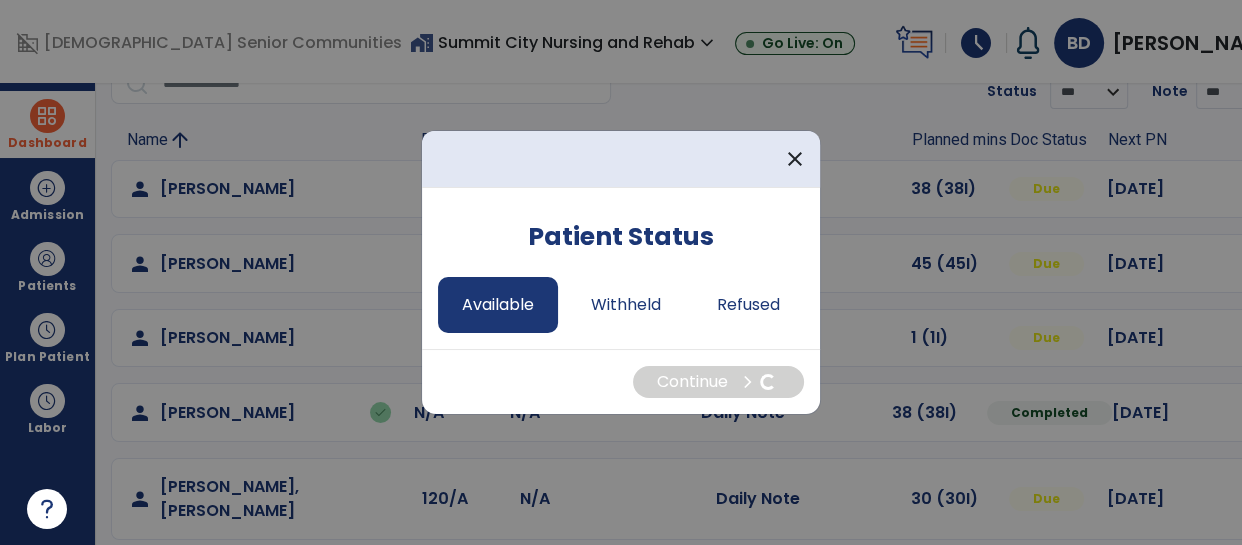 select on "*" 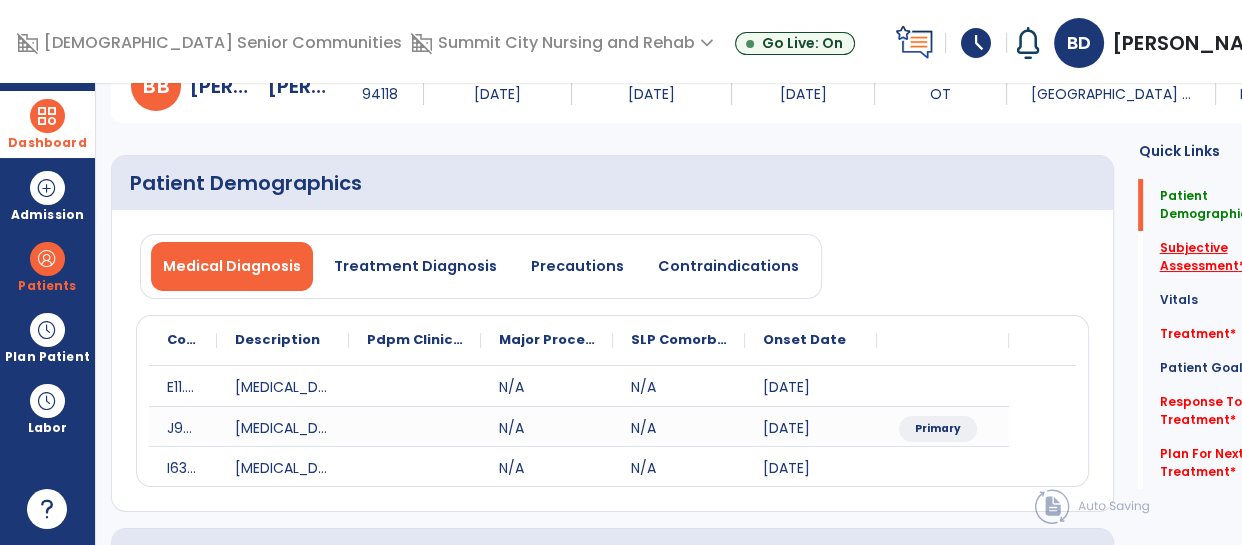 click on "Subjective Assessment   *" 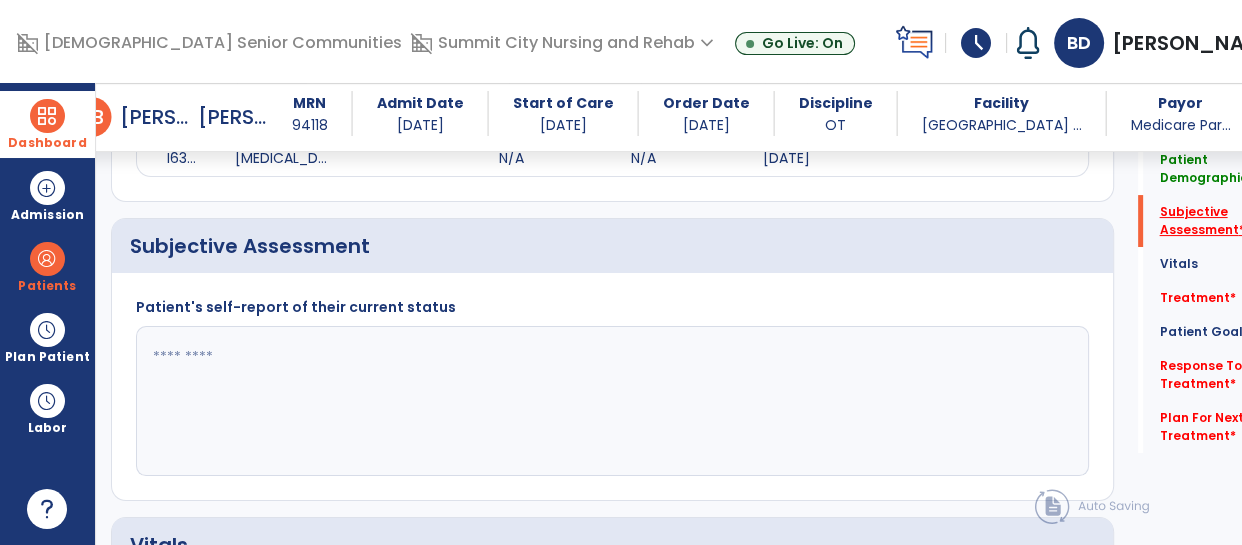 scroll, scrollTop: 453, scrollLeft: 0, axis: vertical 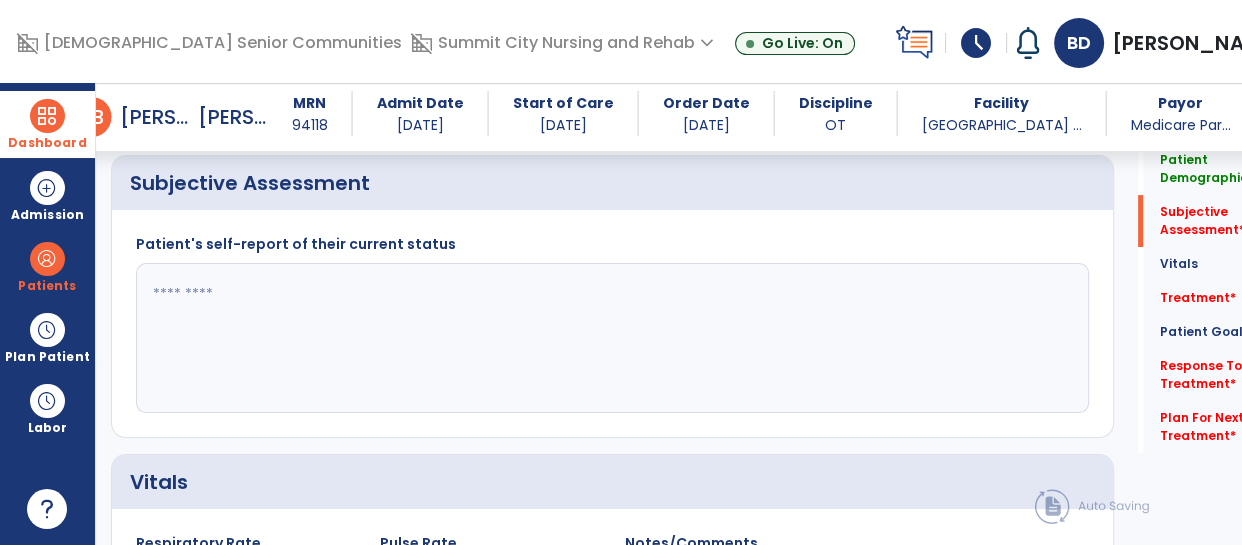 click 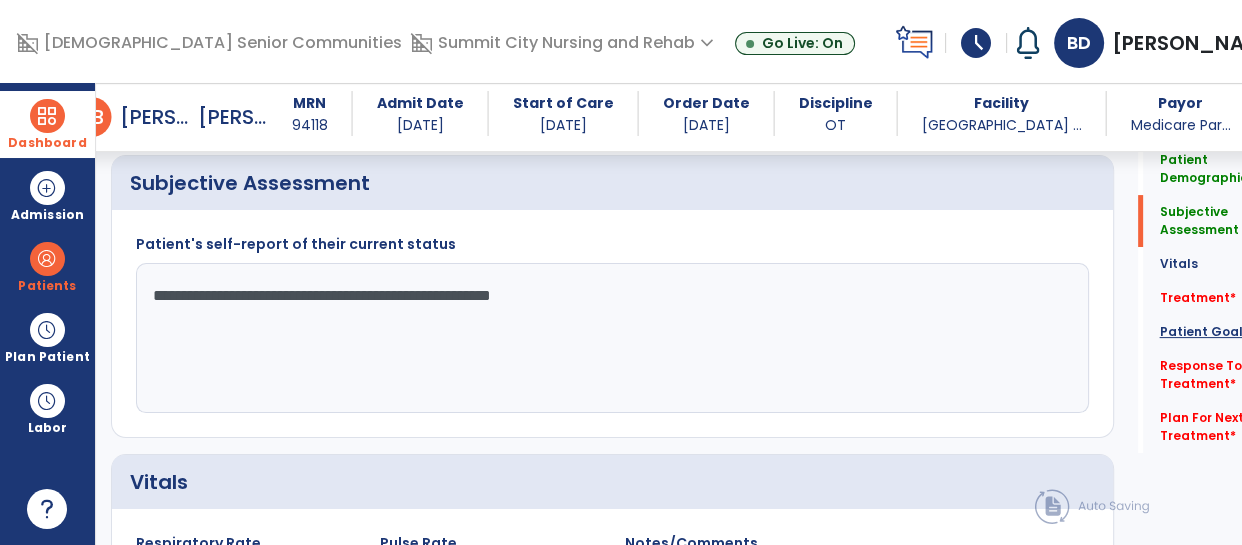 type on "**********" 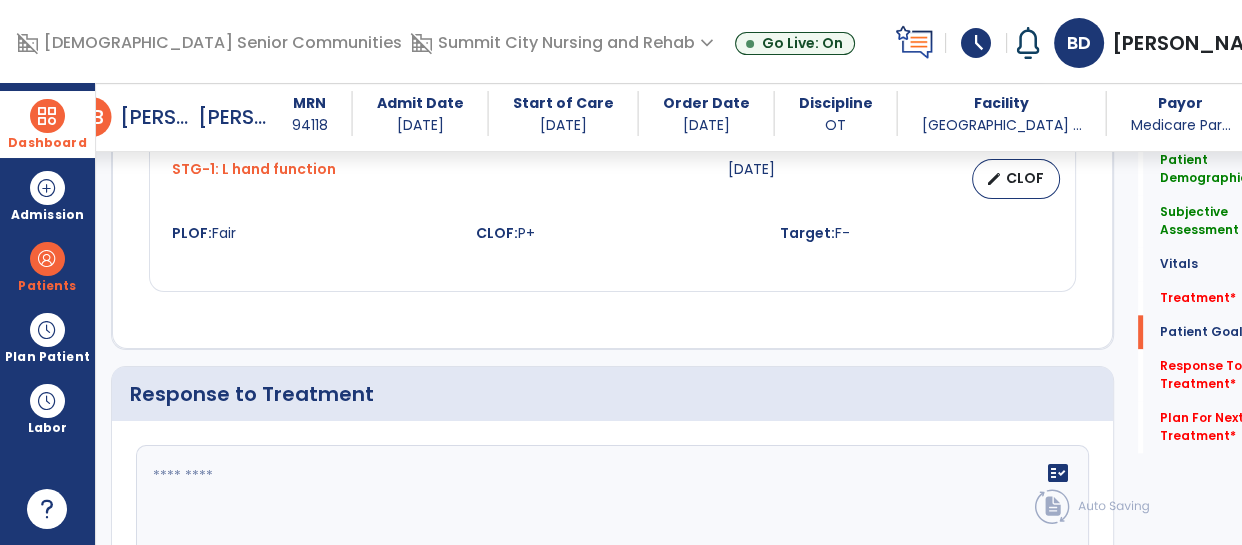 scroll, scrollTop: 2081, scrollLeft: 0, axis: vertical 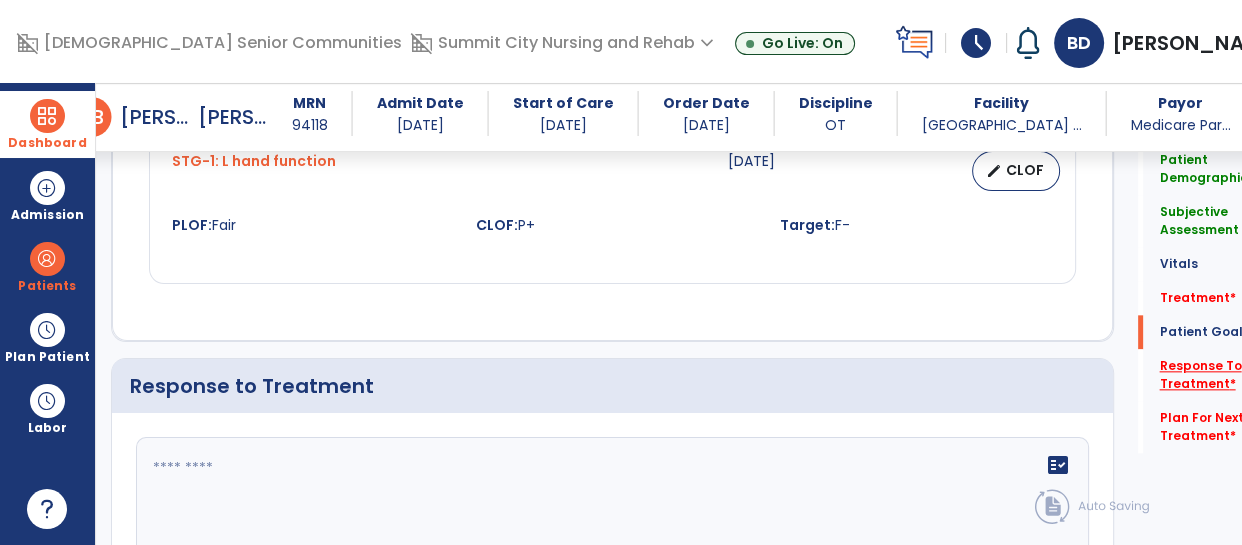 click on "Response To Treatment   *" 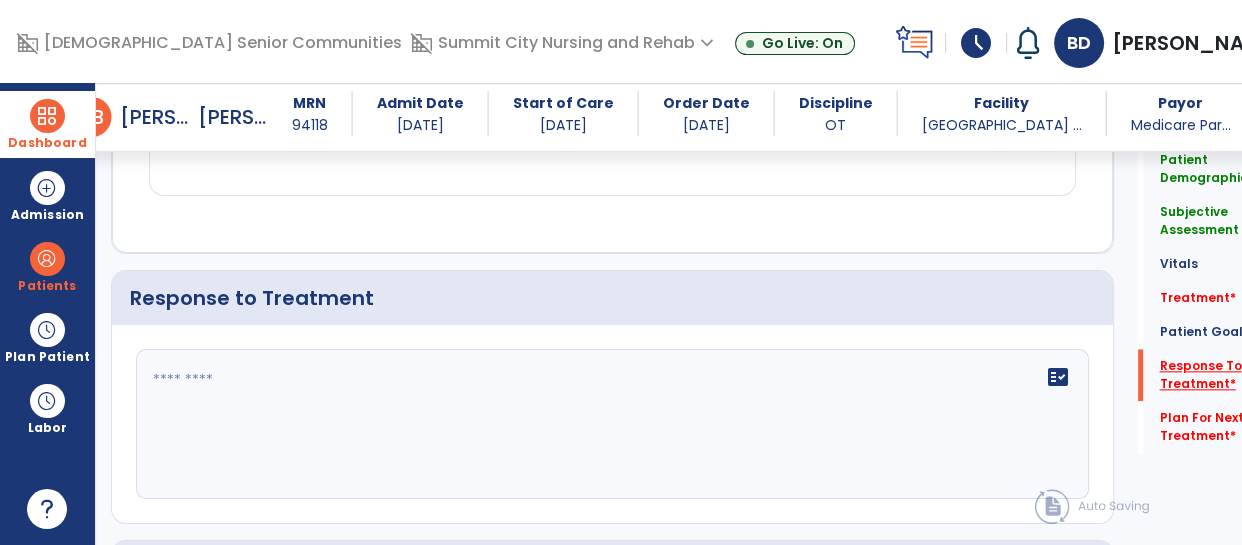 scroll, scrollTop: 2249, scrollLeft: 0, axis: vertical 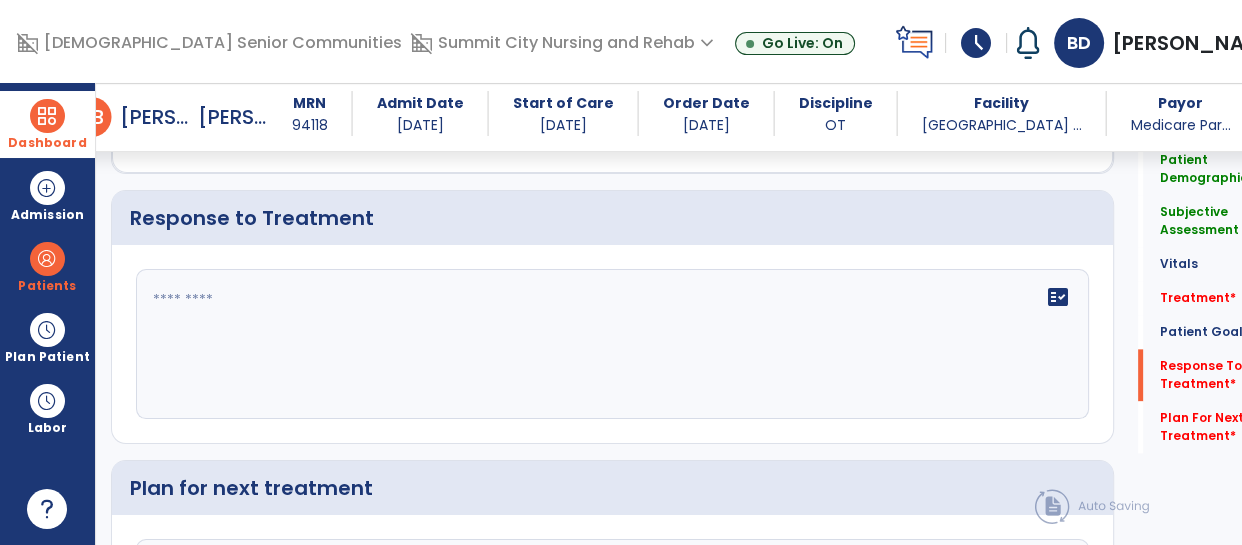click on "fact_check" 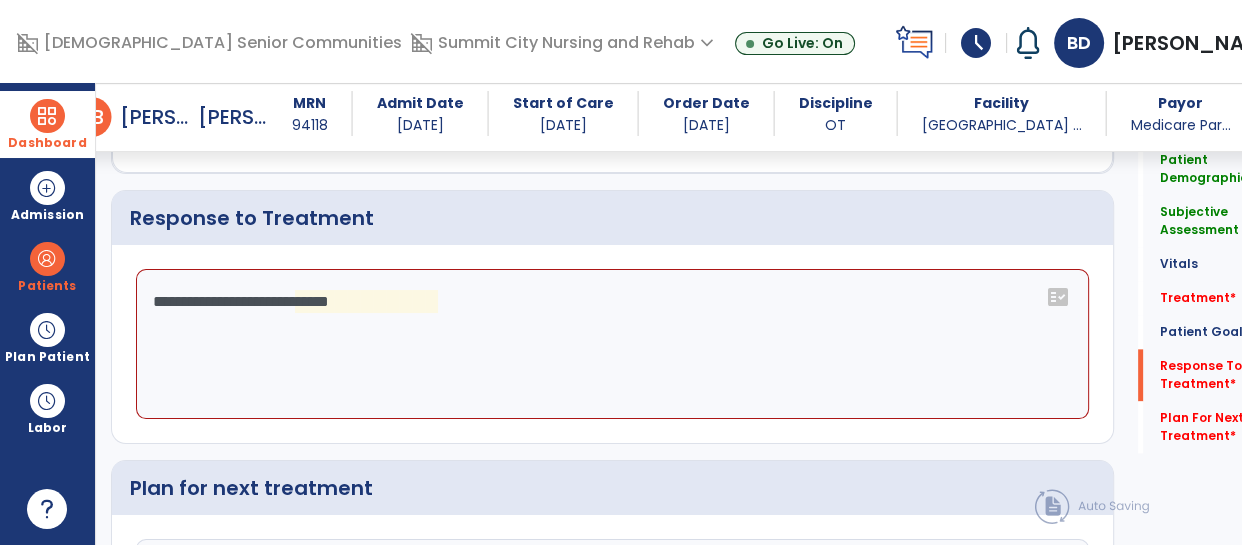 click on "**********" 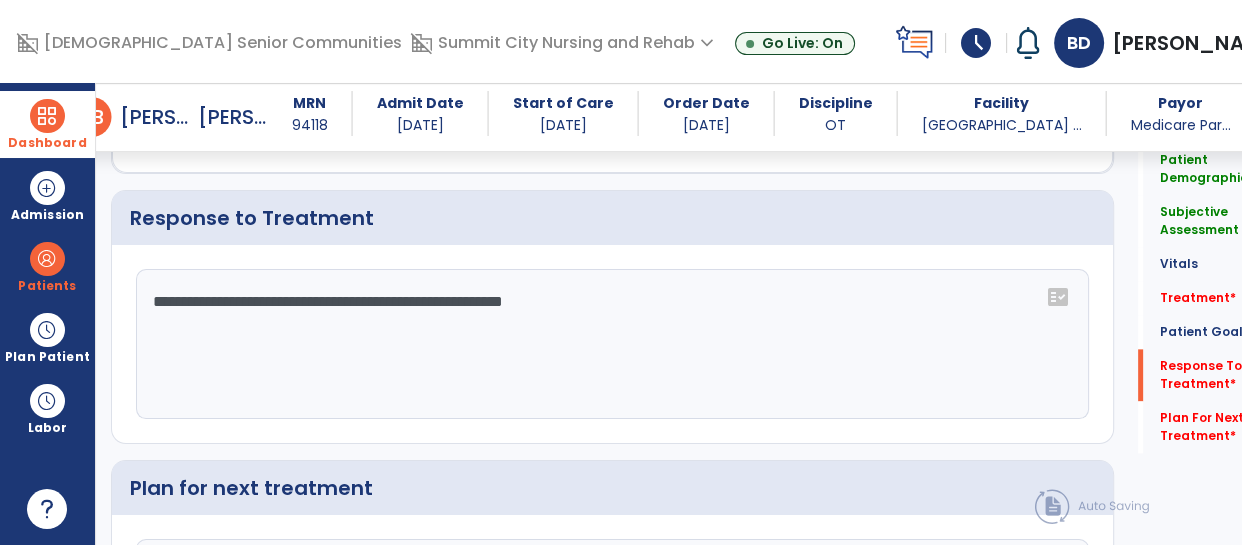 type on "**********" 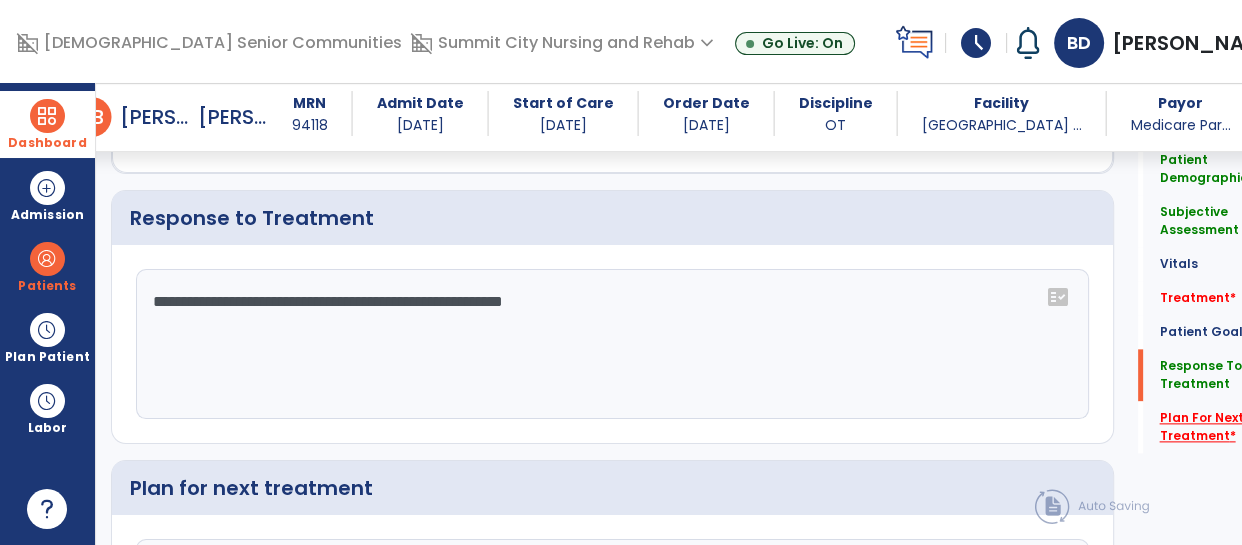 click on "Plan For Next Treatment   *" 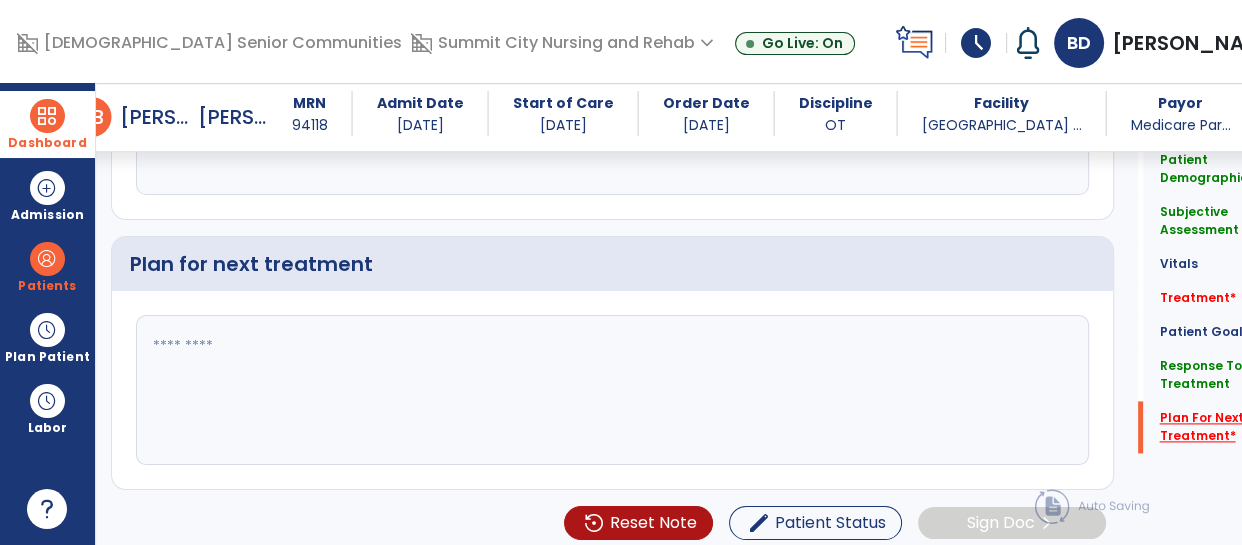 scroll, scrollTop: 2480, scrollLeft: 0, axis: vertical 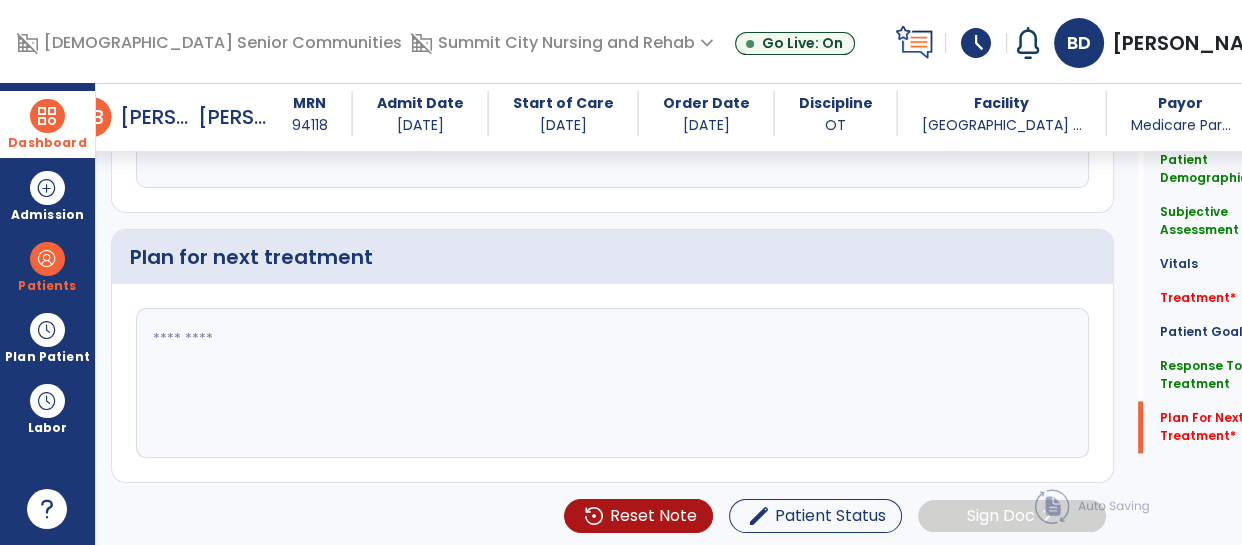 click 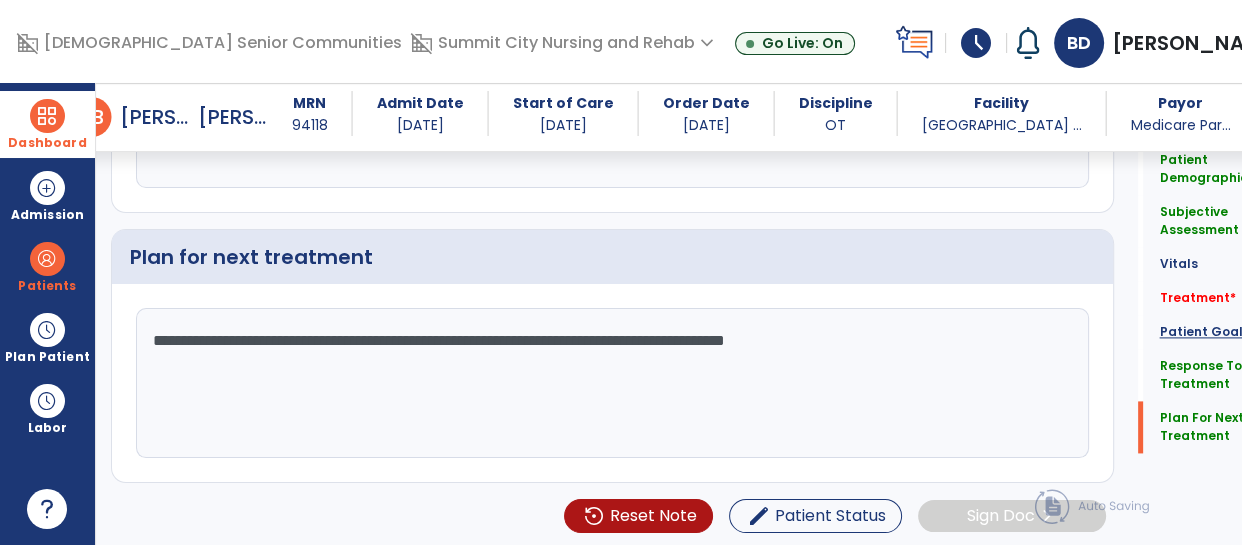 type on "**********" 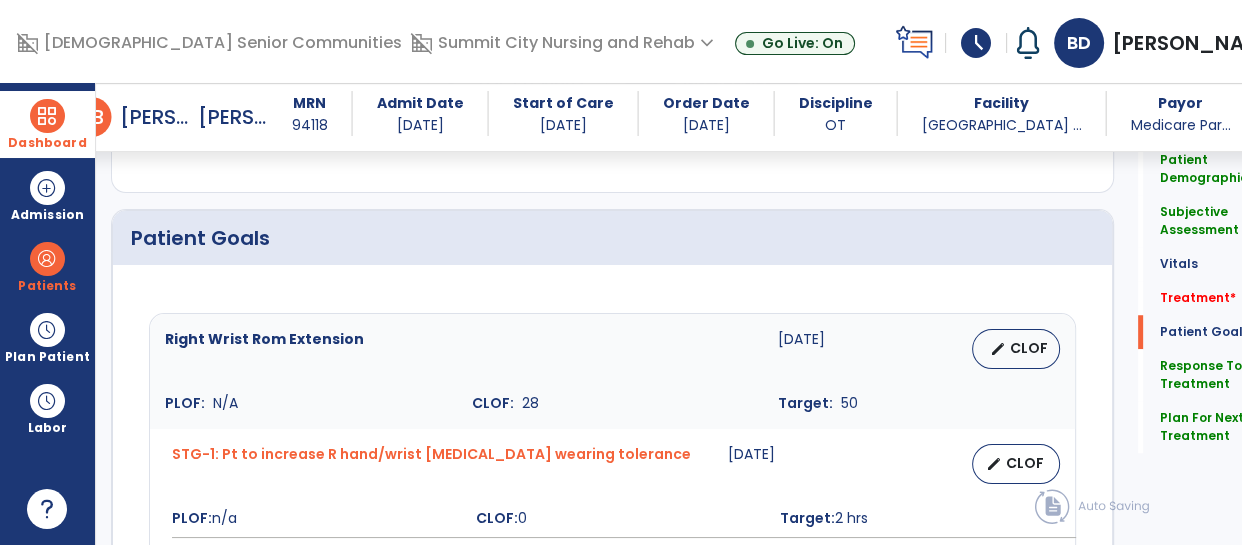 scroll, scrollTop: 1389, scrollLeft: 0, axis: vertical 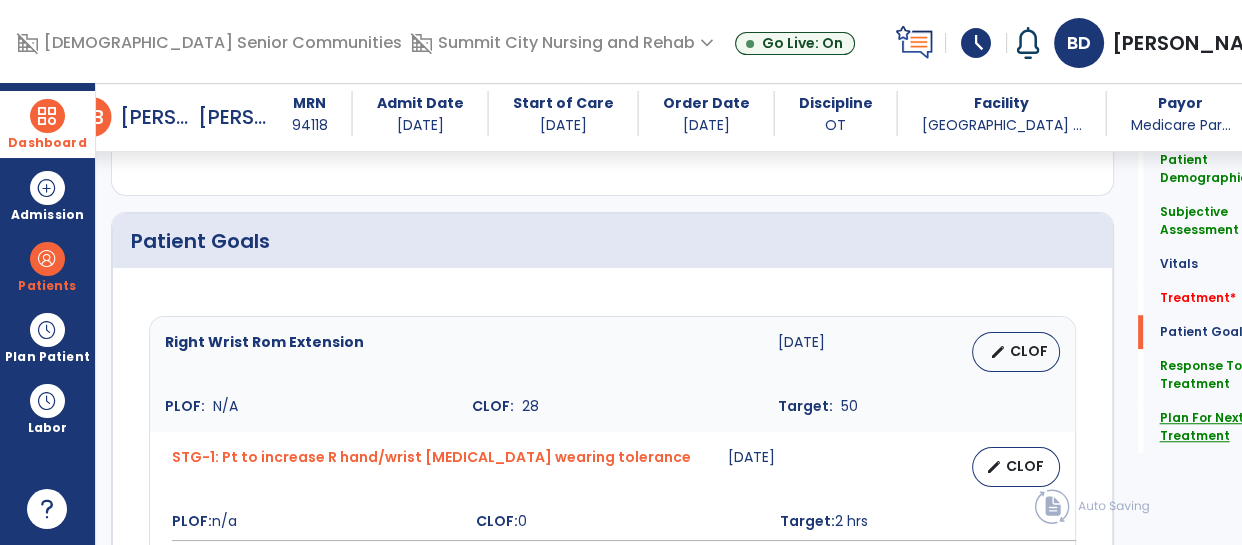click on "Plan For Next Treatment" 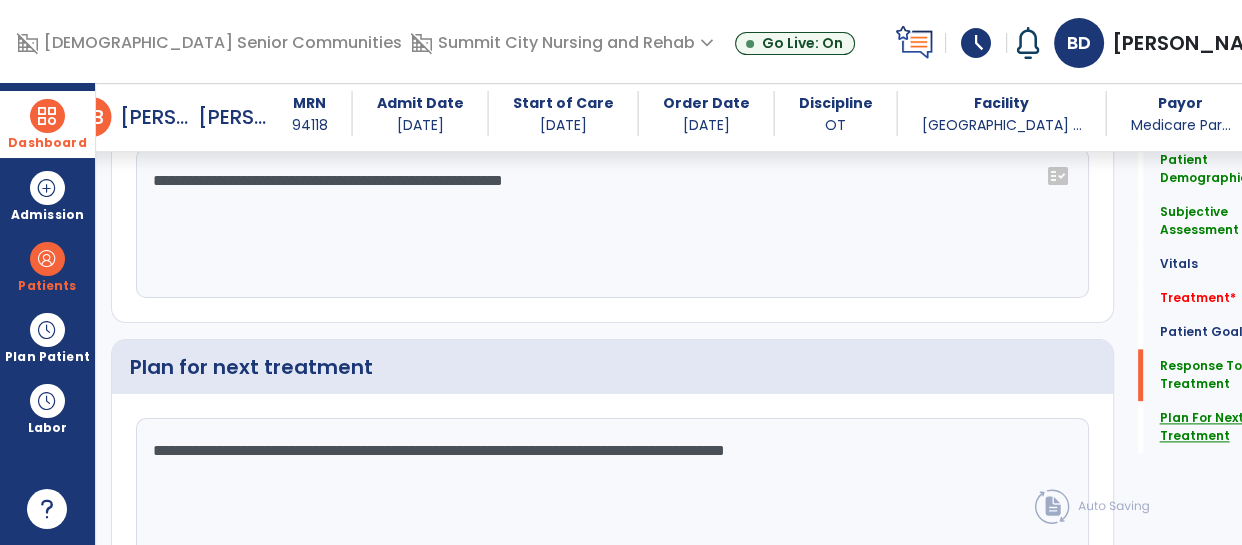scroll, scrollTop: 2480, scrollLeft: 0, axis: vertical 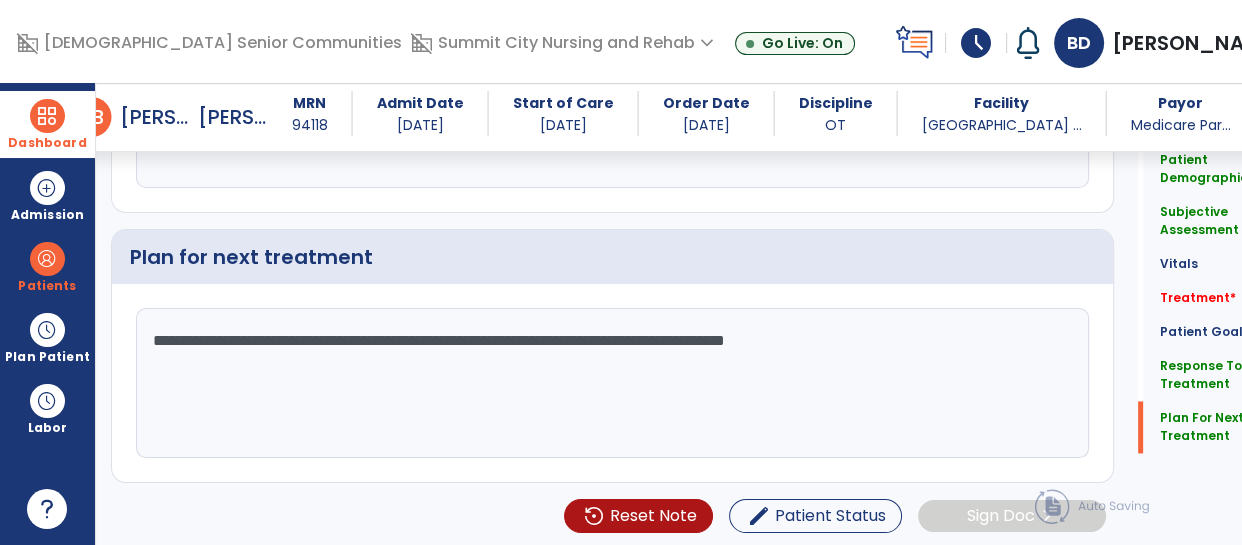 click at bounding box center (47, 116) 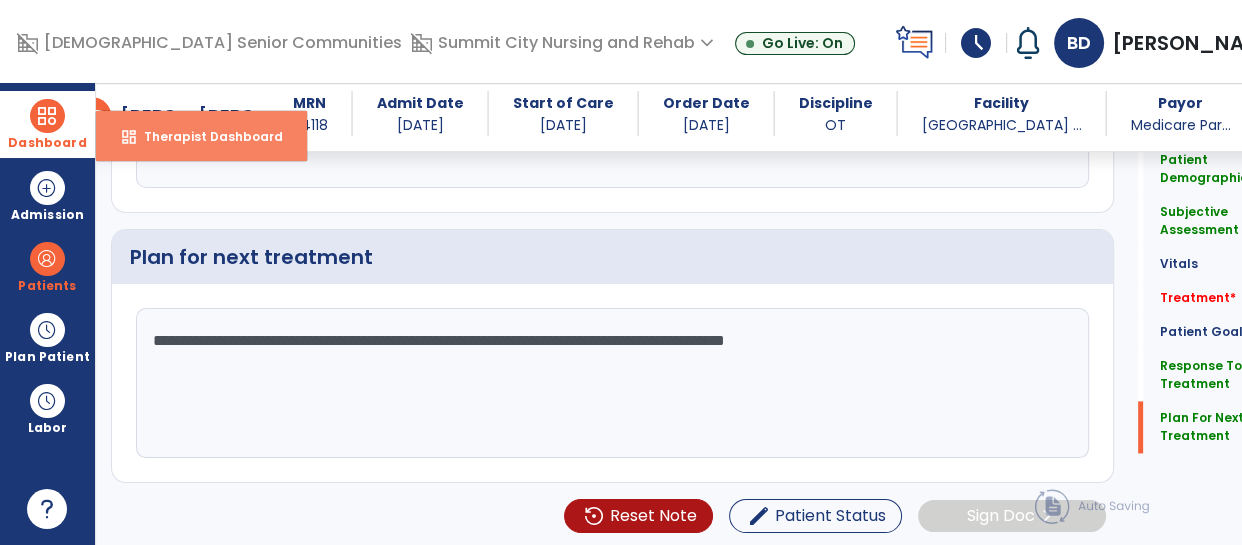 click on "Therapist Dashboard" at bounding box center [205, 136] 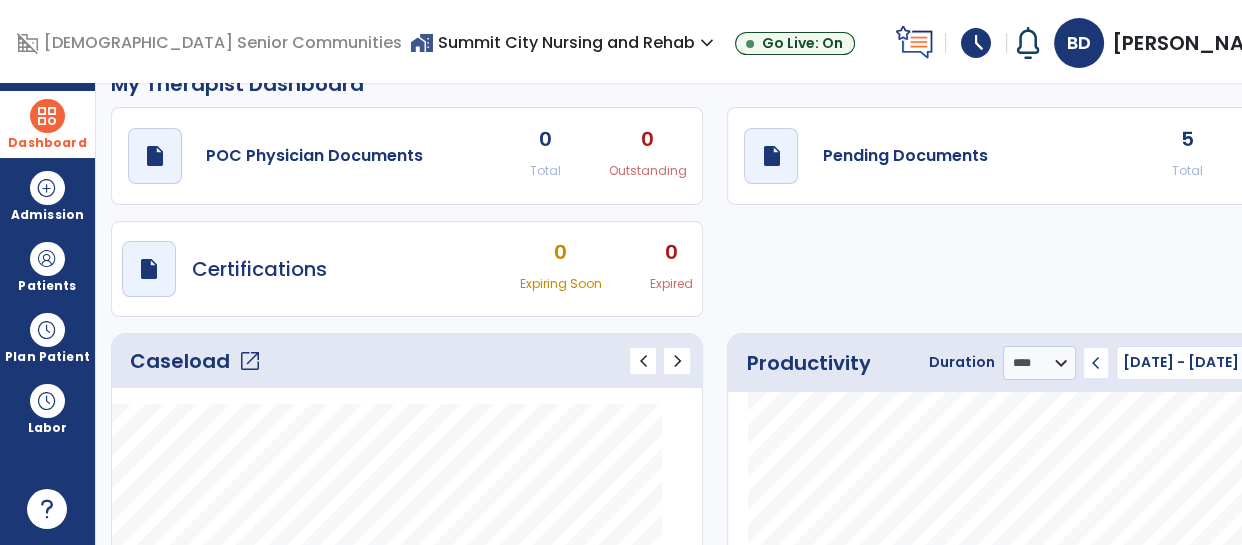 scroll, scrollTop: 0, scrollLeft: 0, axis: both 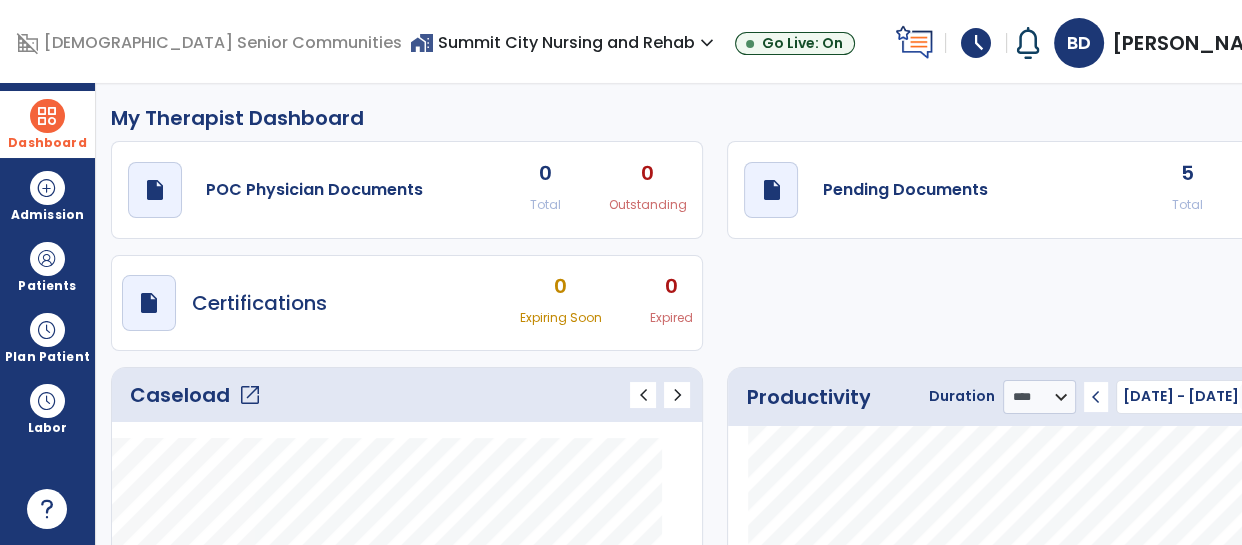 click on "Caseload   open_in_new" 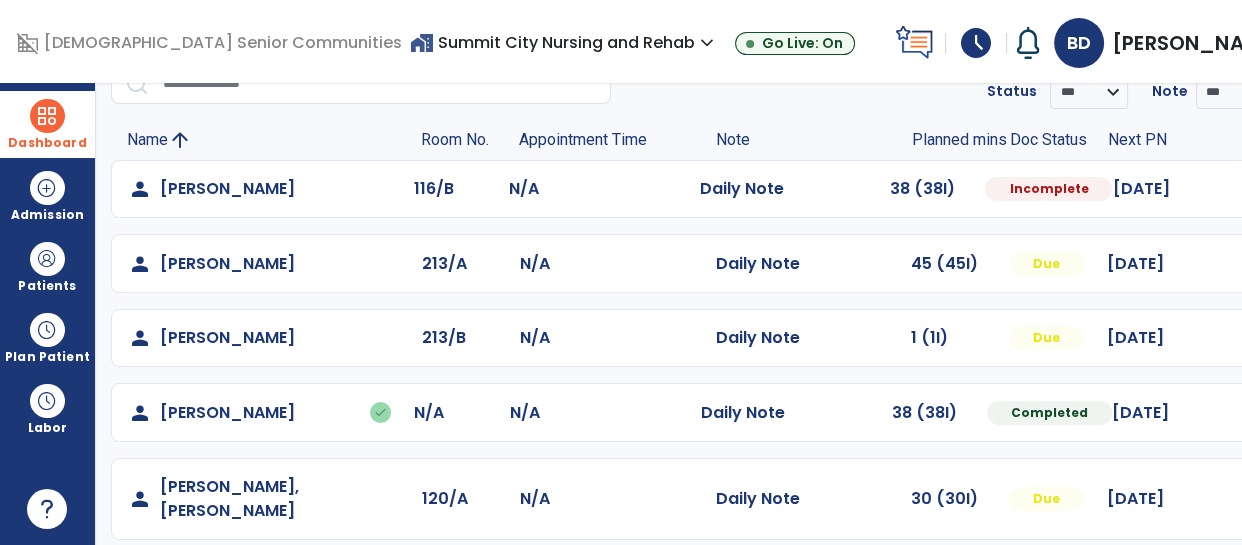 scroll, scrollTop: 193, scrollLeft: 0, axis: vertical 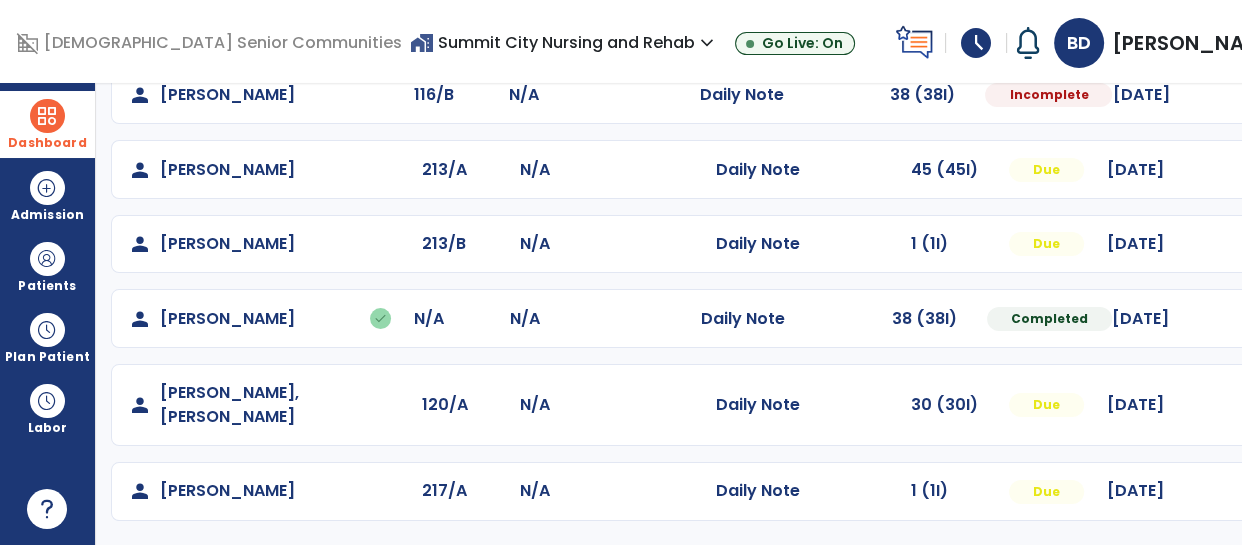 click at bounding box center [1263, 95] 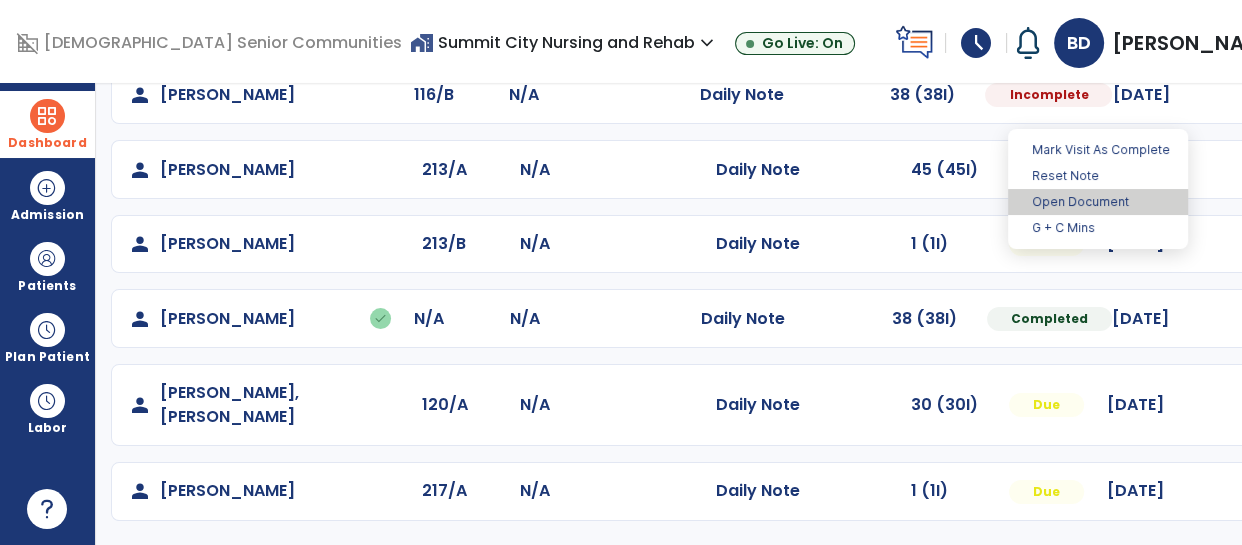 click on "Open Document" at bounding box center [1098, 202] 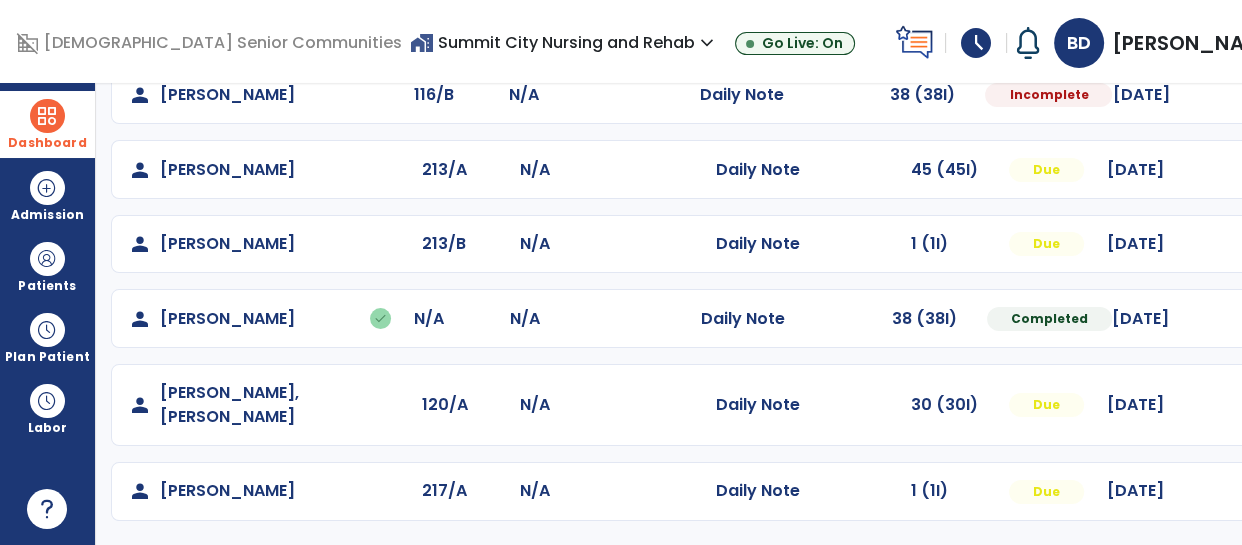 select on "*" 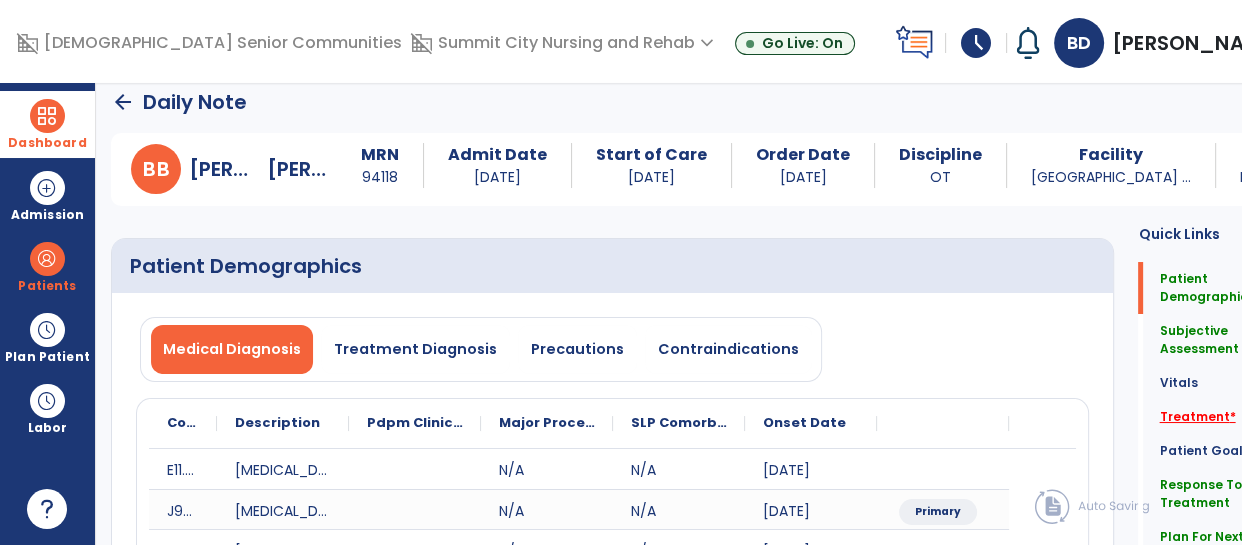 scroll, scrollTop: 0, scrollLeft: 0, axis: both 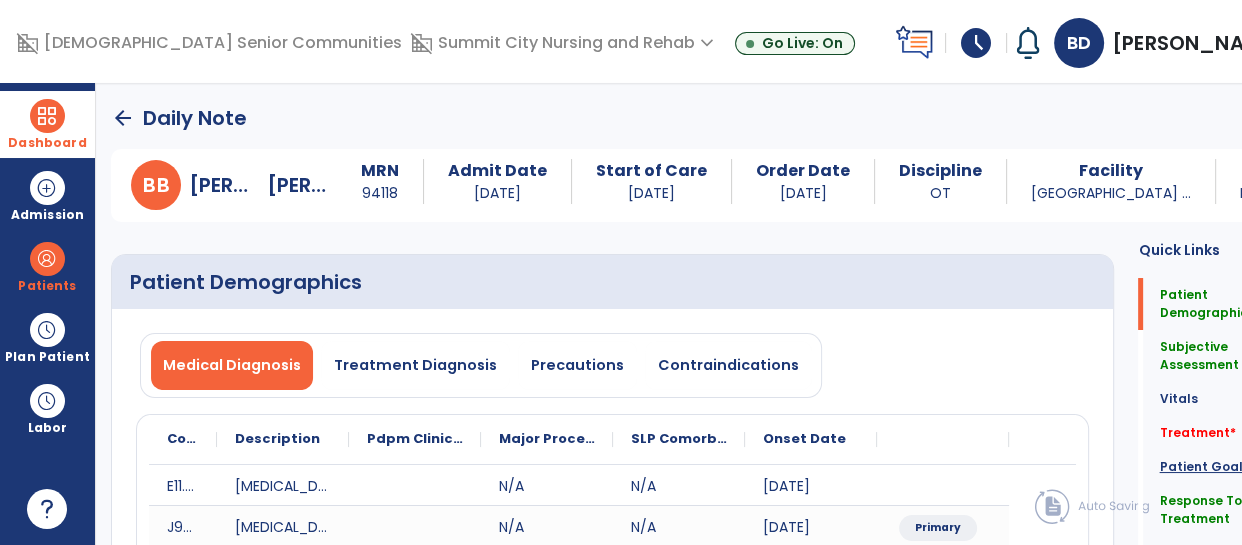 click on "Patient Goals" 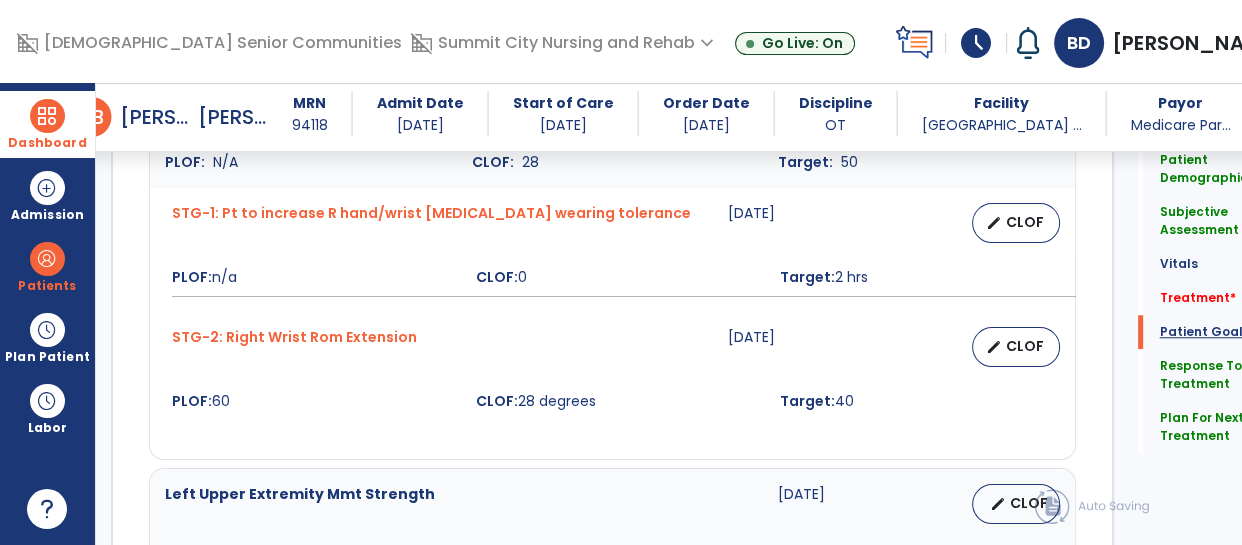 scroll, scrollTop: 1641, scrollLeft: 0, axis: vertical 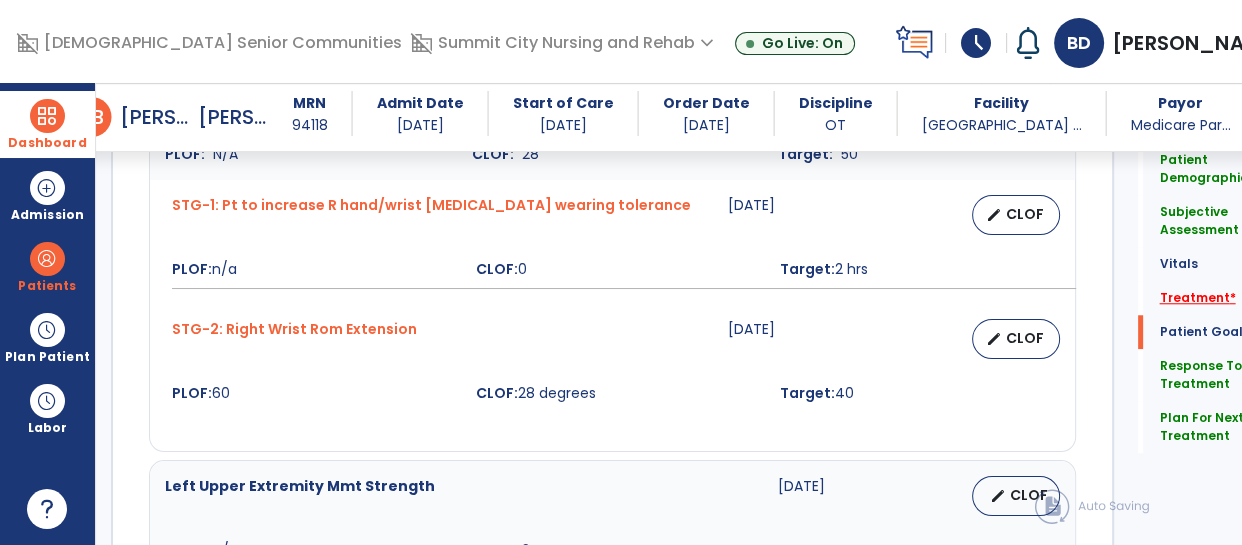 click on "Treatment   *" 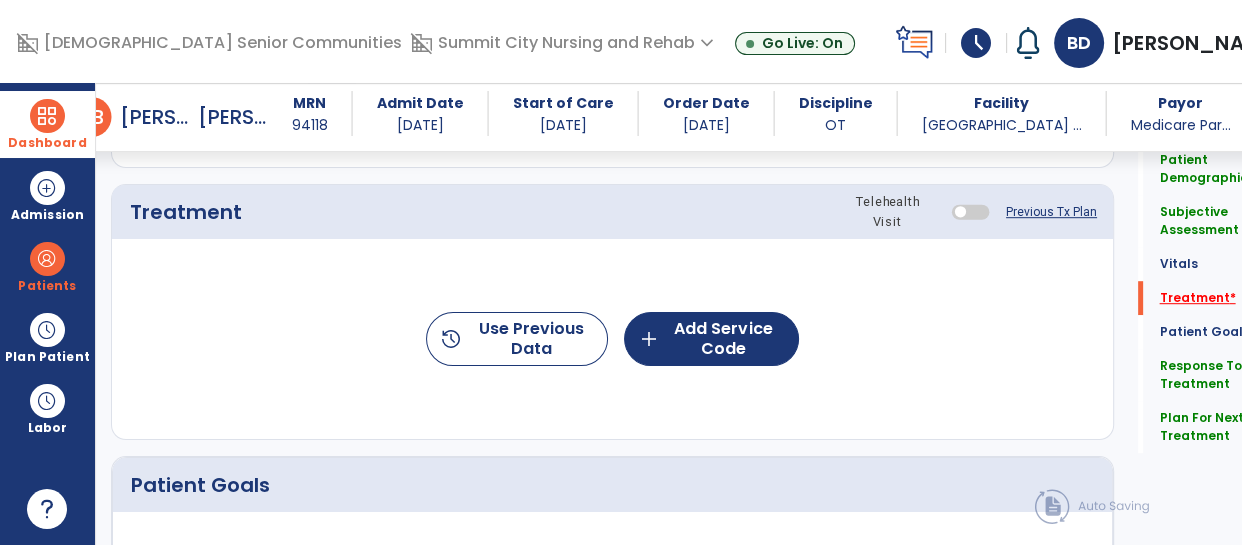 scroll, scrollTop: 1141, scrollLeft: 0, axis: vertical 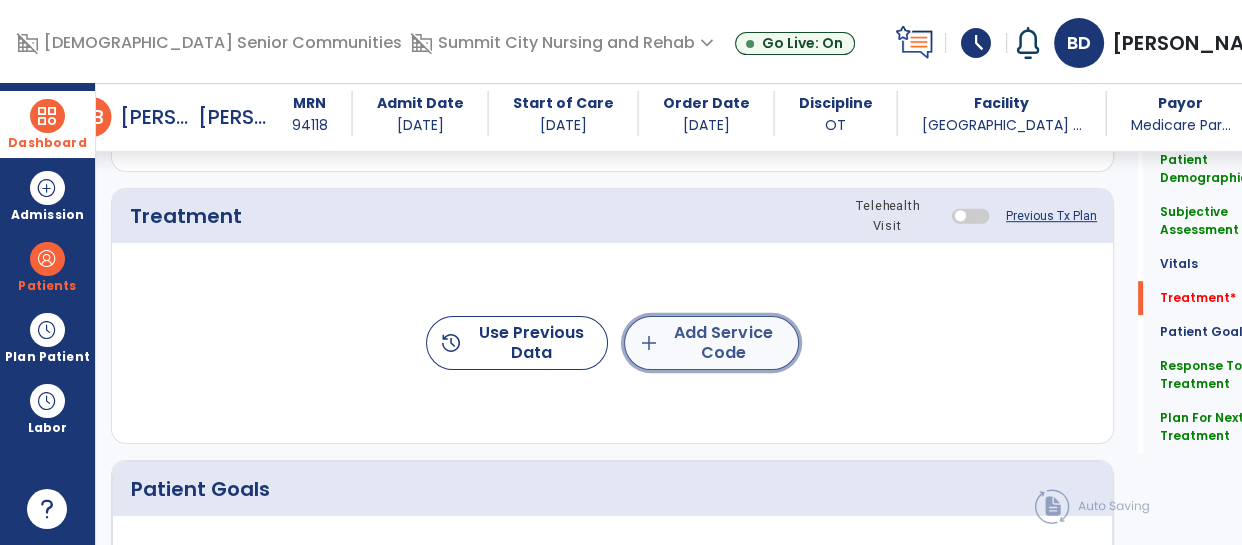 click on "add  Add Service Code" 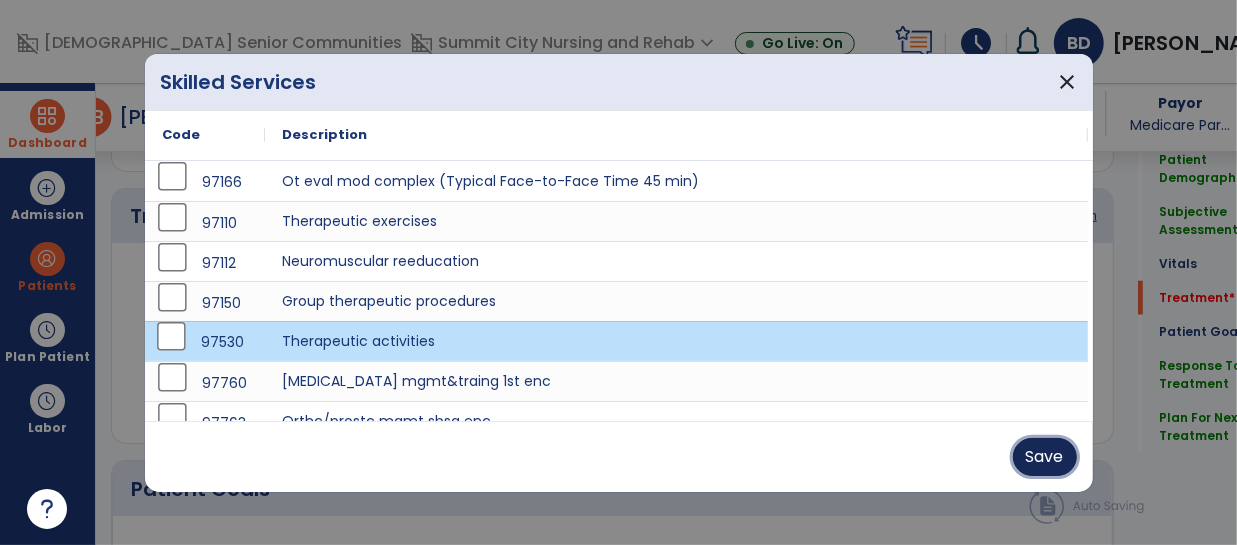 click on "Save" at bounding box center (1045, 457) 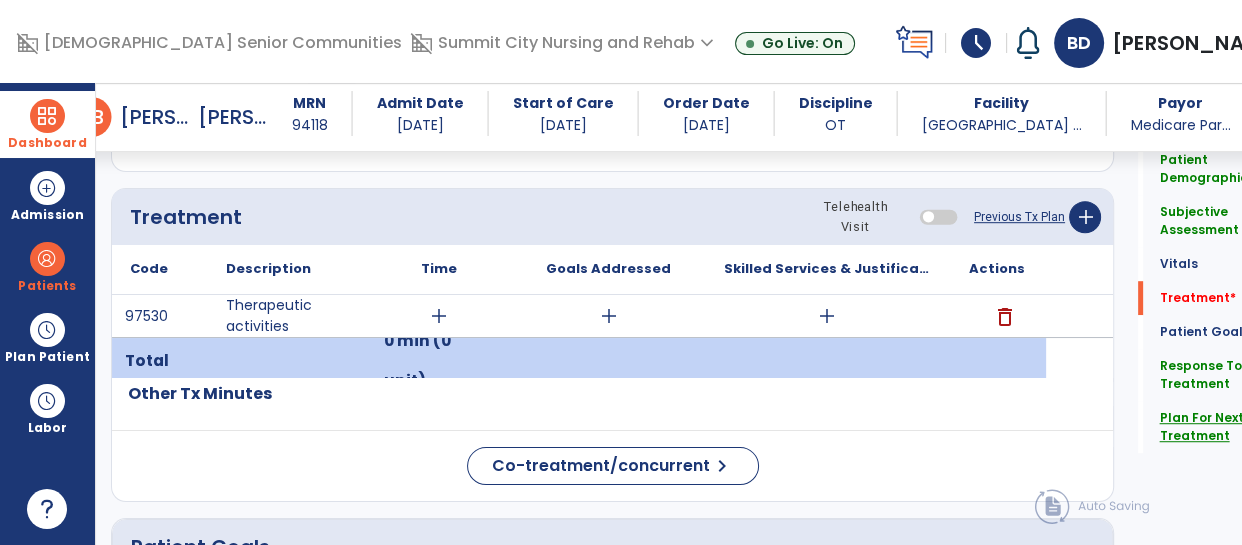 click on "Plan For Next Treatment" 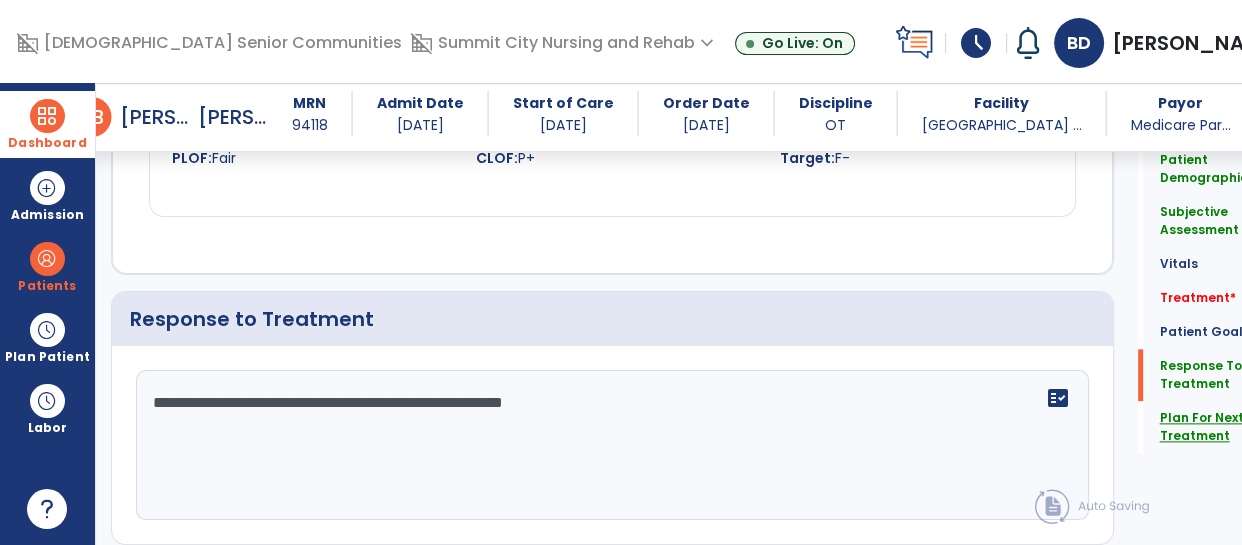 scroll, scrollTop: 2538, scrollLeft: 0, axis: vertical 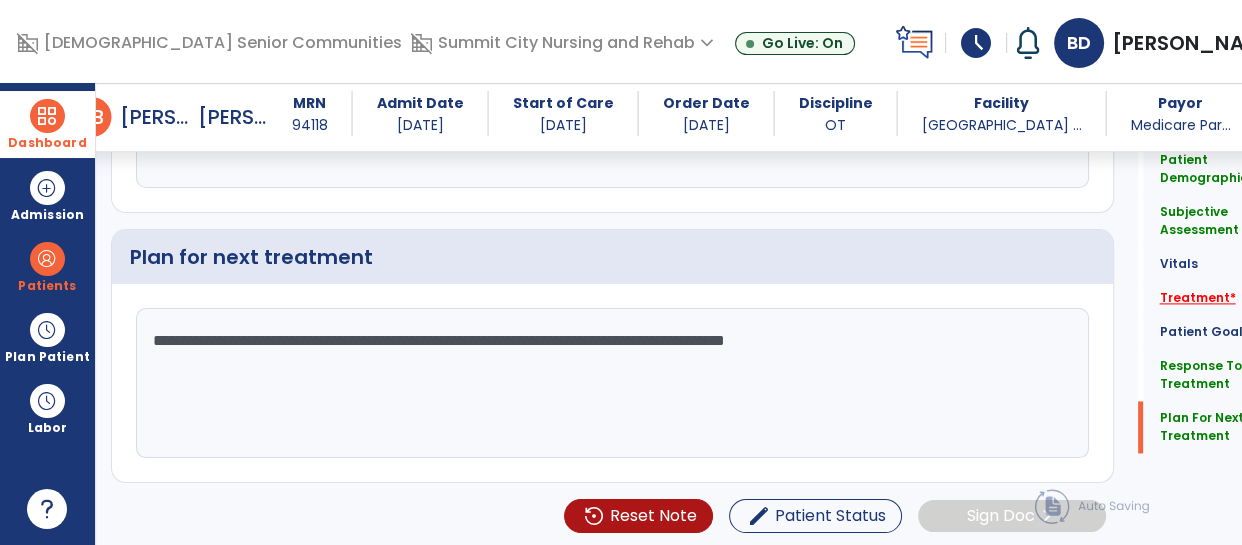 click on "Treatment   *" 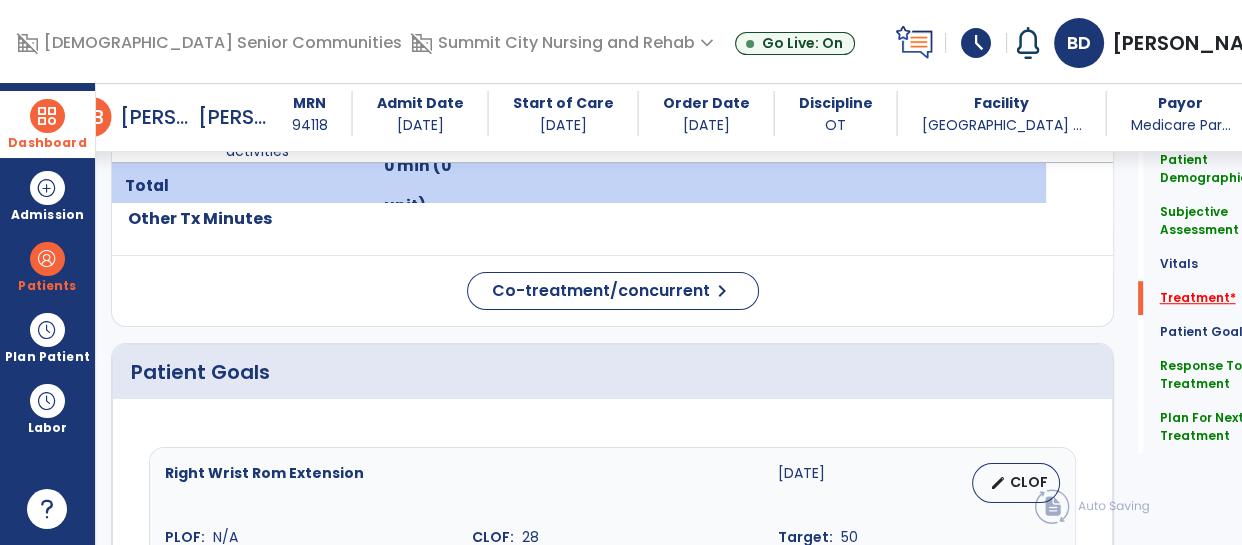 scroll, scrollTop: 1170, scrollLeft: 0, axis: vertical 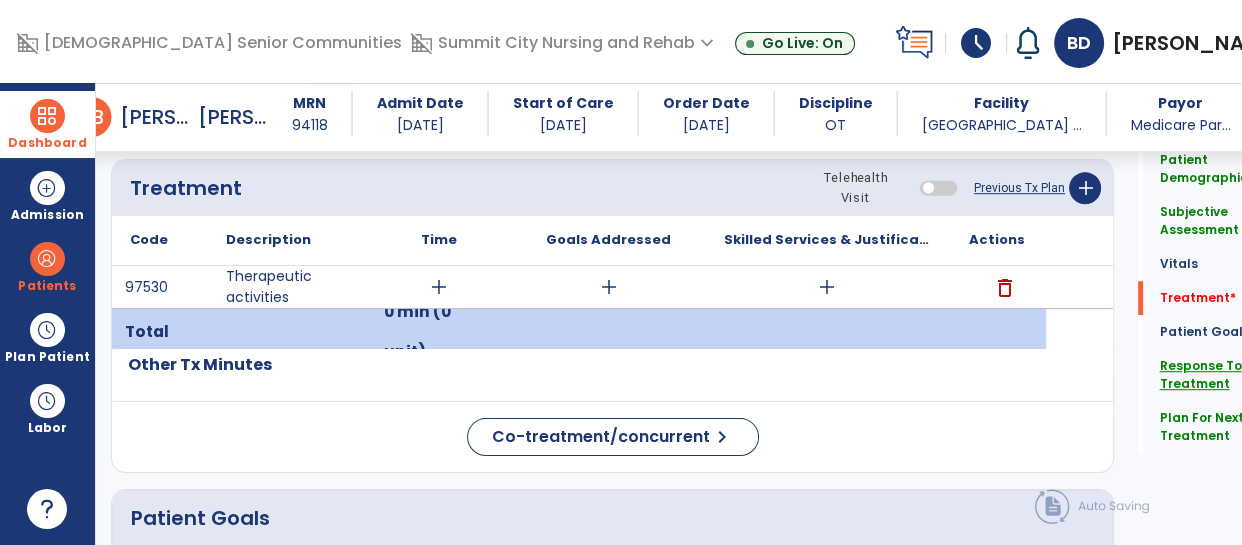 click on "Response To Treatment" 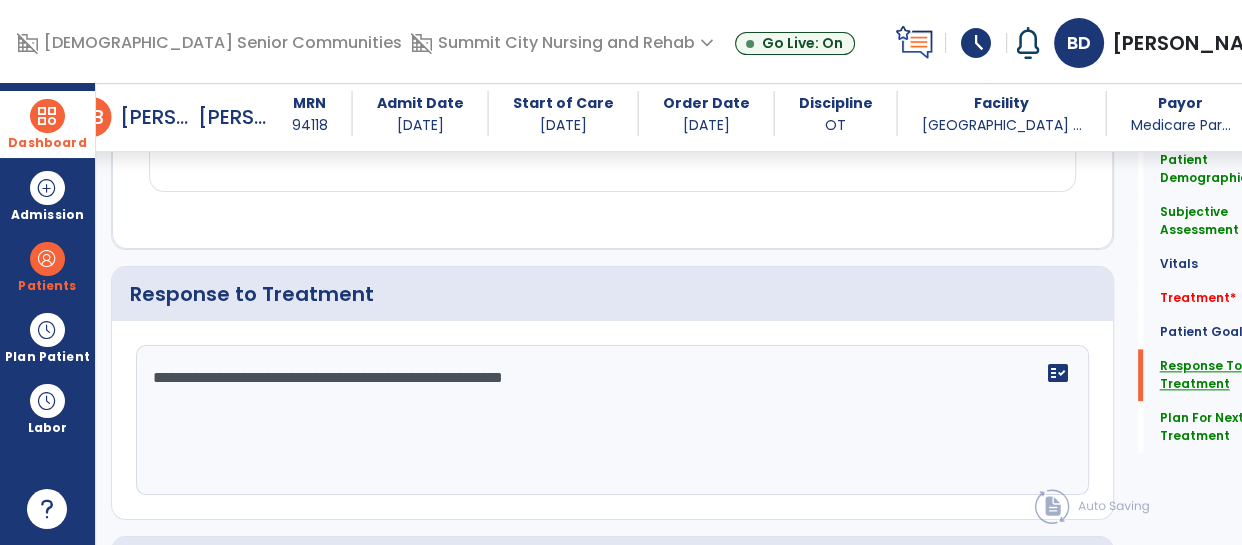 scroll, scrollTop: 2307, scrollLeft: 0, axis: vertical 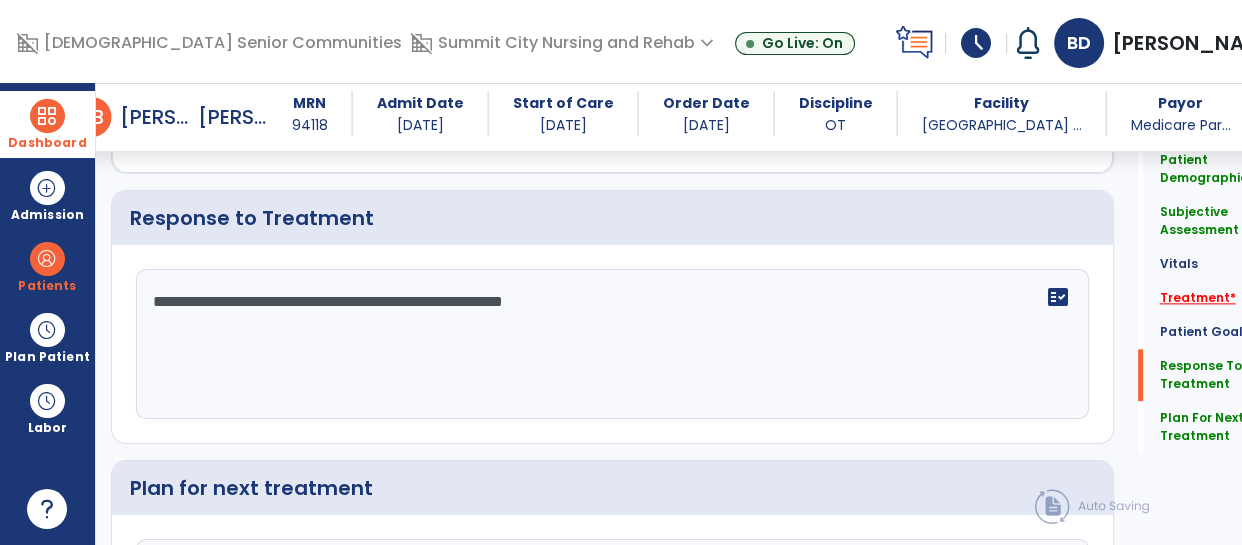 click on "Treatment   *" 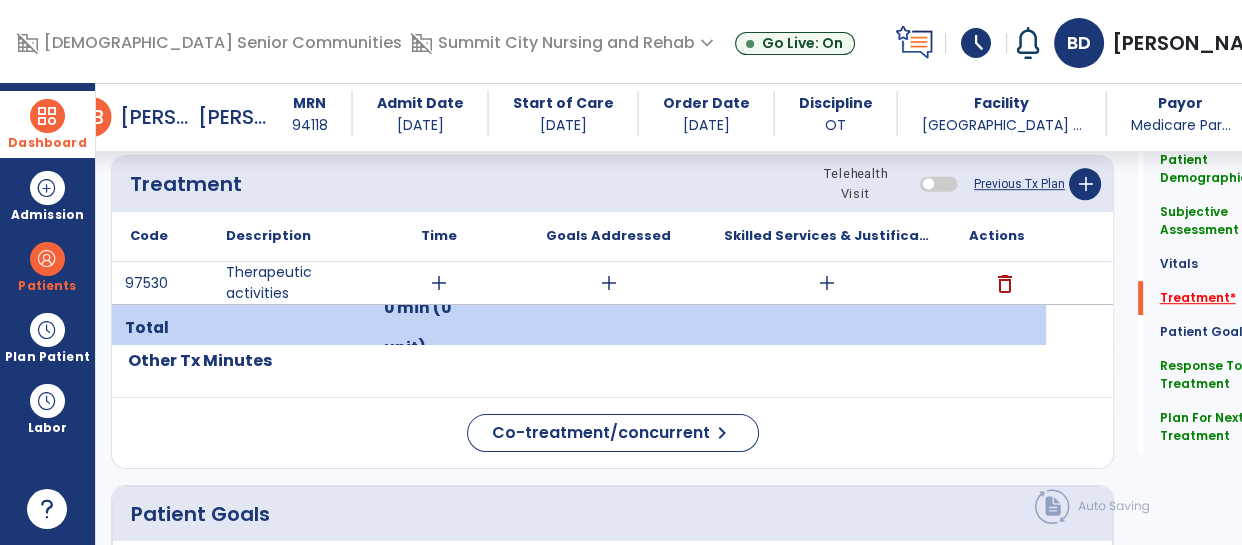 scroll, scrollTop: 1170, scrollLeft: 0, axis: vertical 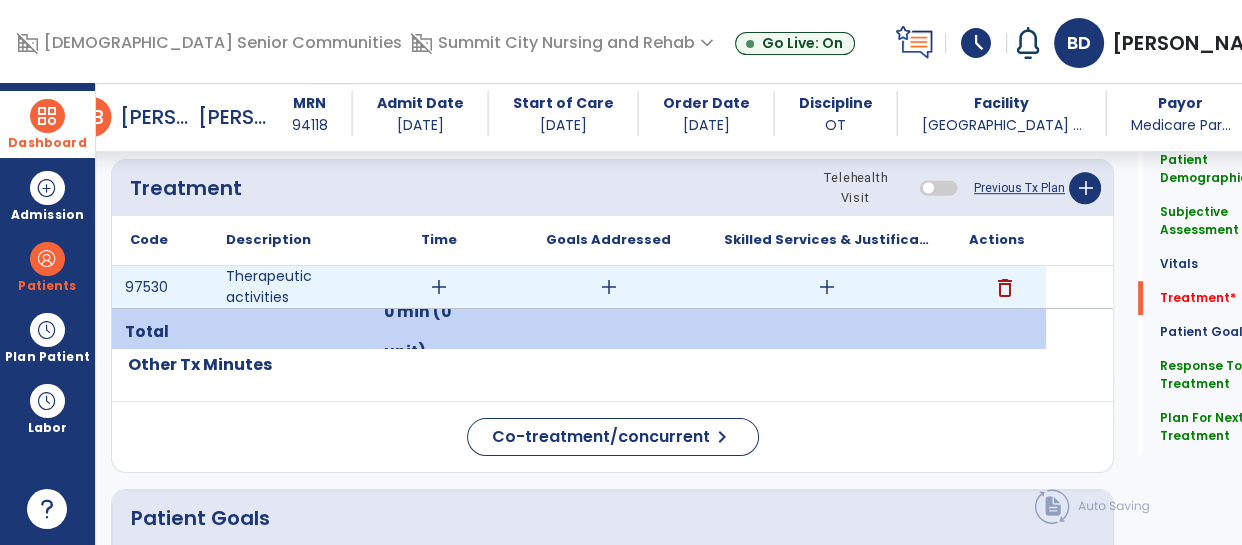 click on "add" at bounding box center (439, 287) 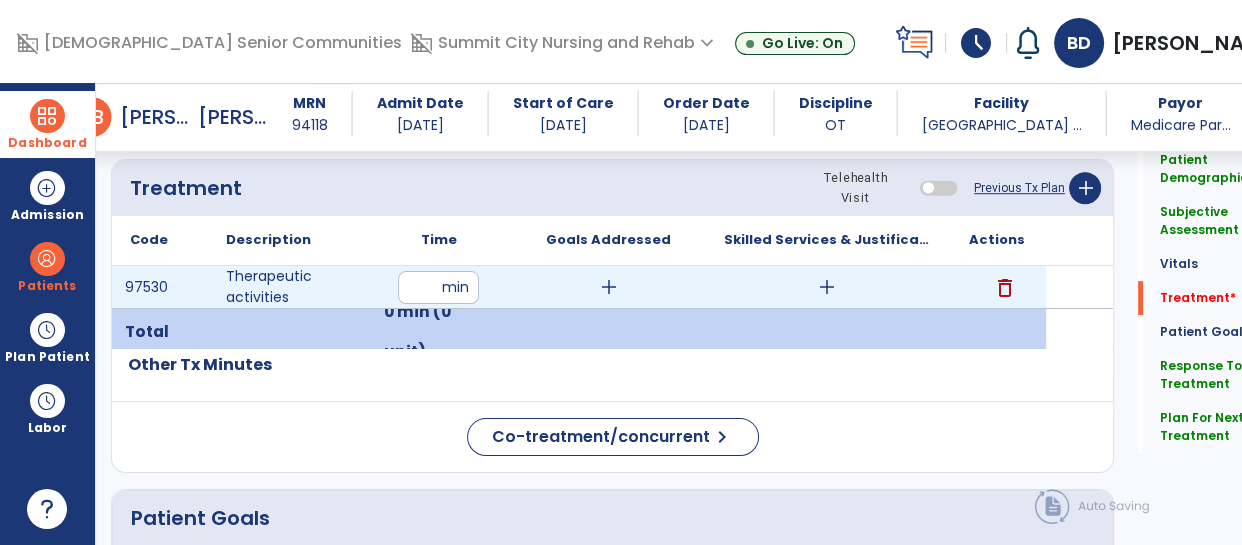 type on "**" 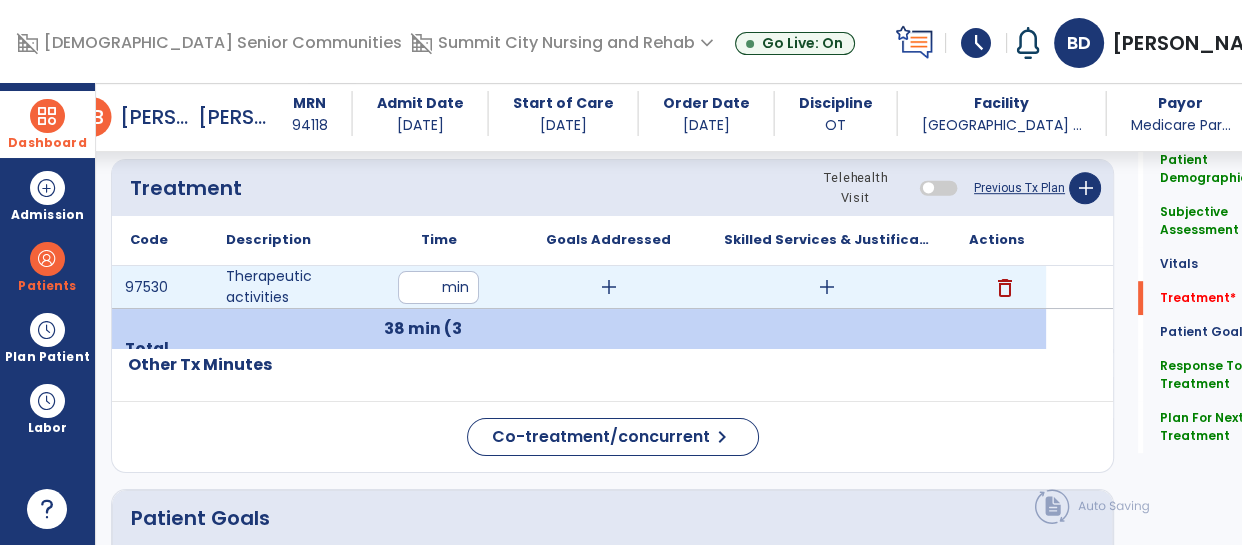 click on "add" at bounding box center (827, 287) 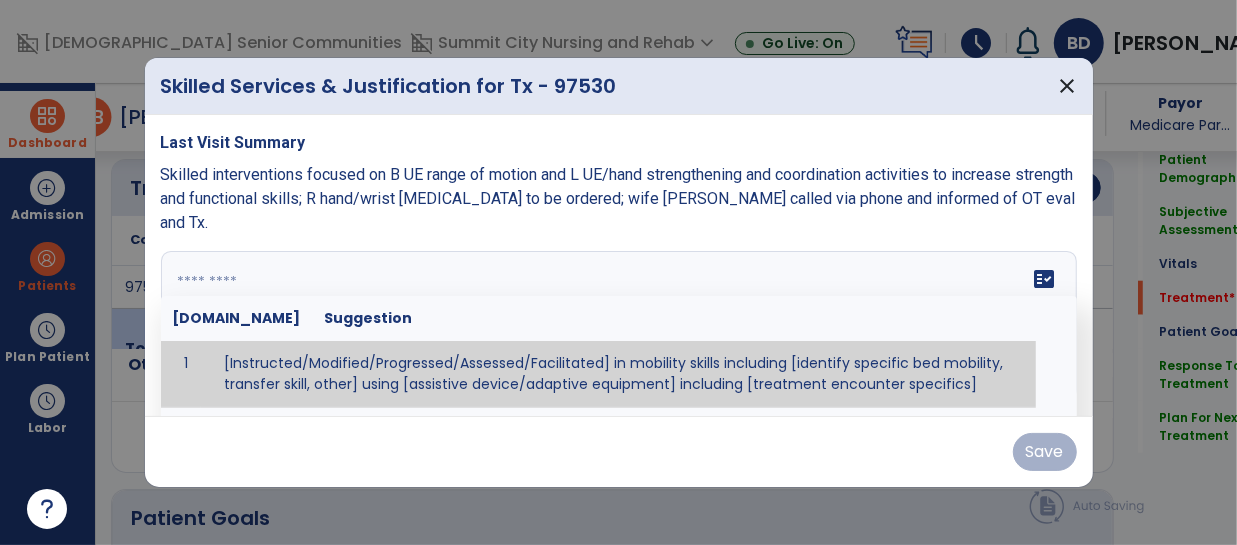 click on "fact_check  Sr.No Suggestion 1 [Instructed/Modified/Progressed/Assessed/Facilitated] in mobility skills including [identify specific bed mobility, transfer skill, other] using [assistive device/adaptive equipment] including [treatment encounter specifics]" at bounding box center [619, 326] 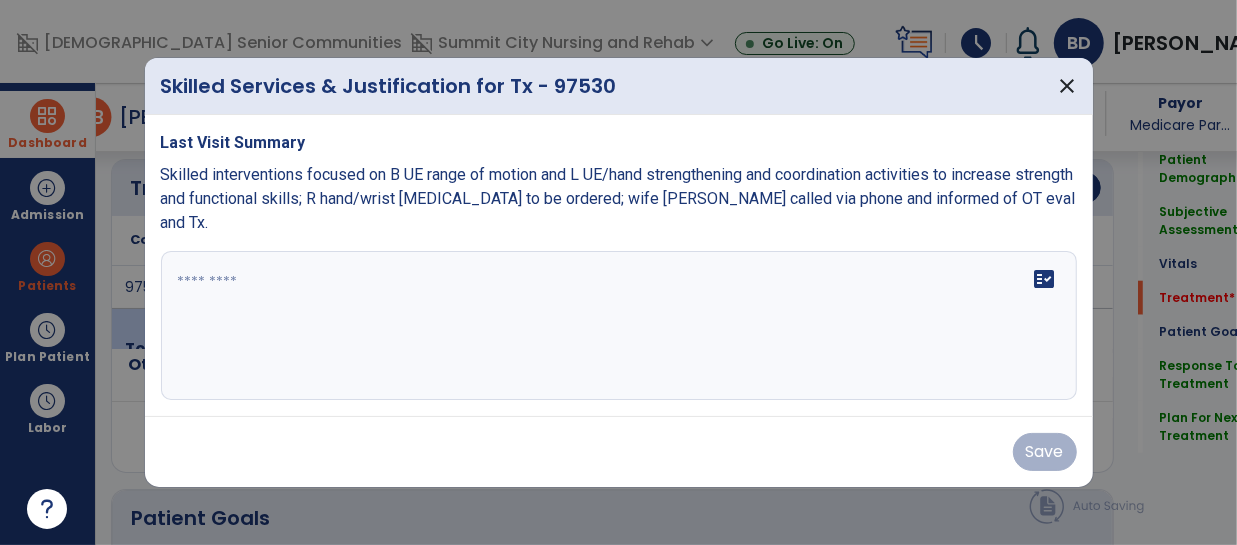 click at bounding box center [619, 326] 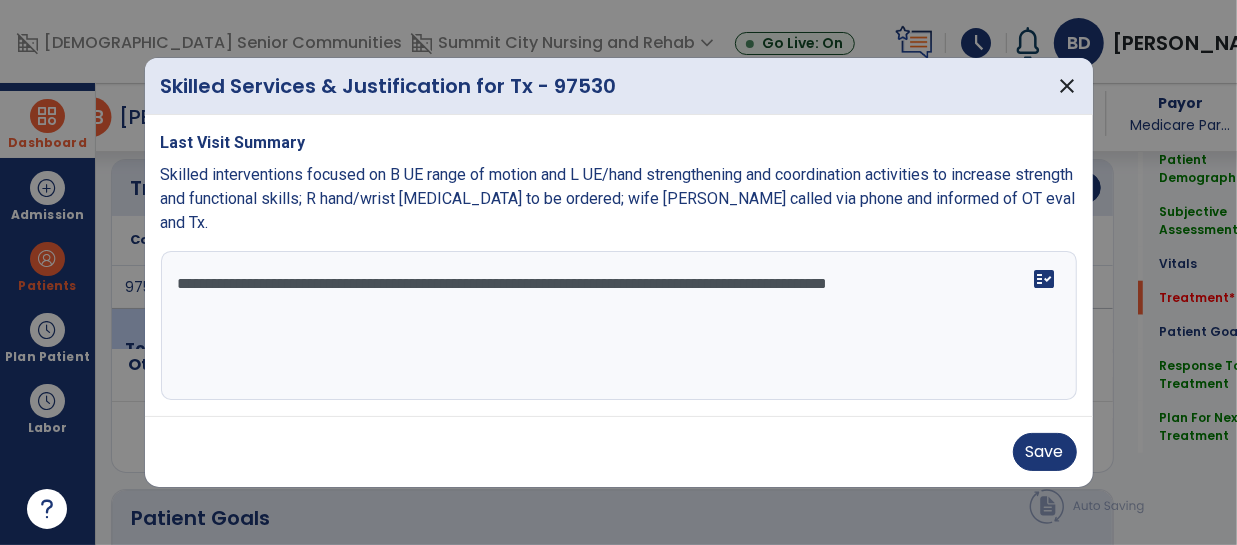 click on "**********" at bounding box center (619, 326) 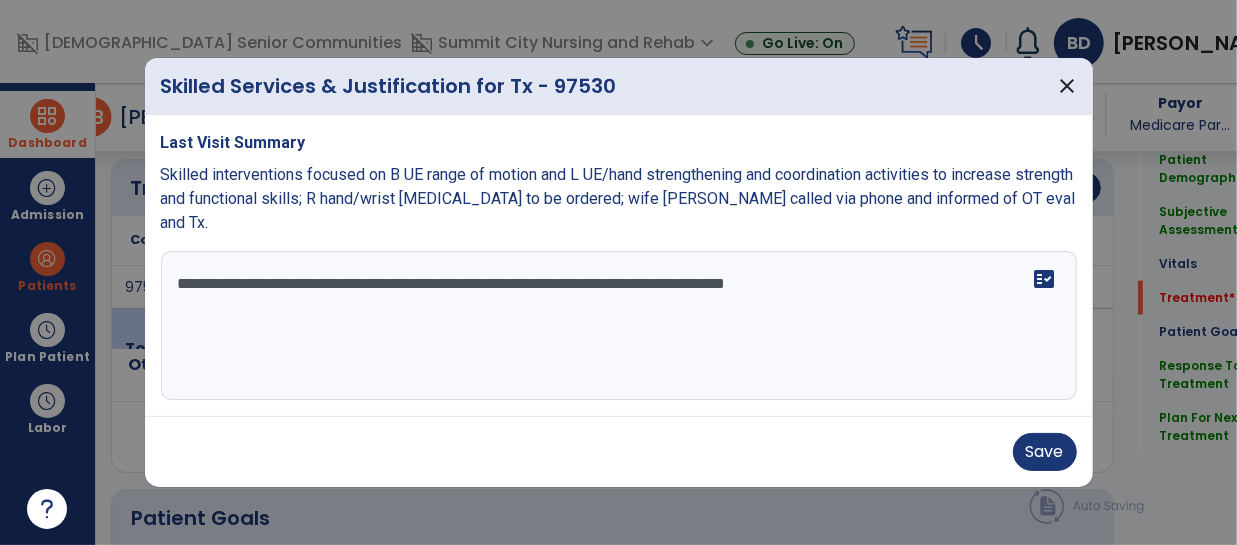 click on "**********" at bounding box center (619, 326) 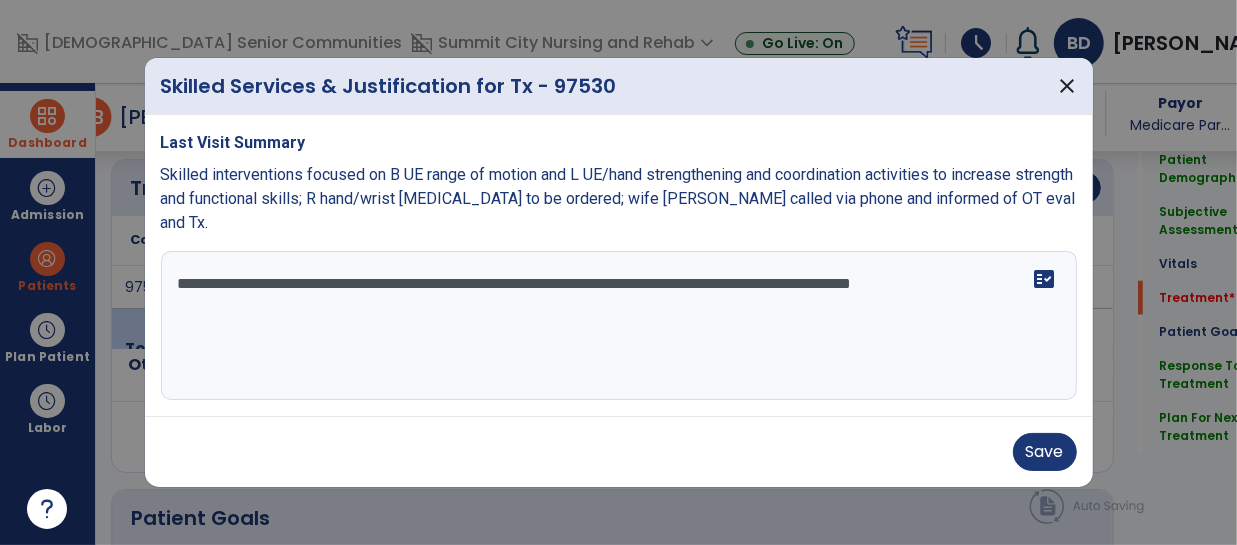 click on "**********" at bounding box center [619, 326] 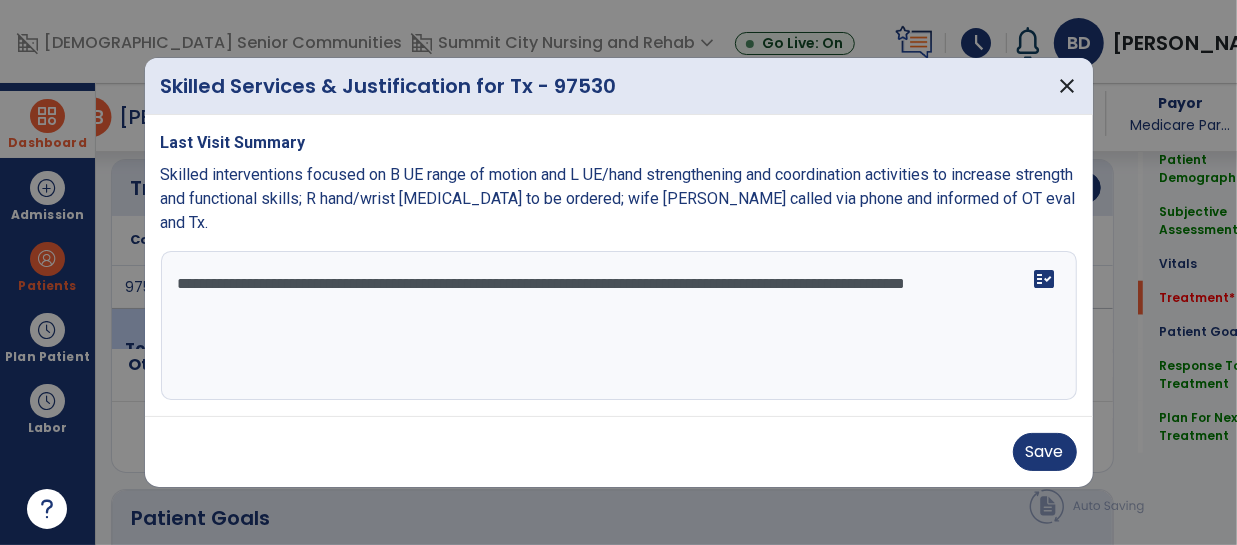 click on "**********" at bounding box center [619, 326] 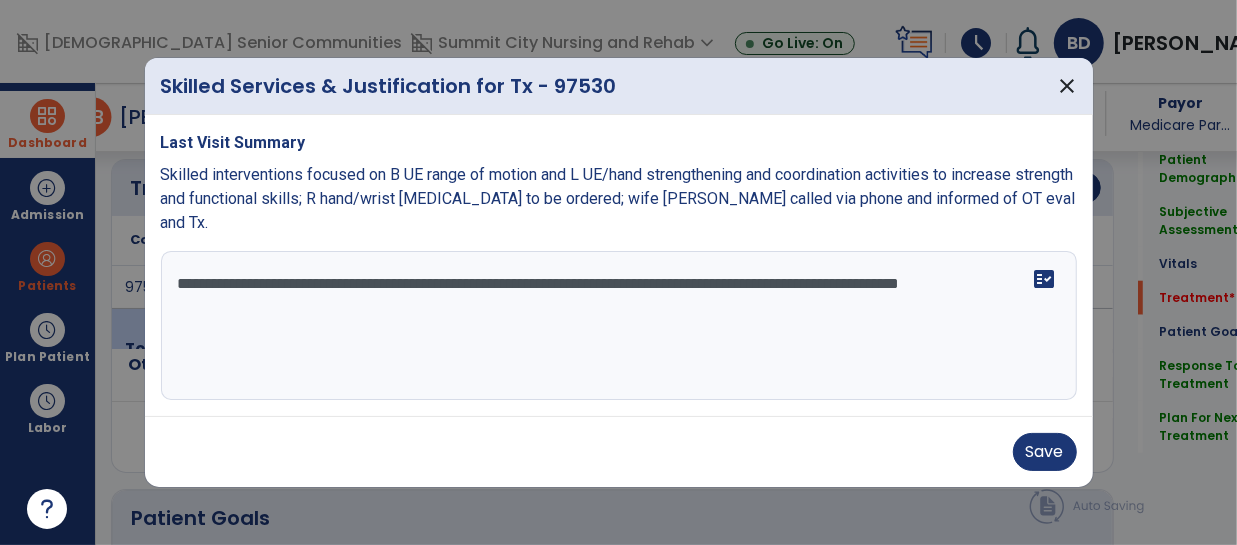 click on "**********" at bounding box center [619, 326] 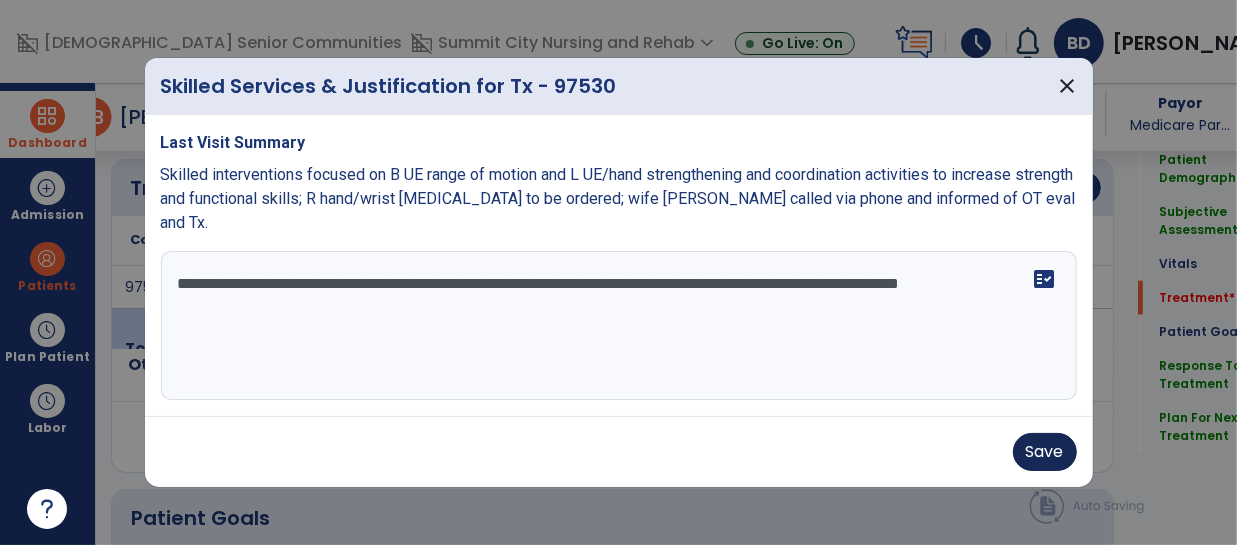 type on "**********" 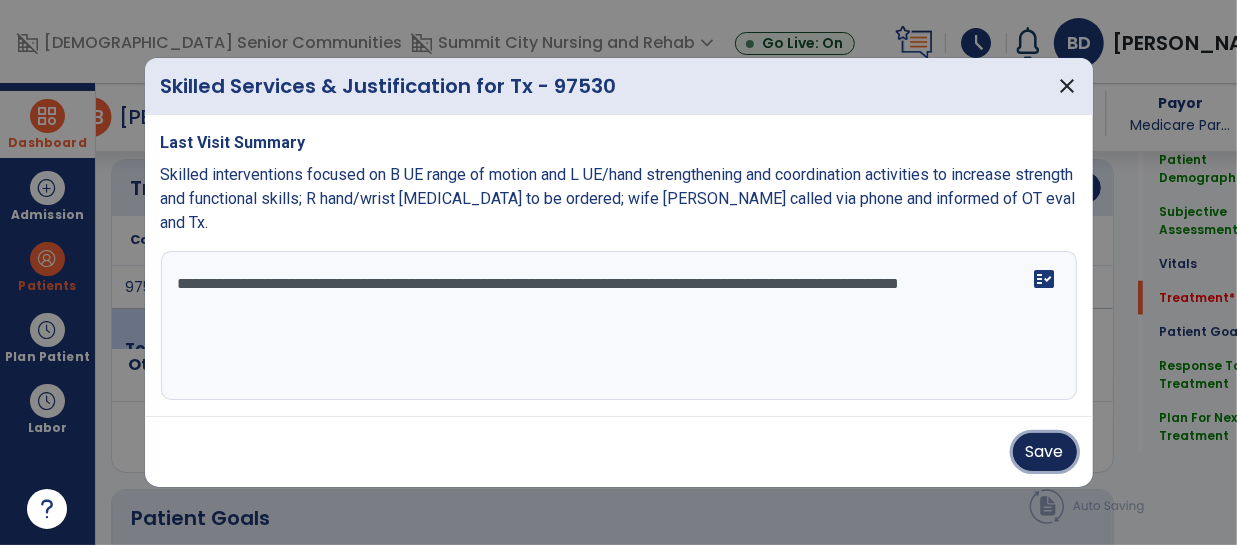 click on "Save" at bounding box center (1045, 452) 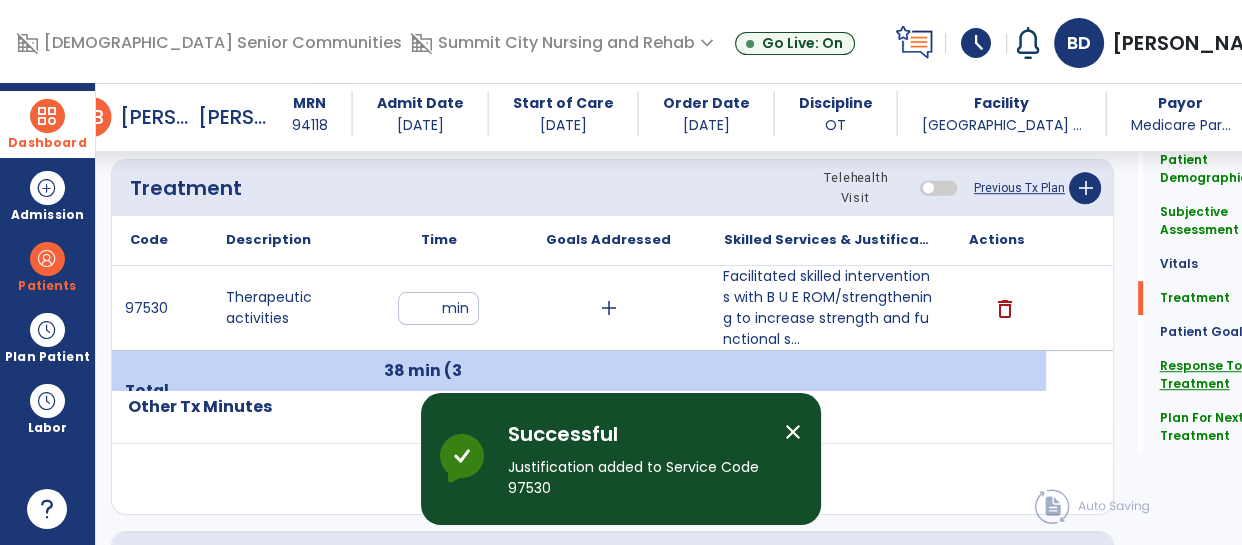 click on "Response To Treatment" 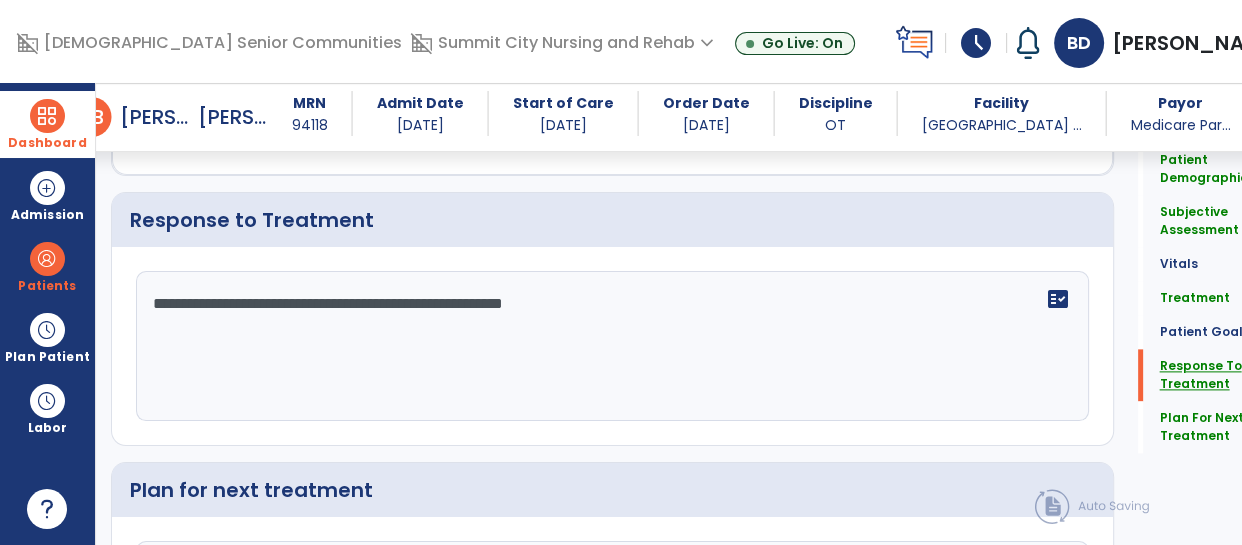 scroll, scrollTop: 2349, scrollLeft: 0, axis: vertical 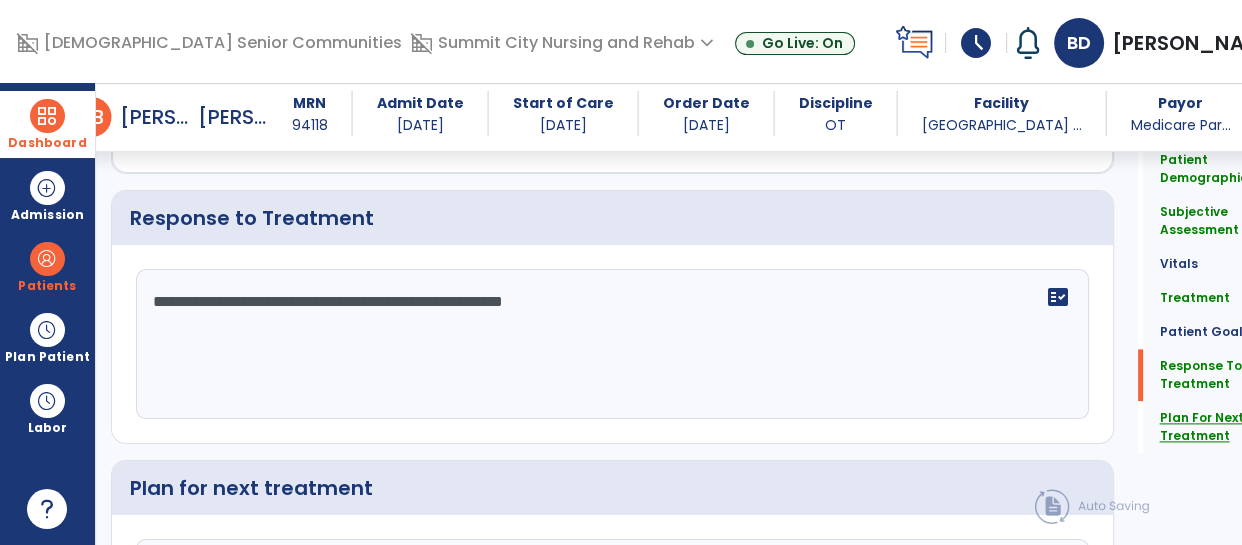click on "Plan For Next Treatment" 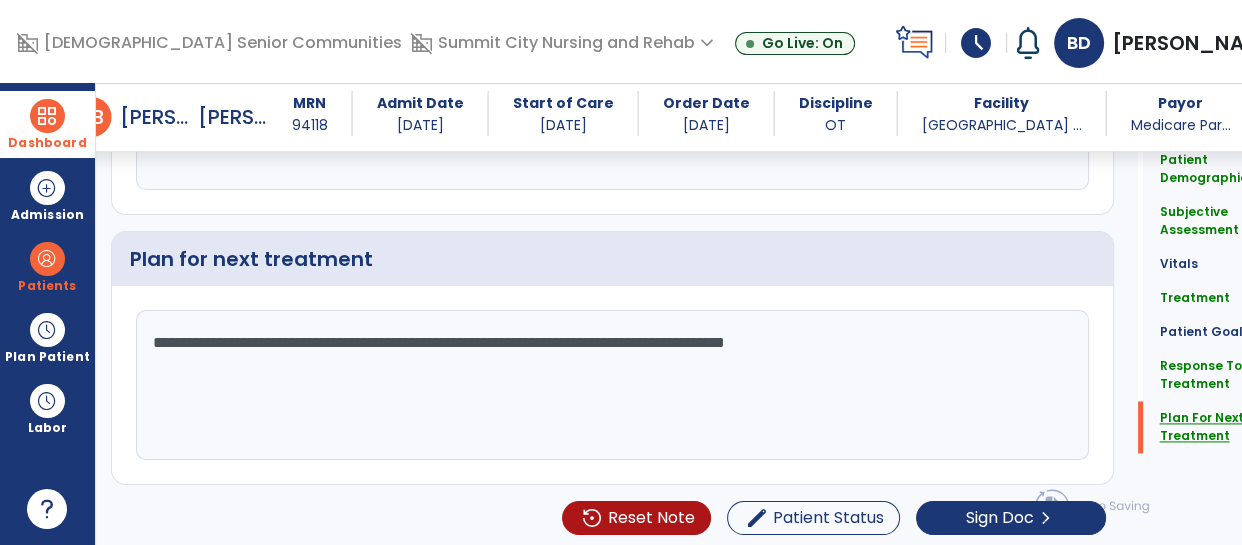 scroll, scrollTop: 2580, scrollLeft: 0, axis: vertical 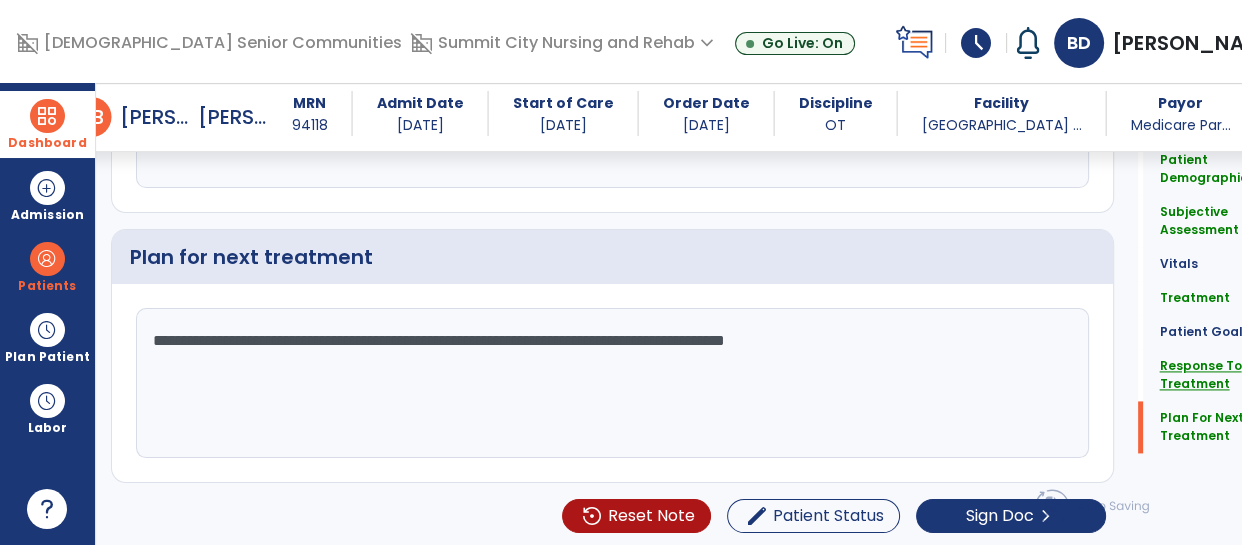 click on "Response To Treatment" 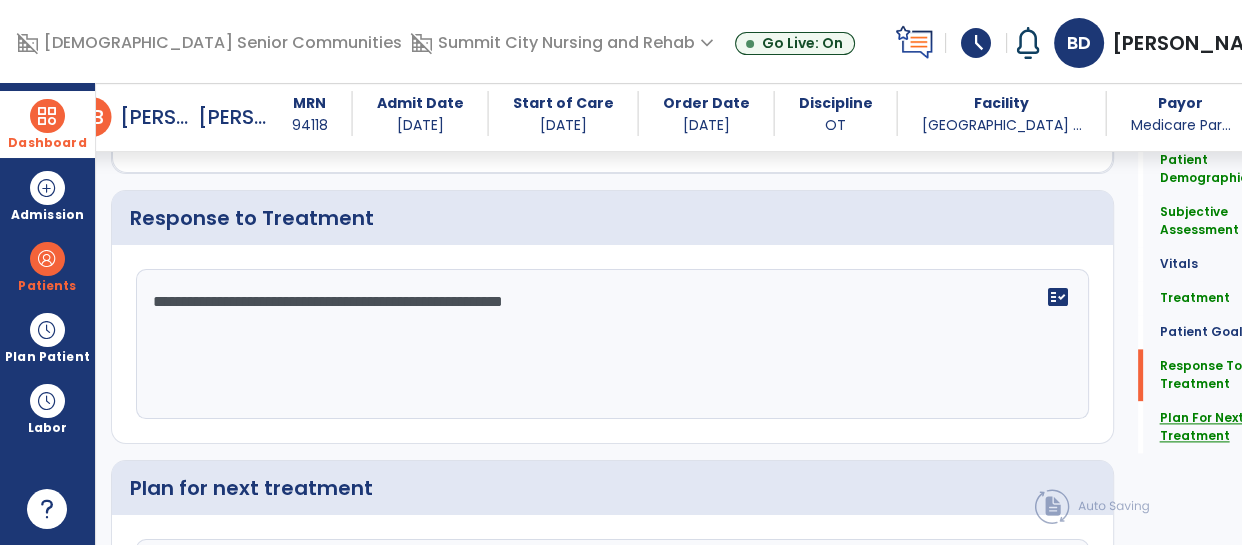 click on "Plan For Next Treatment" 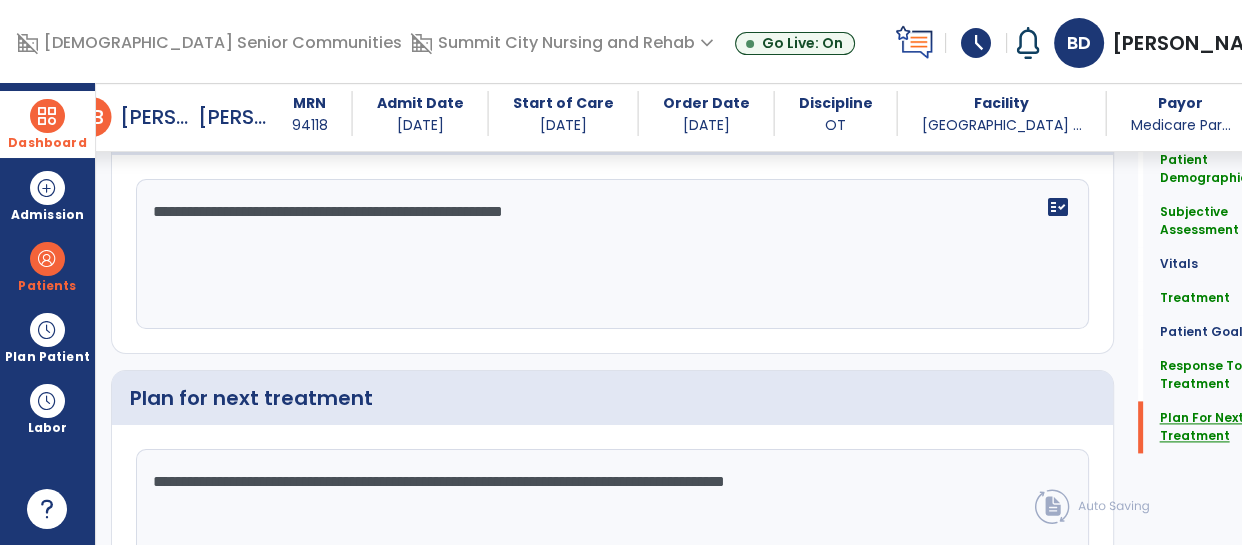 scroll, scrollTop: 2580, scrollLeft: 0, axis: vertical 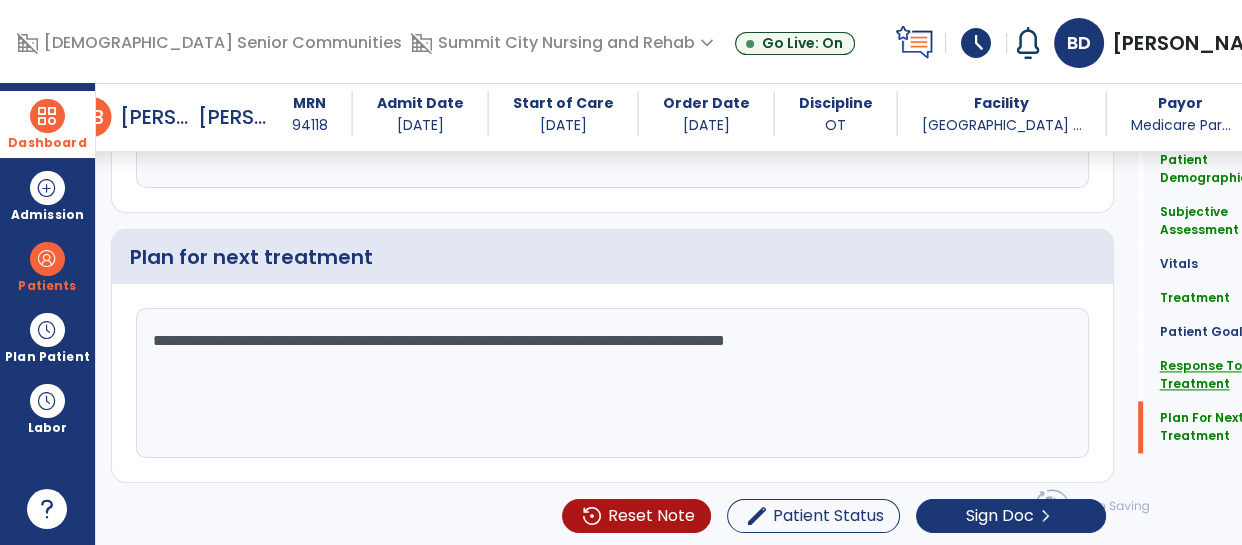 click on "Response To Treatment" 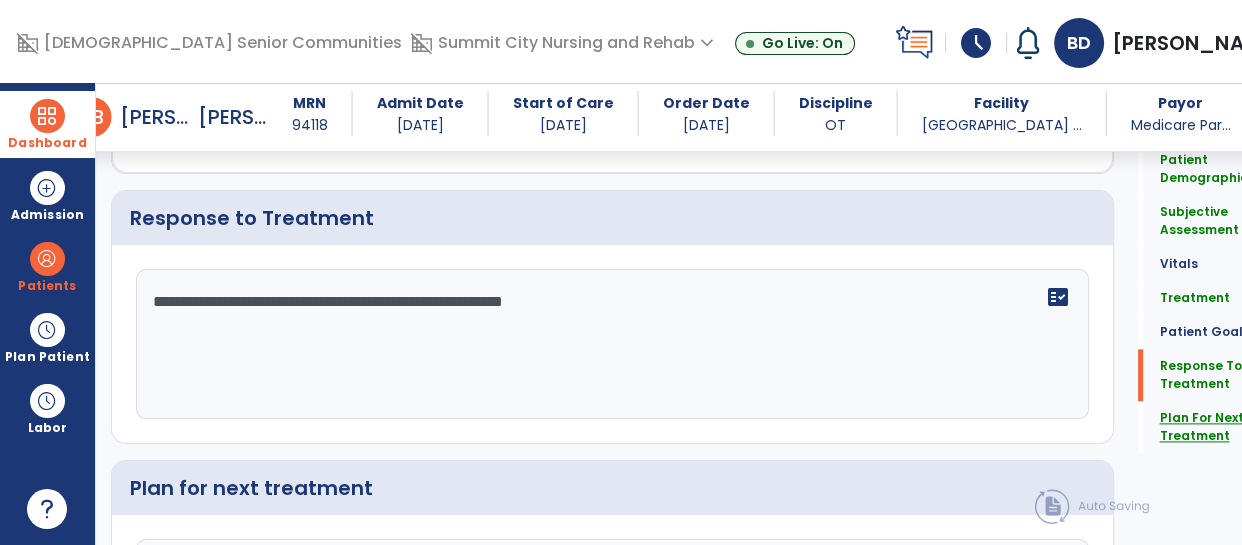 click on "Plan For Next Treatment" 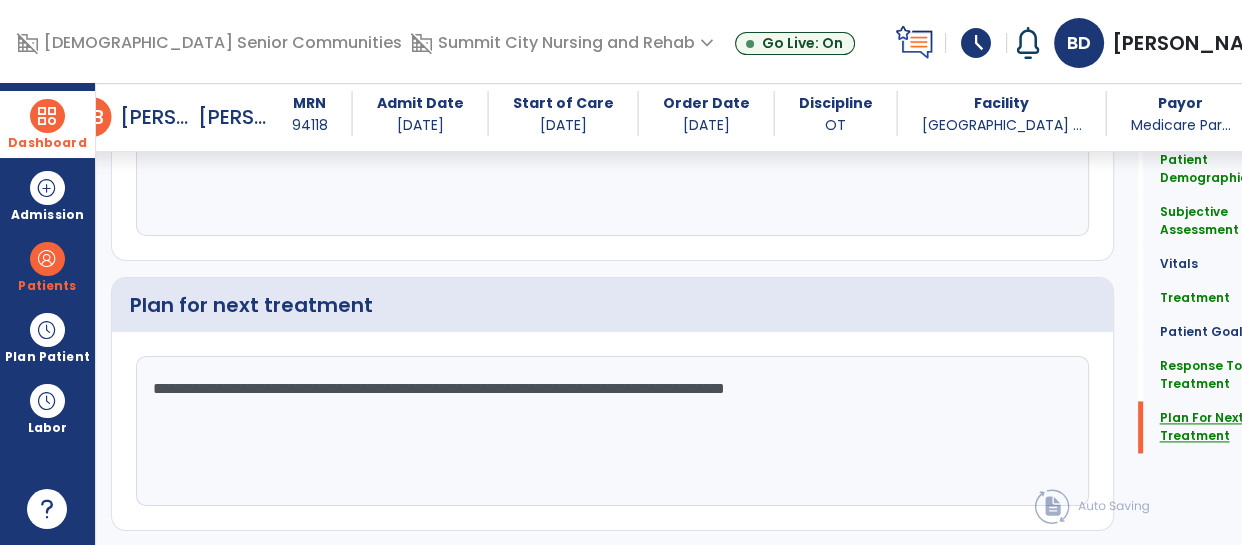 scroll, scrollTop: 2580, scrollLeft: 0, axis: vertical 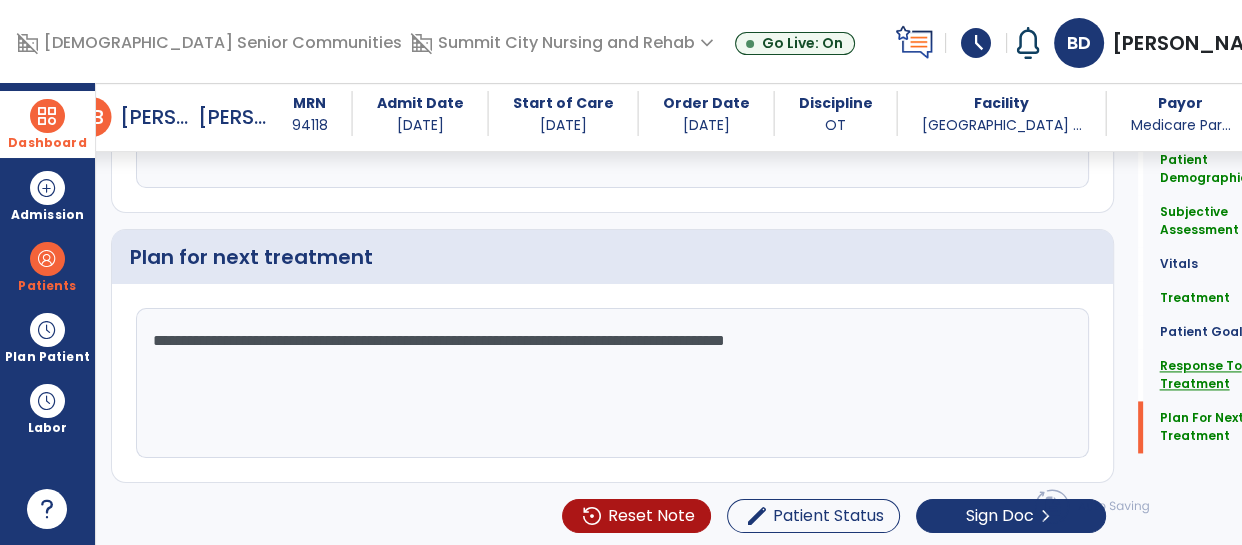 click on "Response To Treatment" 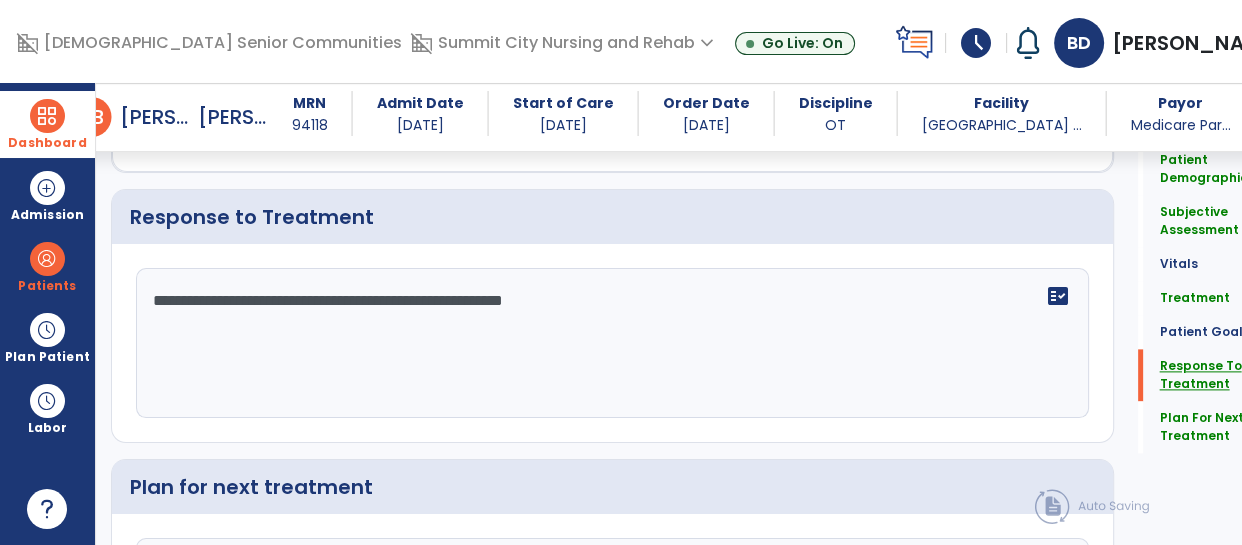 scroll, scrollTop: 2349, scrollLeft: 0, axis: vertical 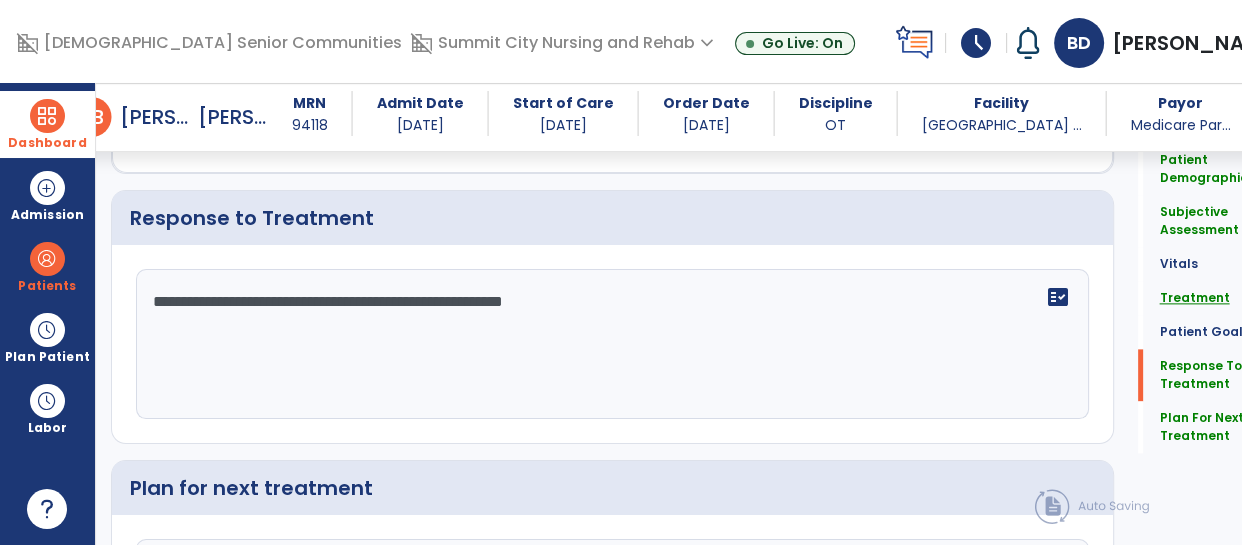 click on "Treatment" 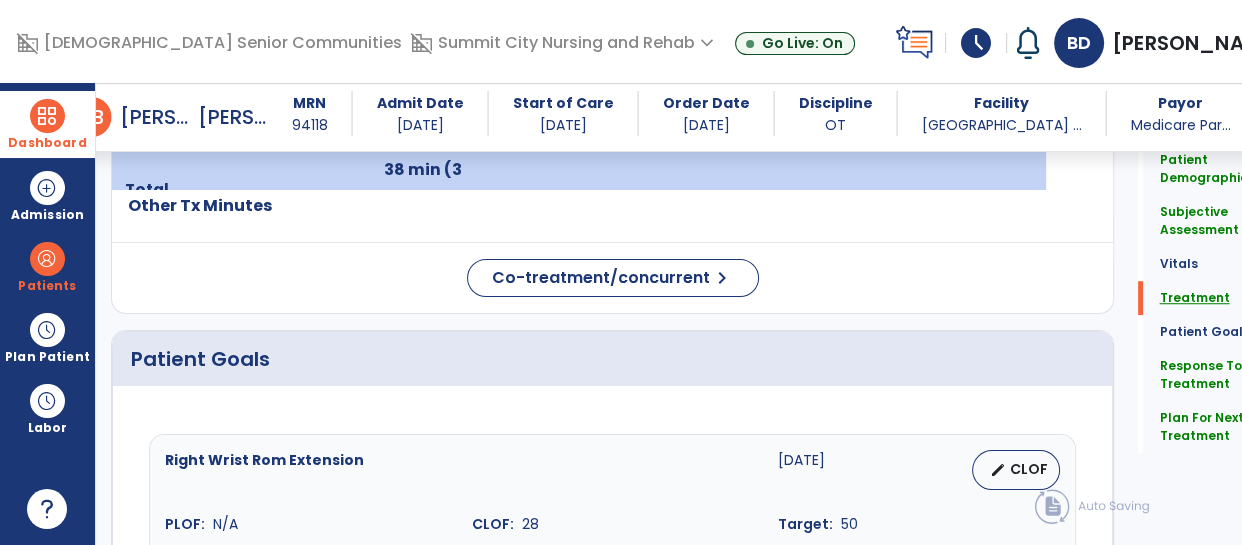 scroll, scrollTop: 1191, scrollLeft: 0, axis: vertical 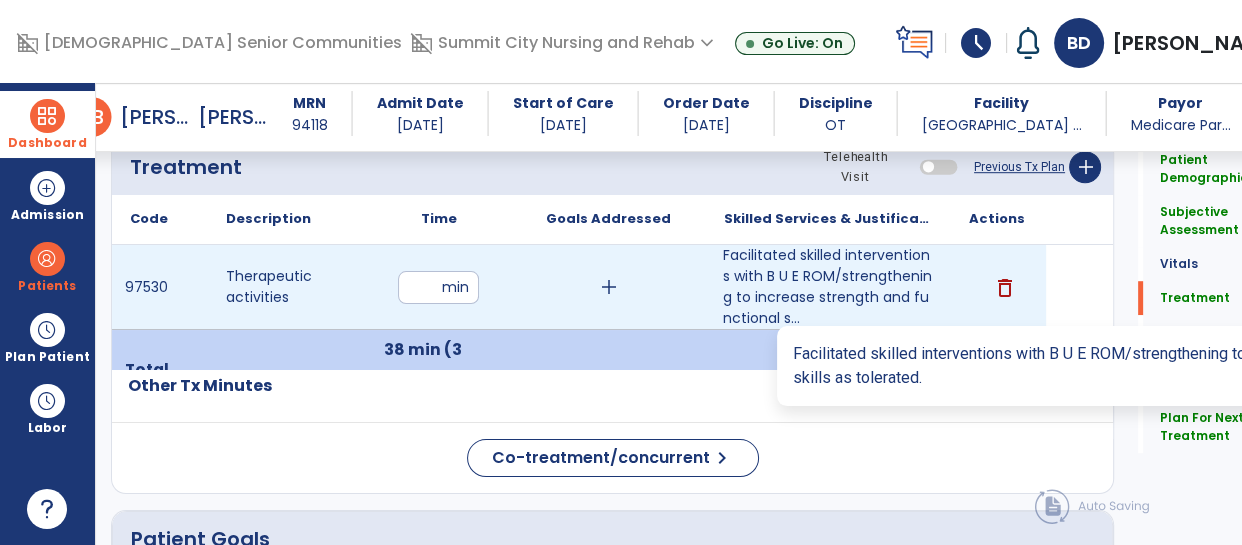 click on "Facilitated skilled interventions with B U E ROM/strengthening to increase strength and functional s..." at bounding box center (827, 287) 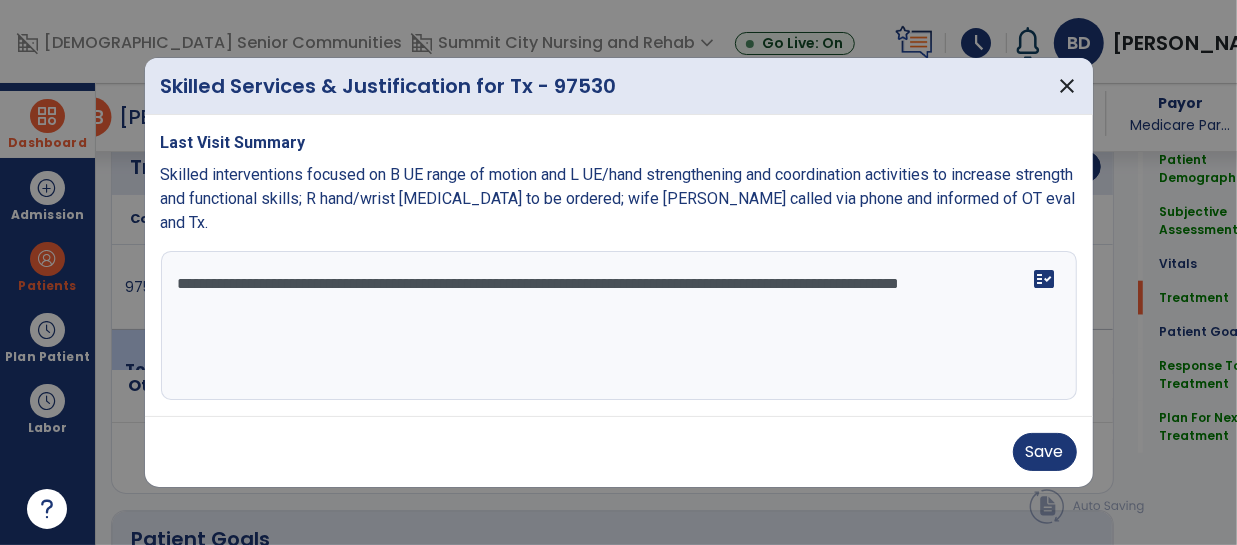 click on "**********" at bounding box center (619, 326) 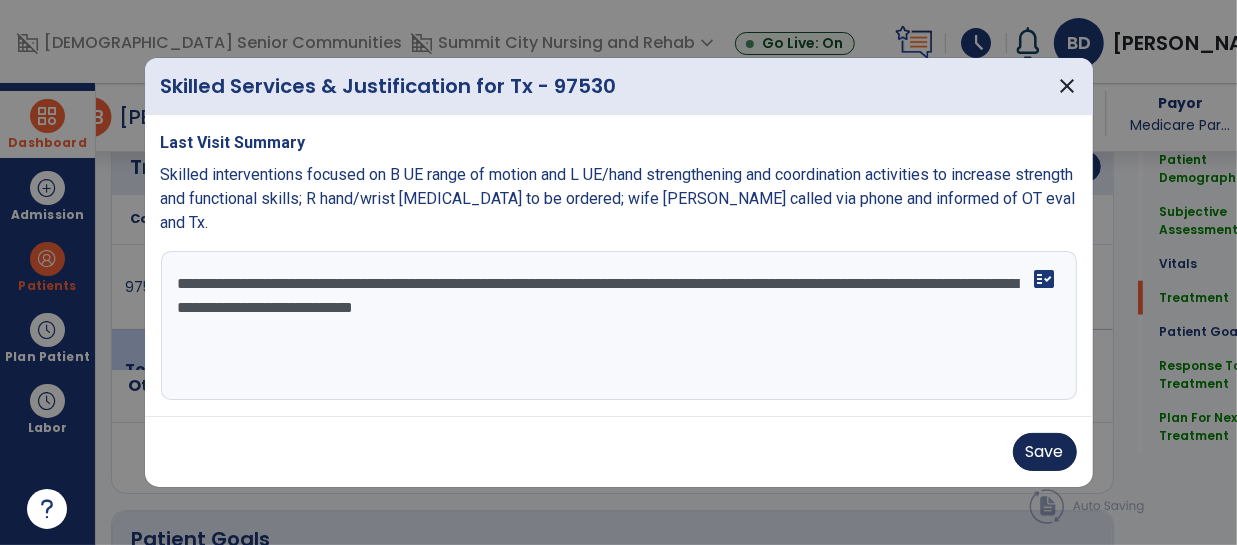 type on "**********" 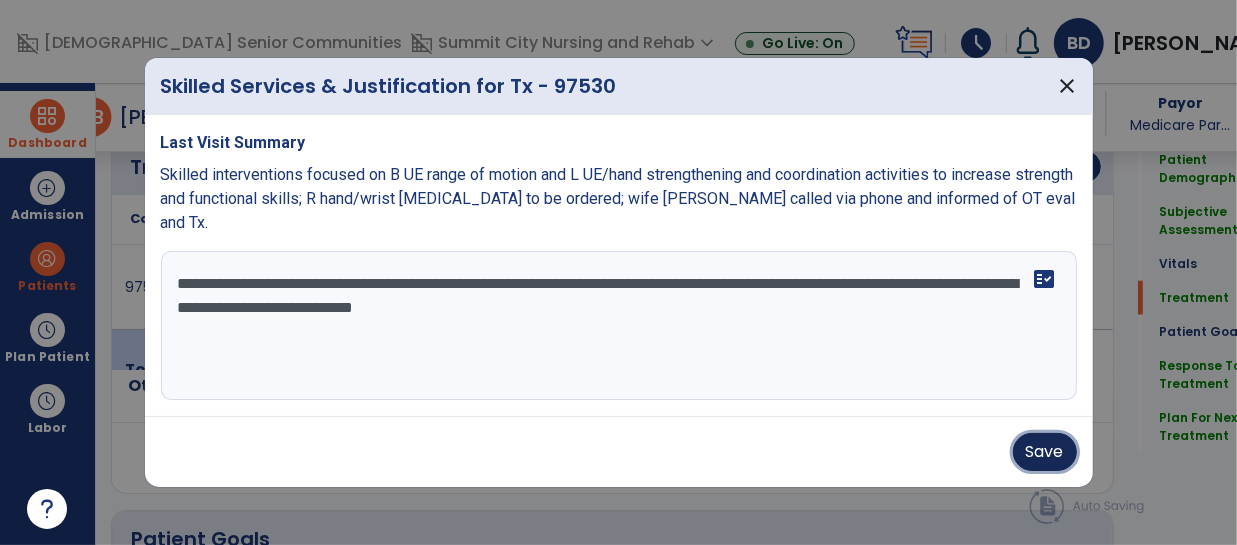 click on "Save" at bounding box center (1045, 452) 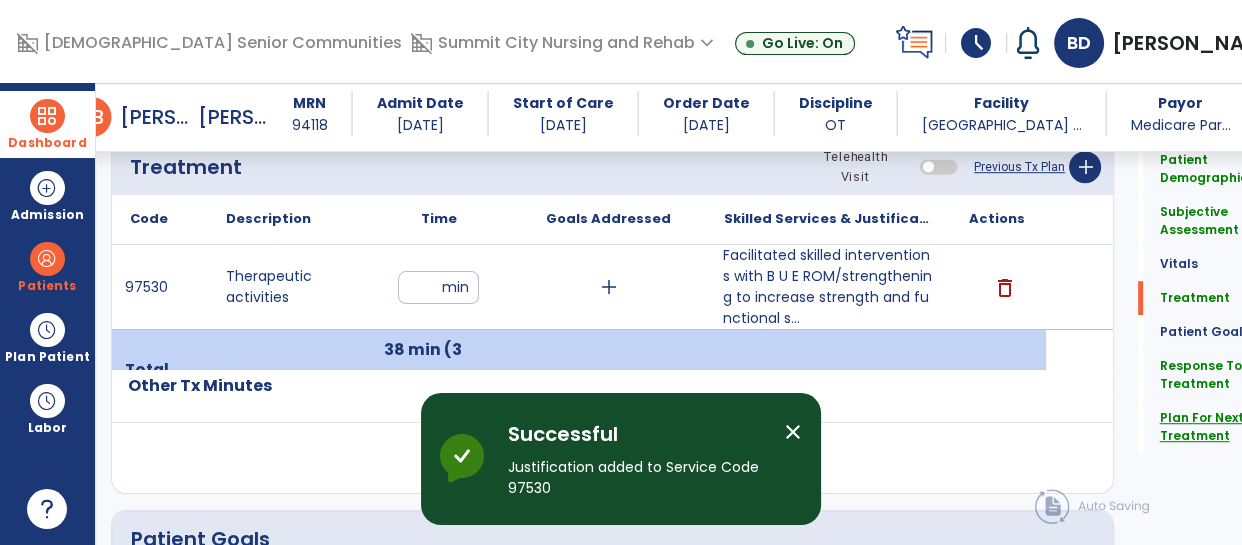 click on "Plan For Next Treatment" 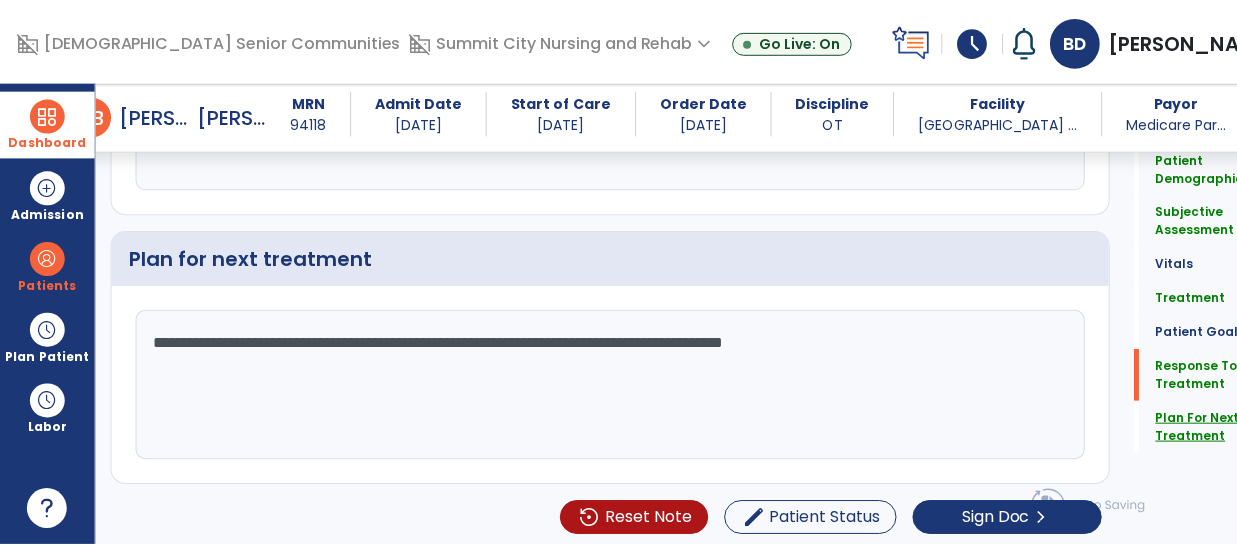 scroll, scrollTop: 2580, scrollLeft: 0, axis: vertical 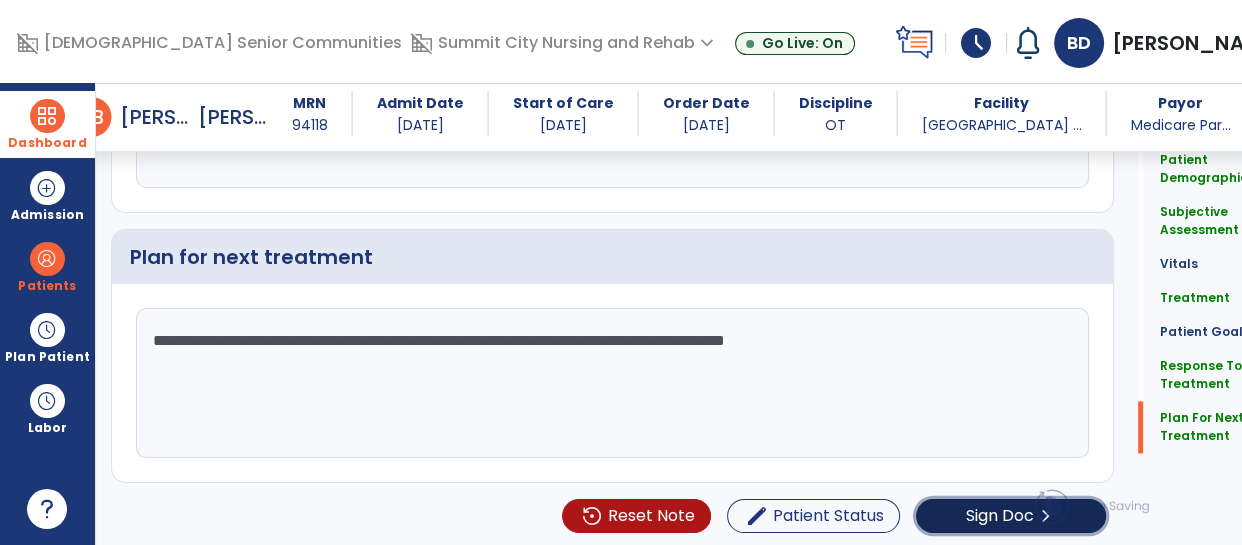 click on "Sign Doc" 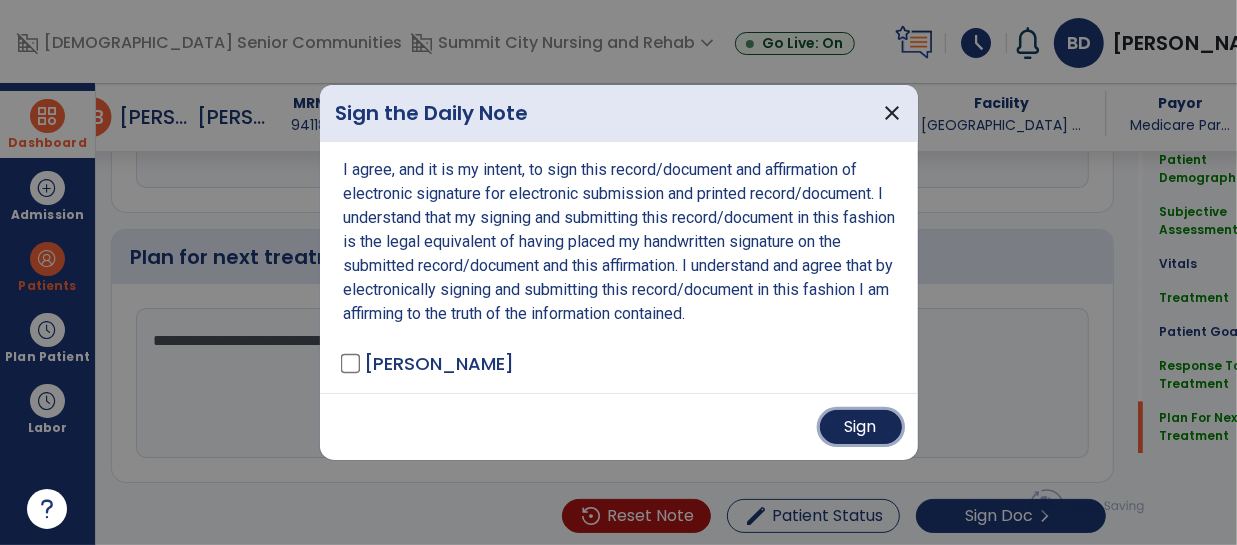 click on "Sign" at bounding box center [861, 427] 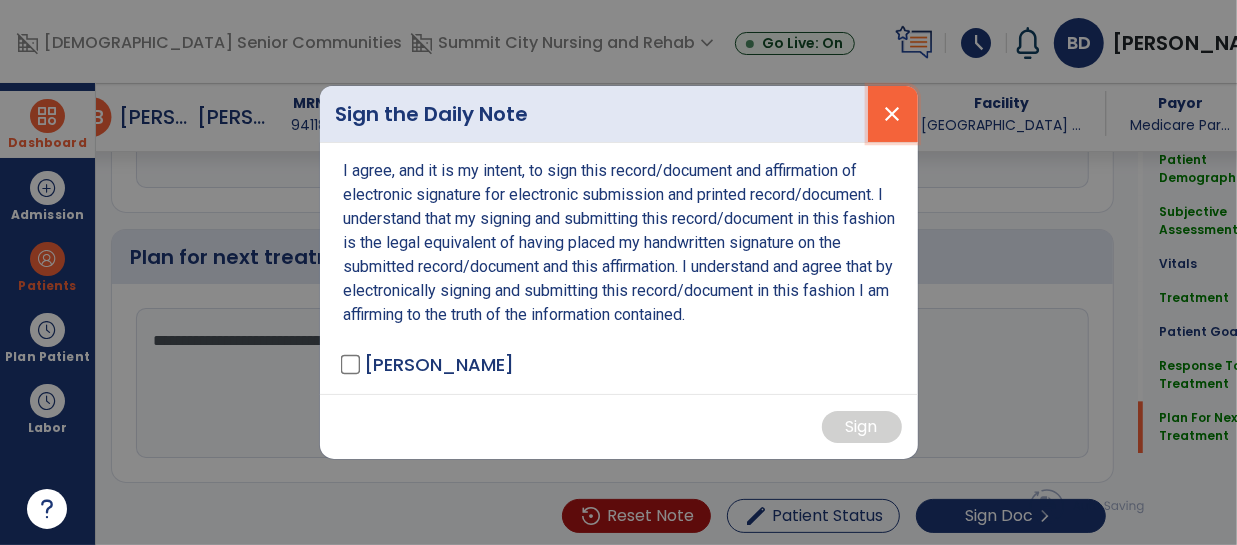 click on "close" at bounding box center [893, 114] 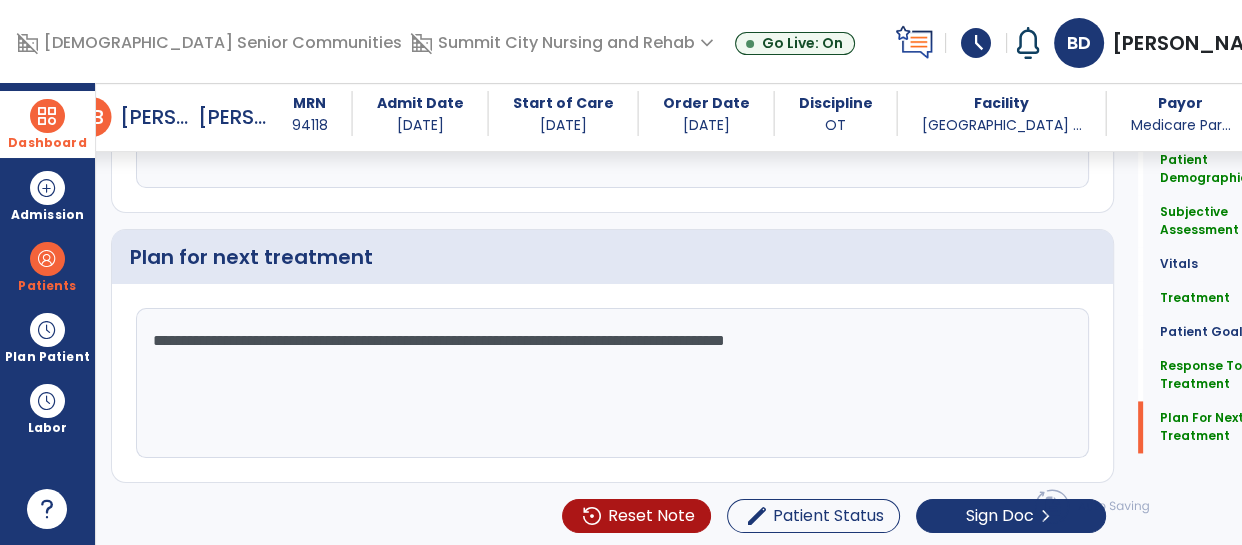click on "Facility" at bounding box center (1001, 103) 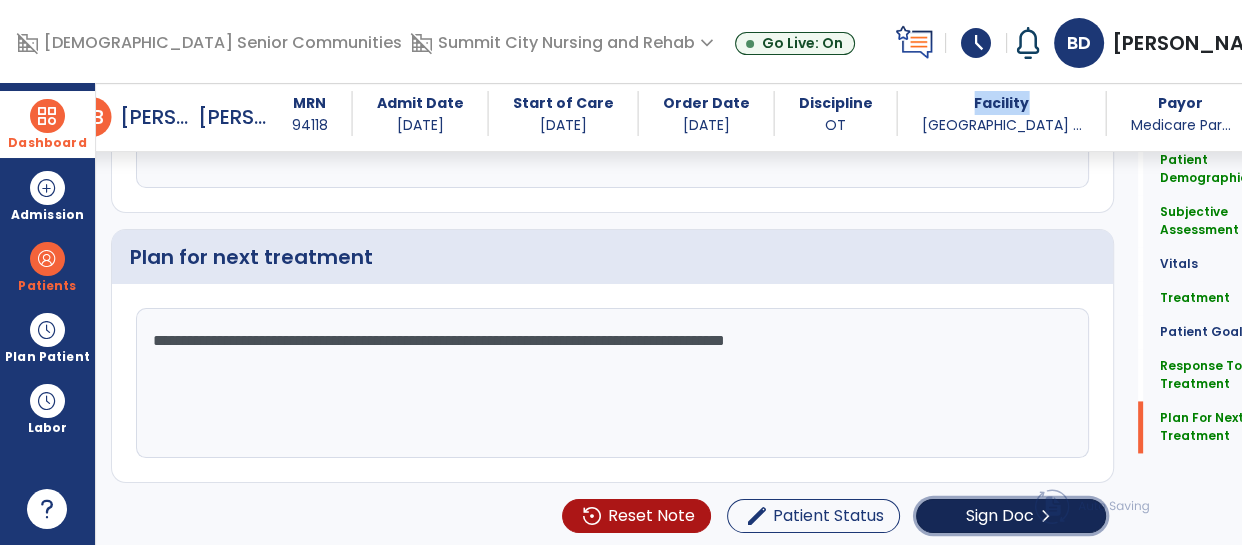 click on "Sign Doc" 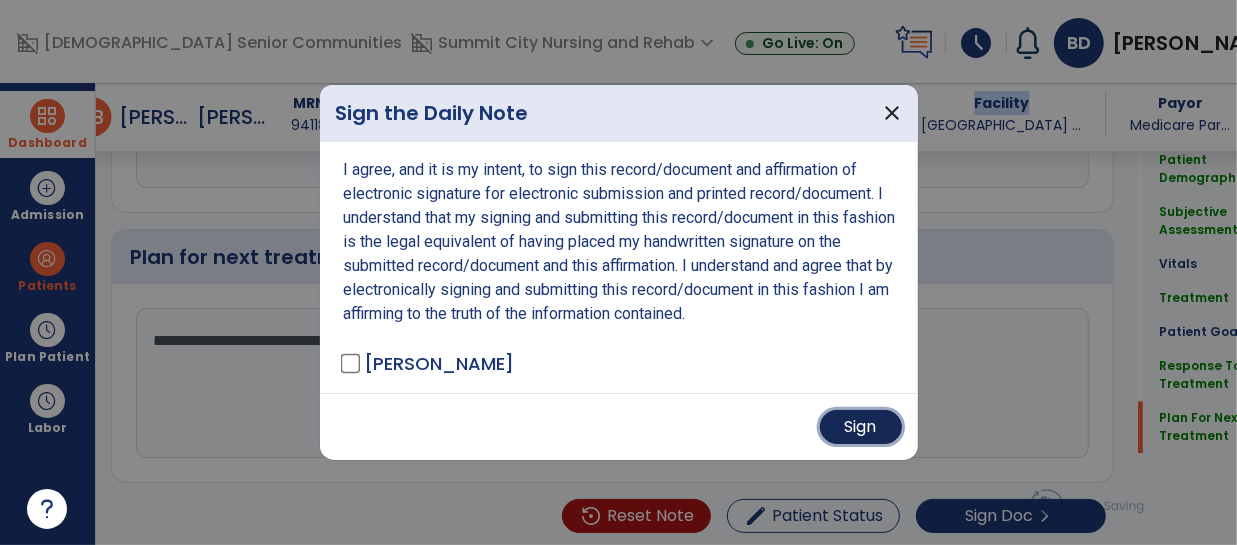 click on "Sign" at bounding box center (861, 427) 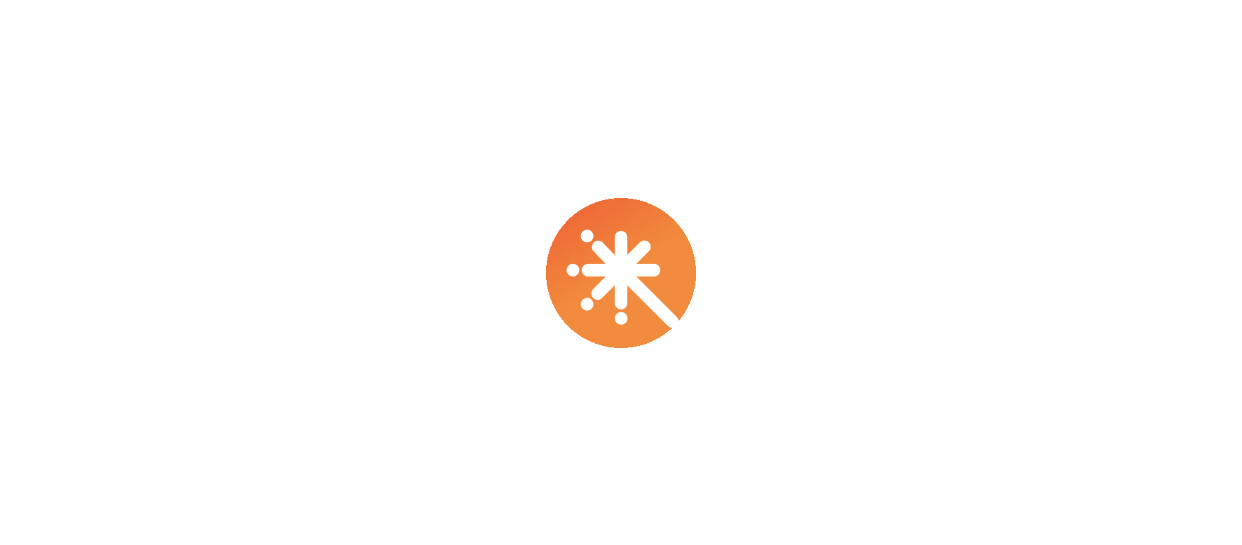 scroll, scrollTop: 0, scrollLeft: 0, axis: both 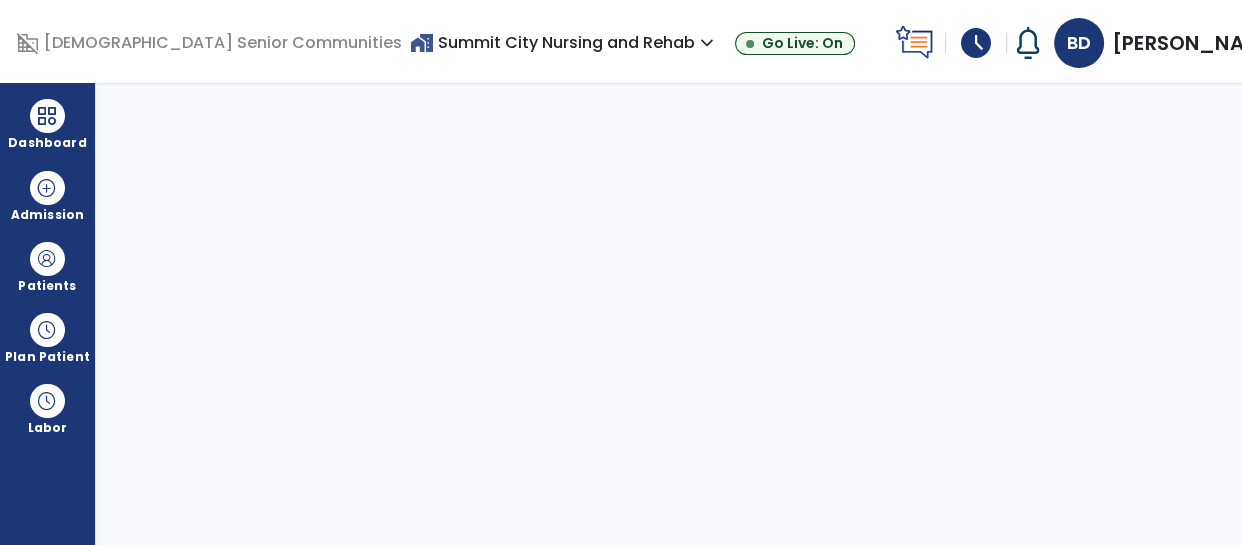select on "****" 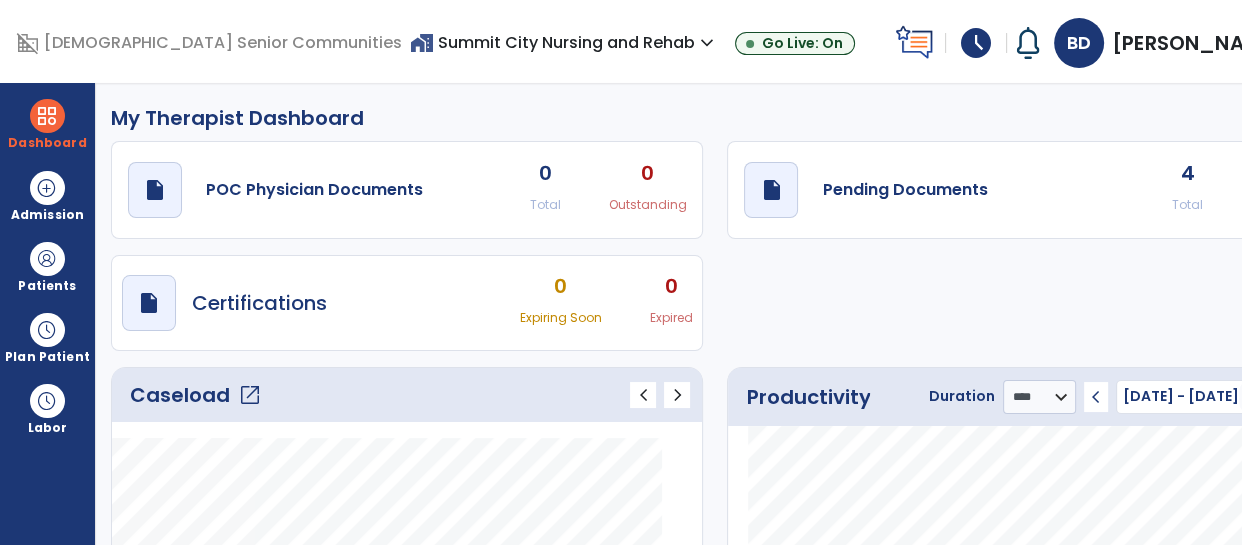 click on "Caseload   open_in_new" 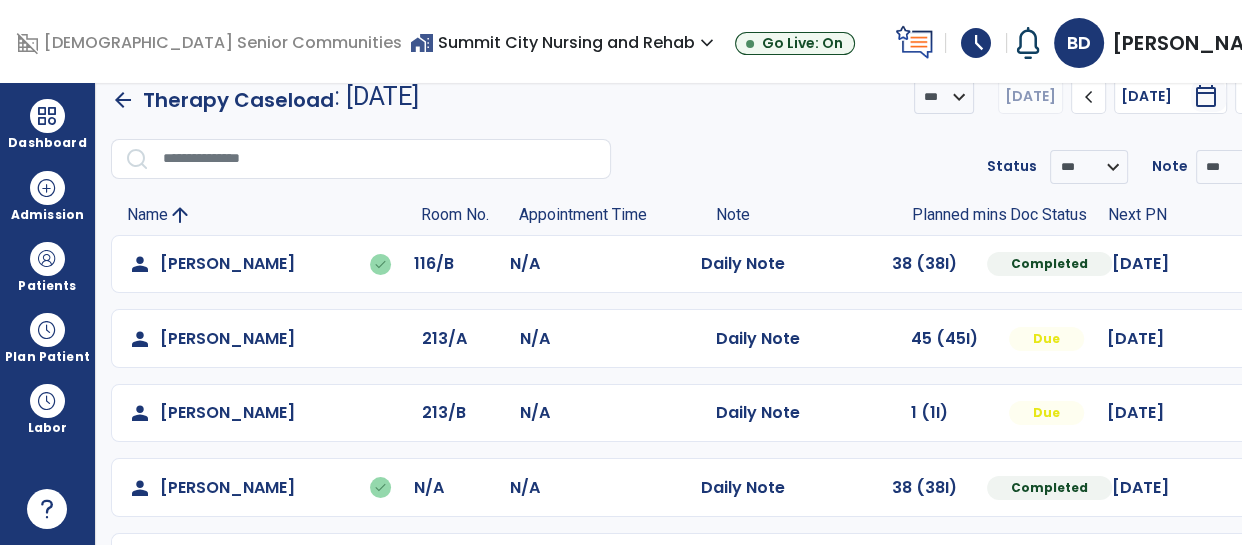 scroll, scrollTop: 0, scrollLeft: 0, axis: both 